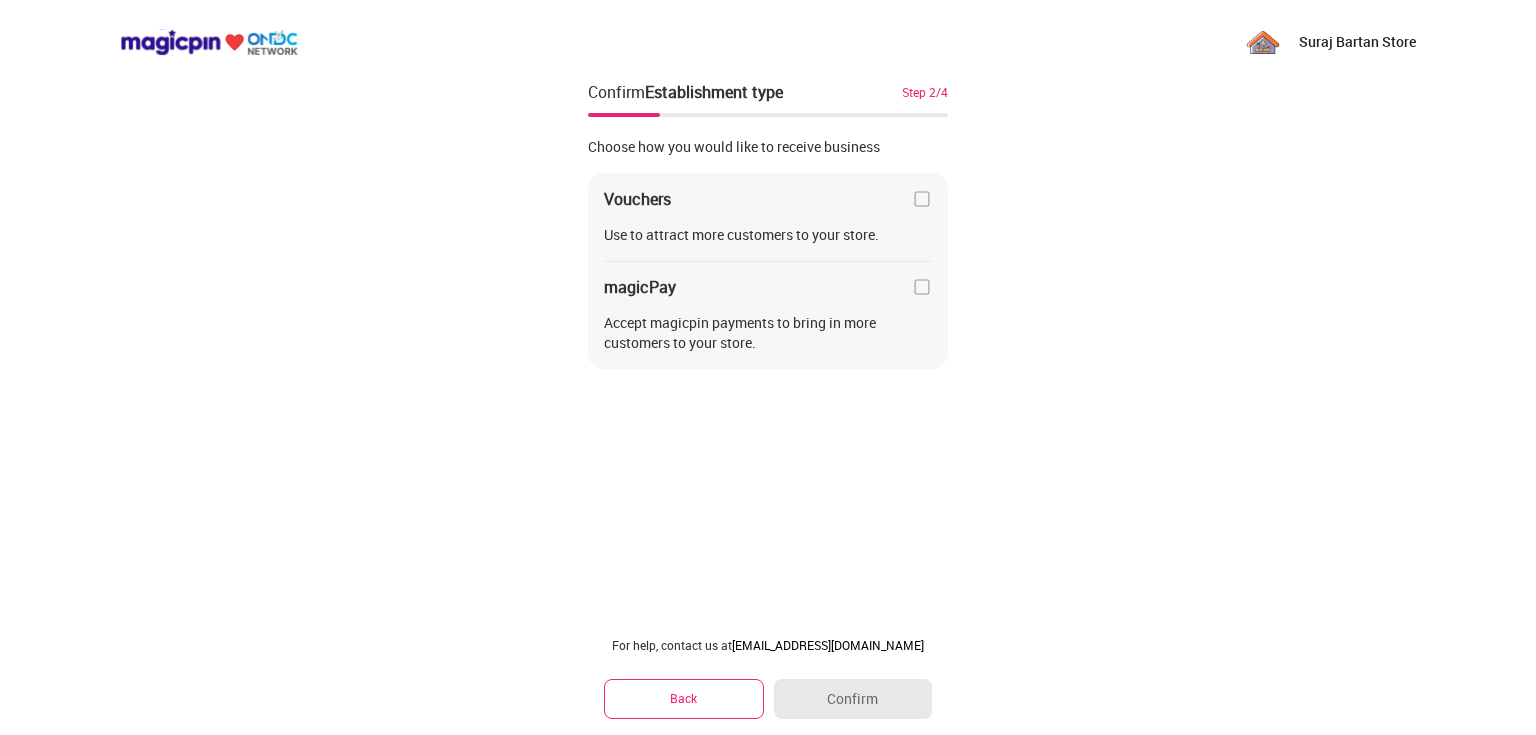 scroll, scrollTop: 0, scrollLeft: 0, axis: both 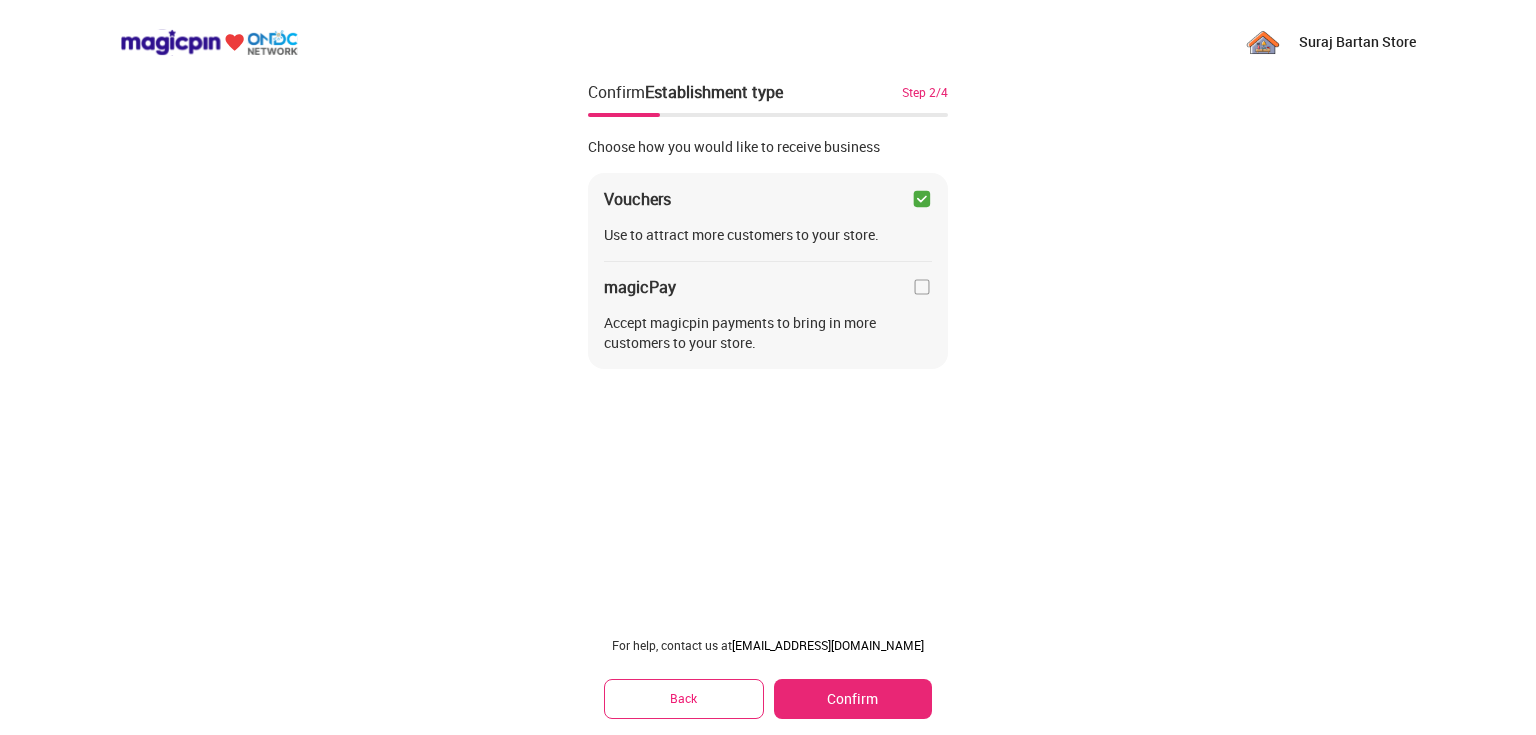 click at bounding box center (922, 287) 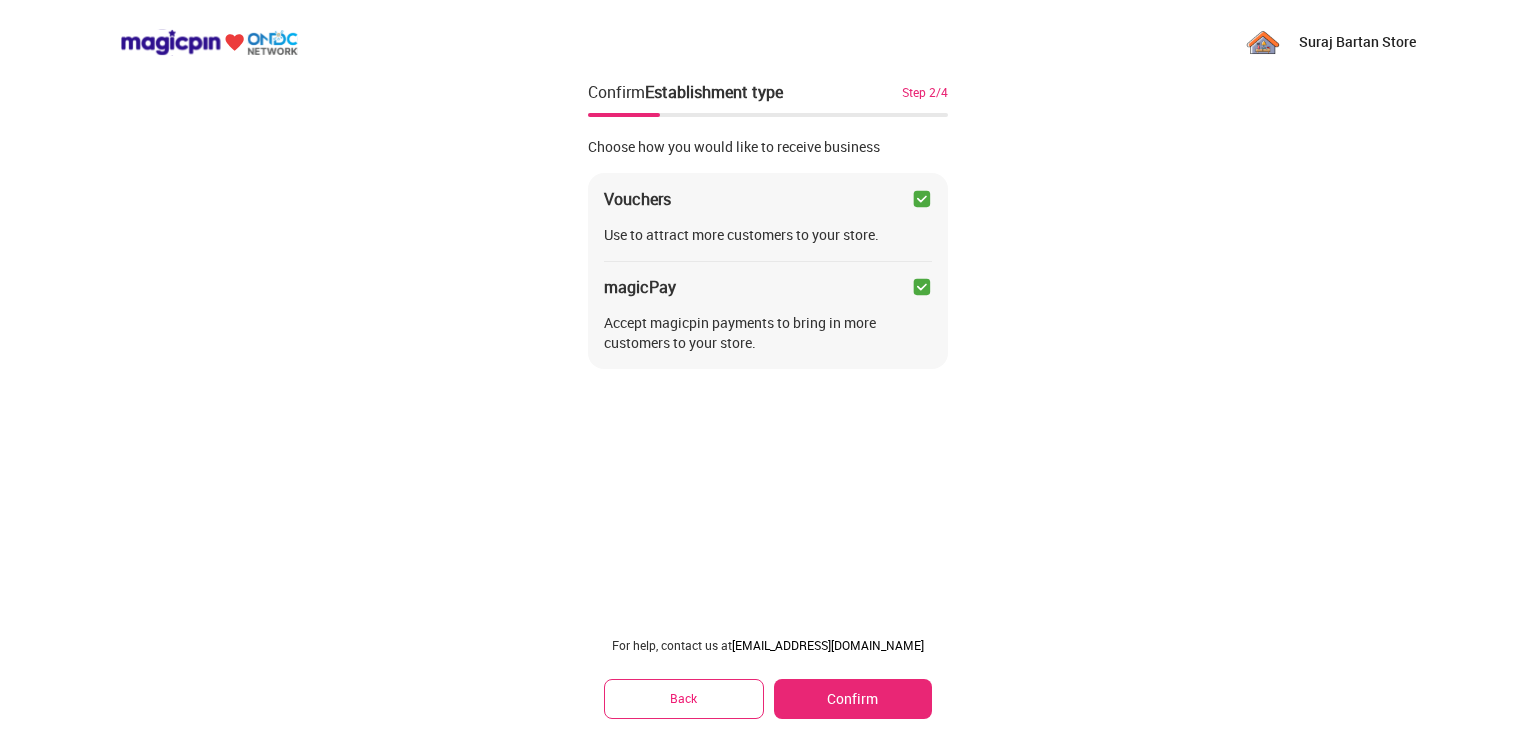 click on "Confirm" at bounding box center [853, 699] 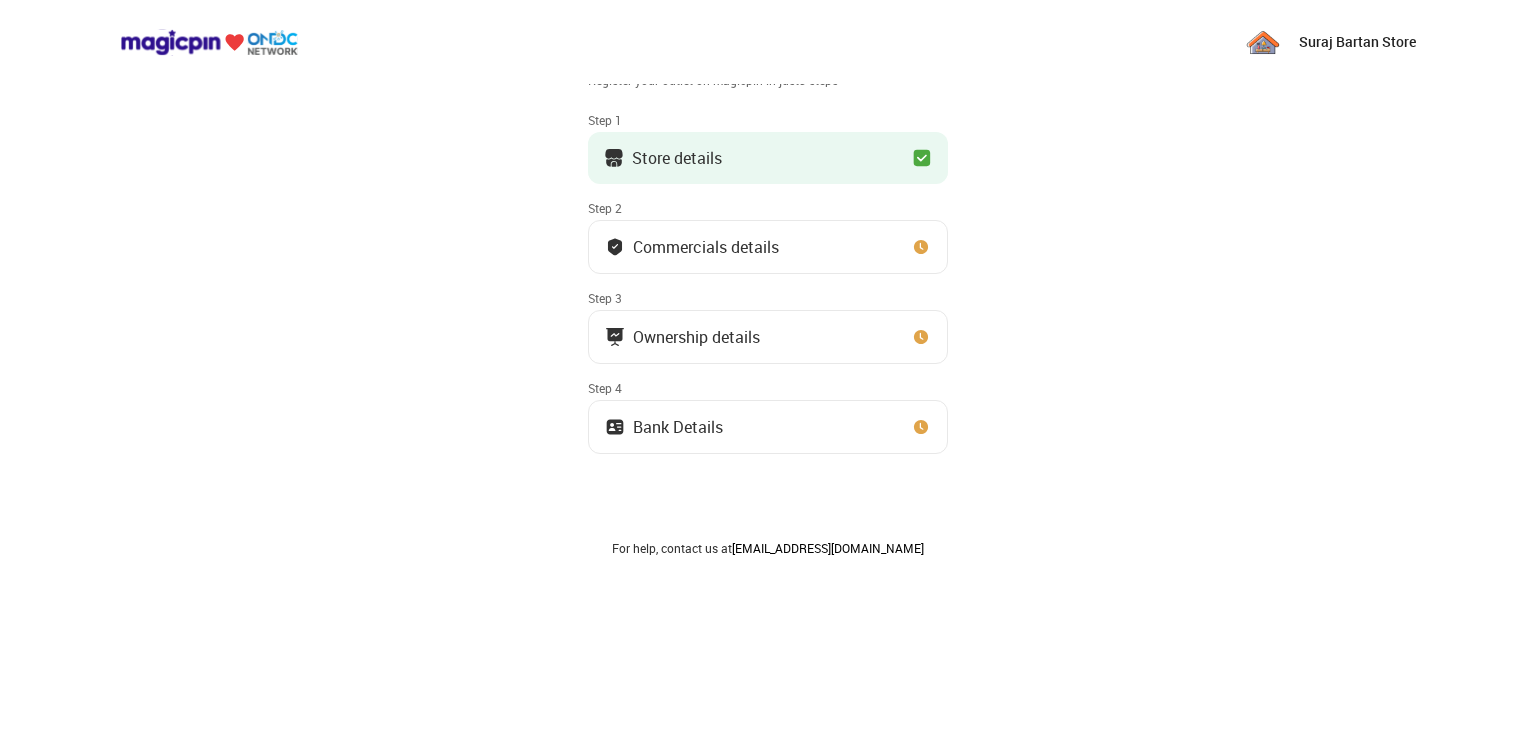 scroll, scrollTop: 0, scrollLeft: 0, axis: both 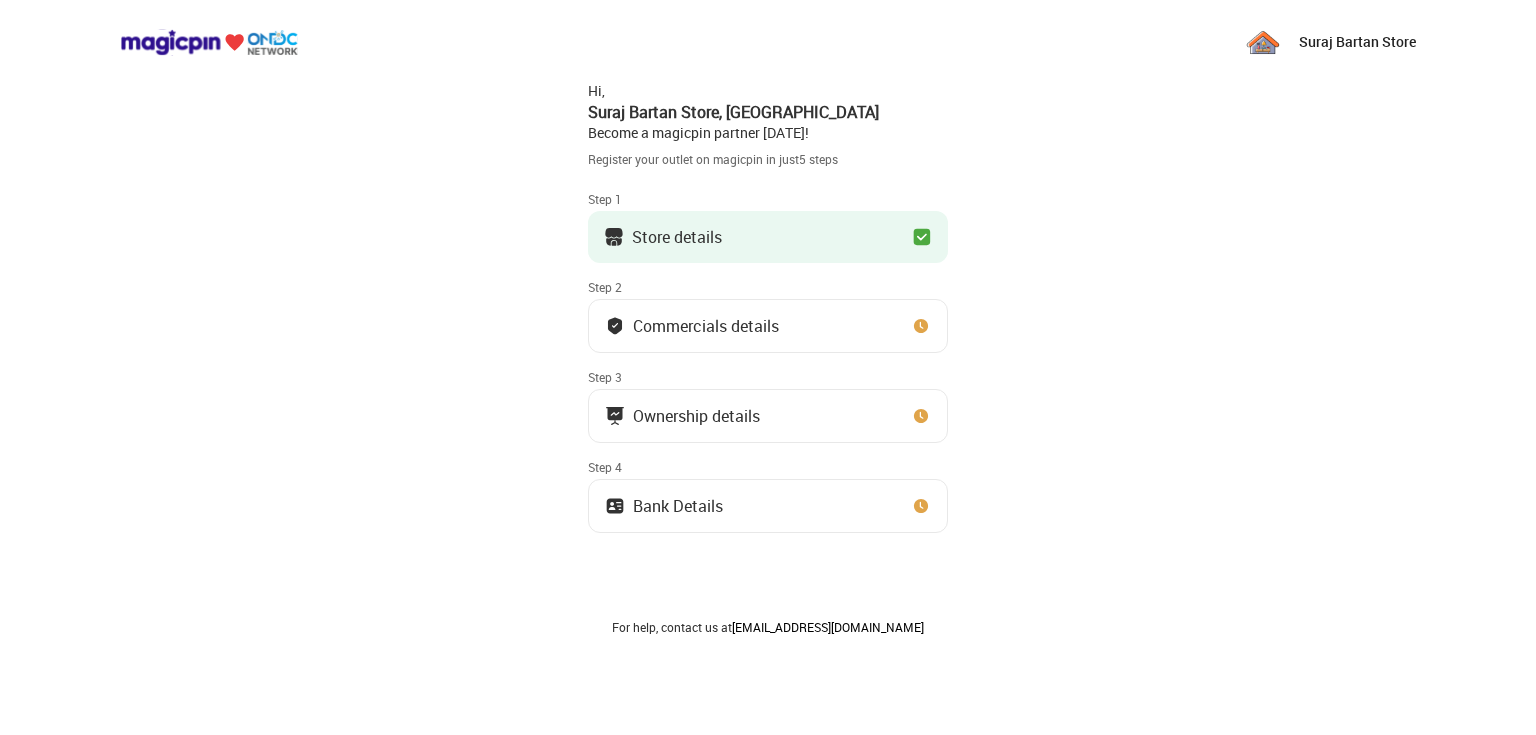 click on "Commercials details" at bounding box center (768, 326) 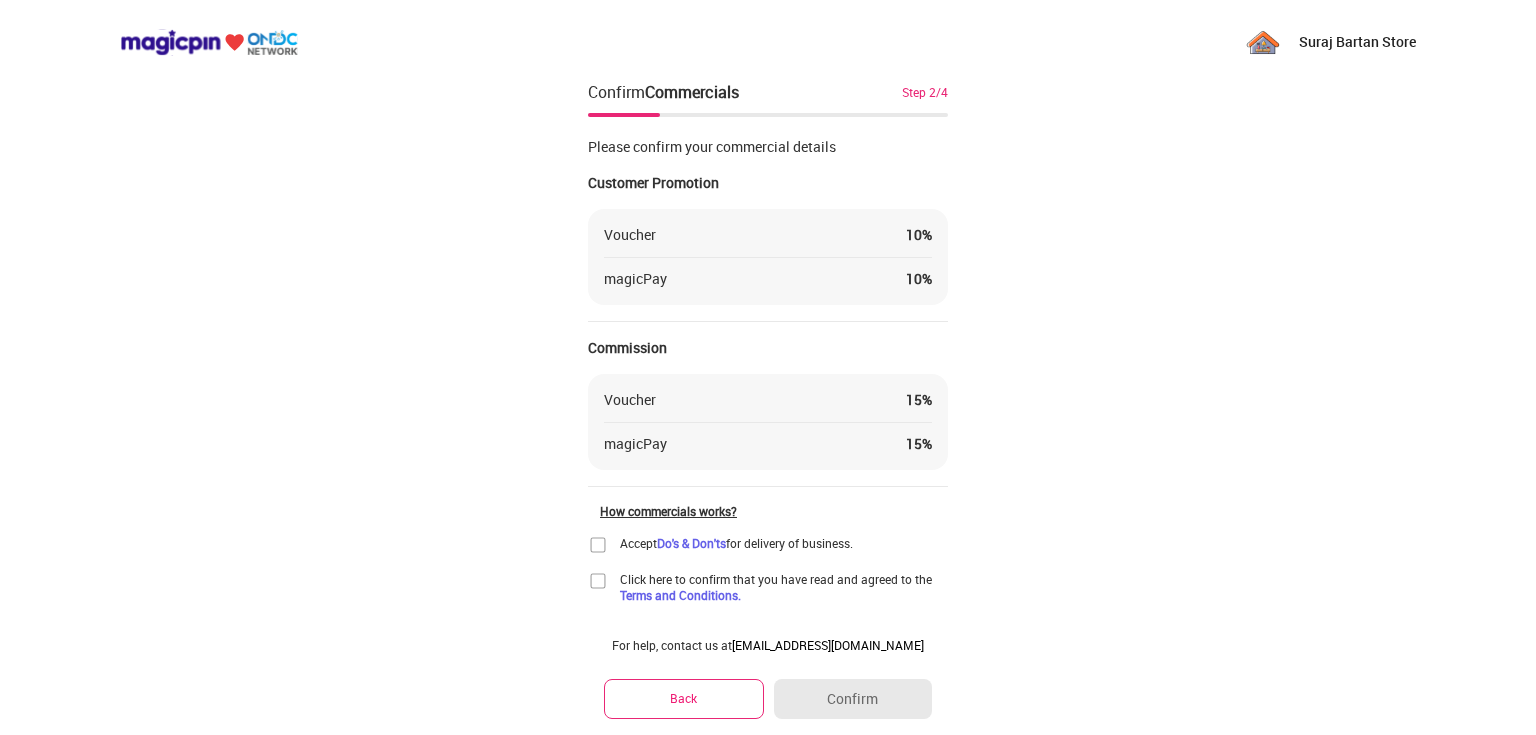 click on "Please confirm your commercial details Customer Promotion Voucher 10 % magicPay 10 % Commission Voucher 15 % magicPay 15 % How commercials works?" at bounding box center [768, 320] 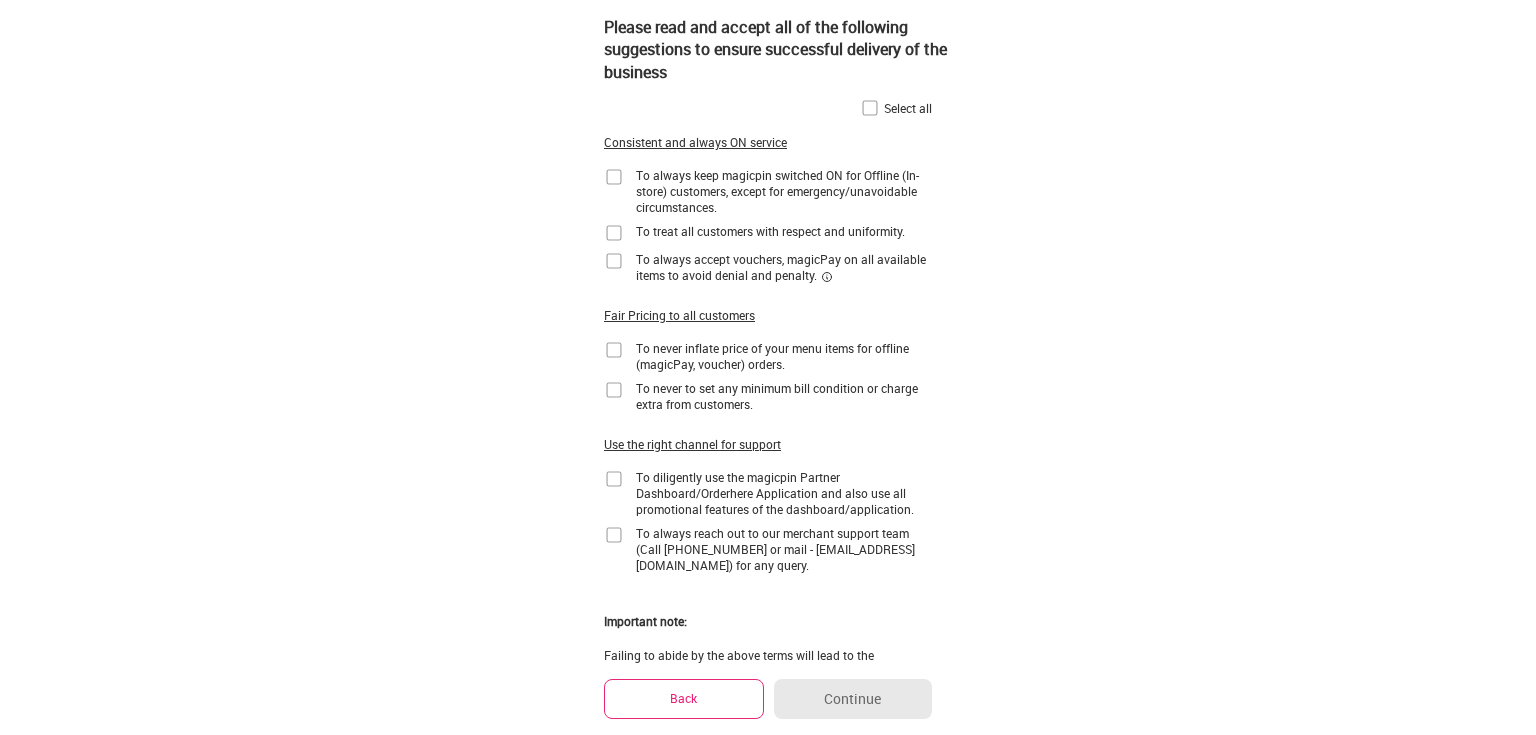 click at bounding box center [870, 108] 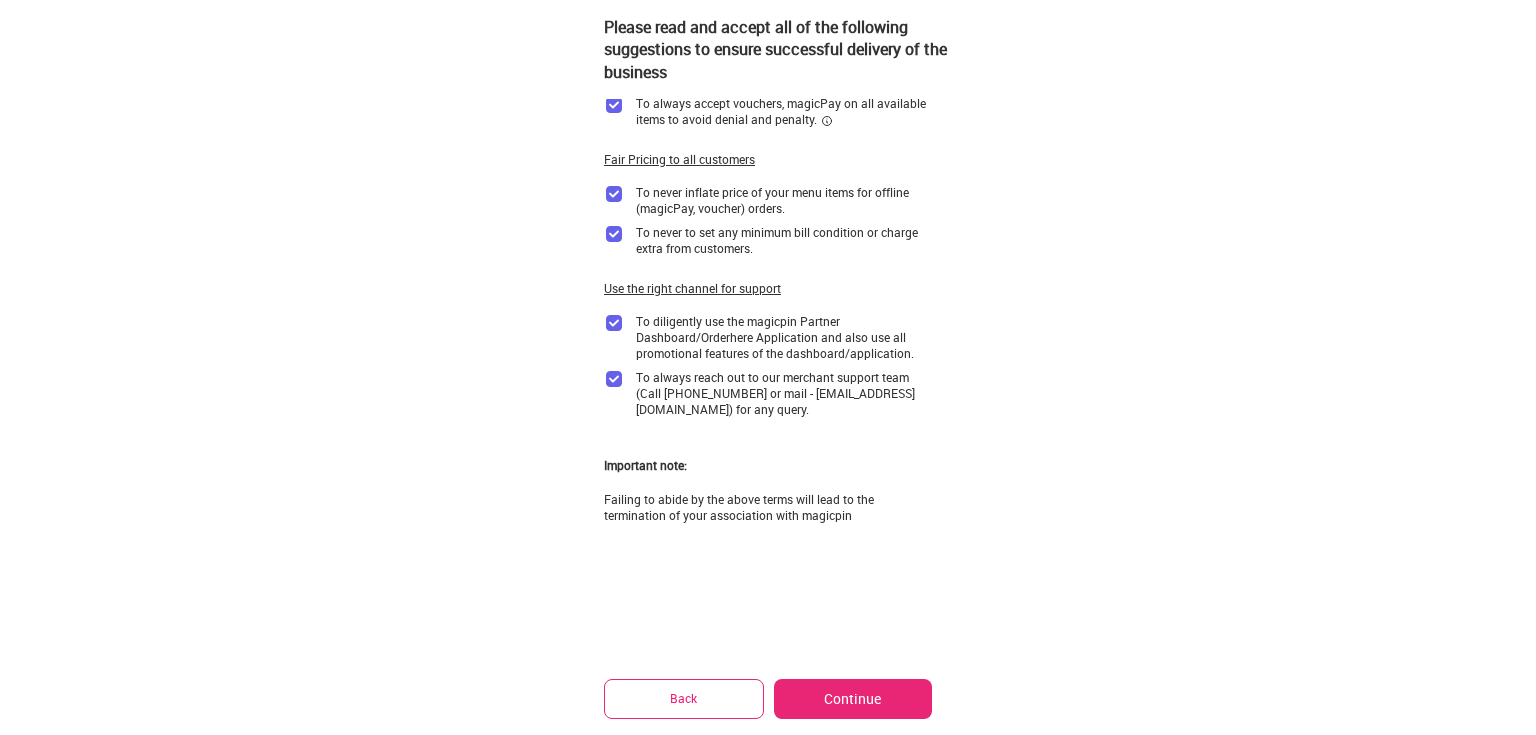 scroll, scrollTop: 157, scrollLeft: 0, axis: vertical 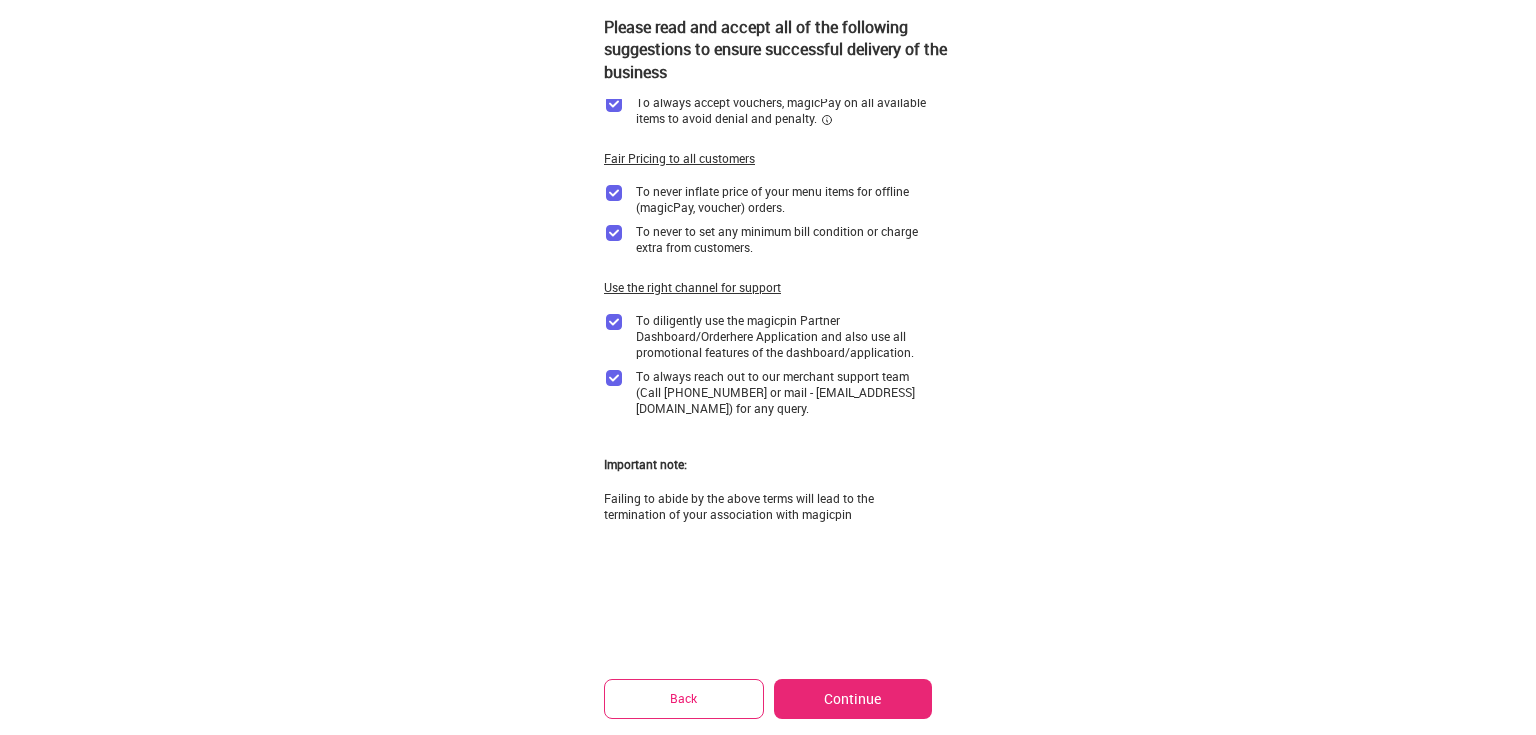click on "Continue" at bounding box center [853, 699] 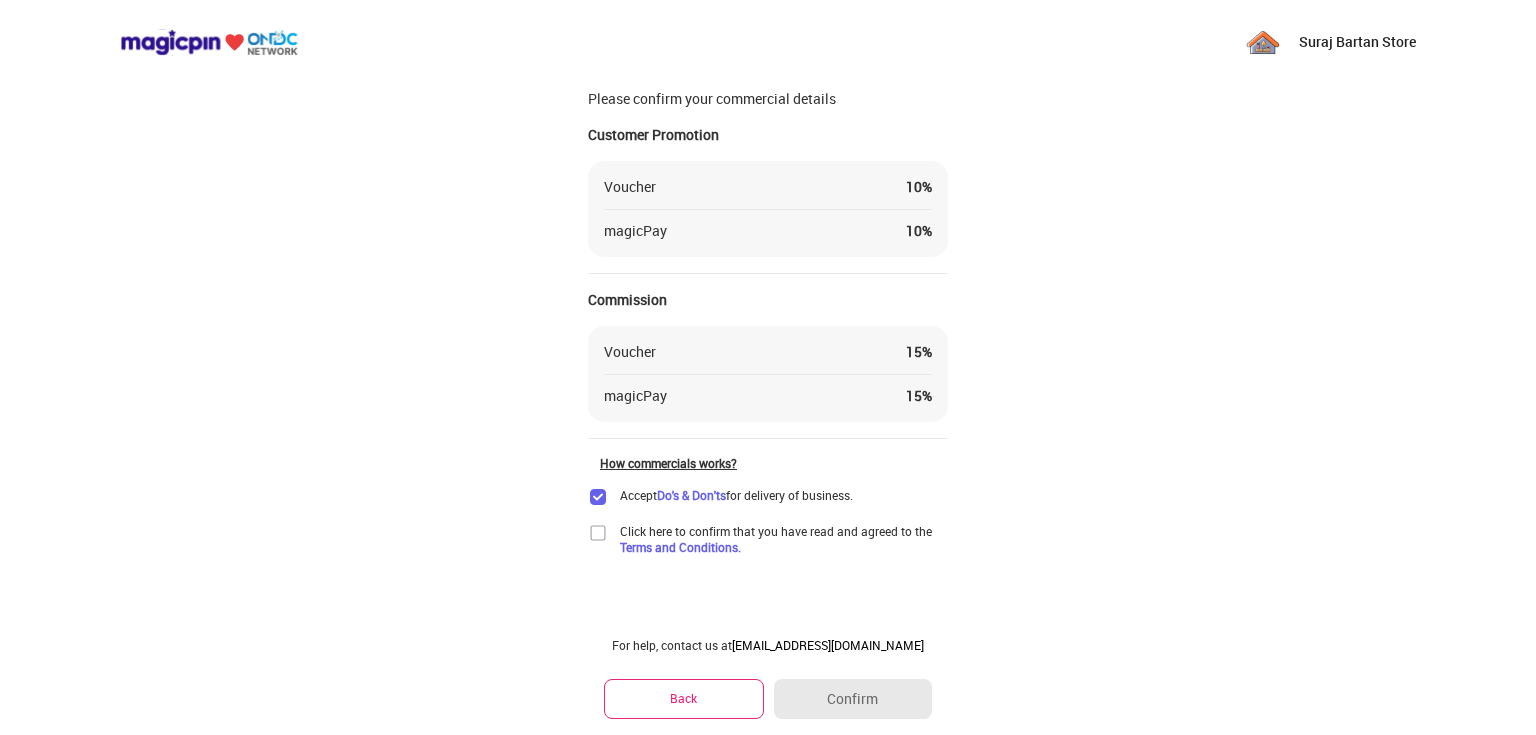 scroll, scrollTop: 47, scrollLeft: 0, axis: vertical 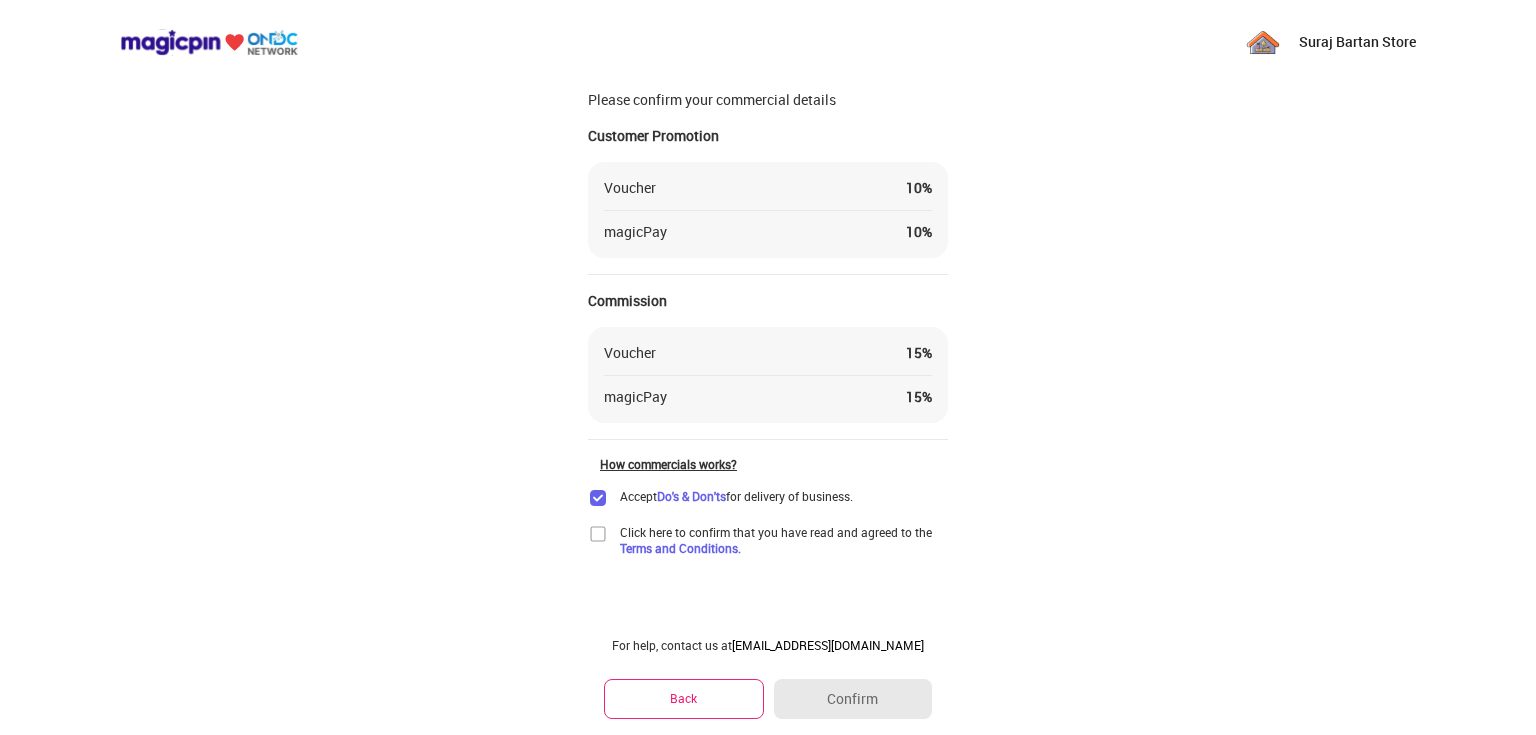 click at bounding box center (598, 534) 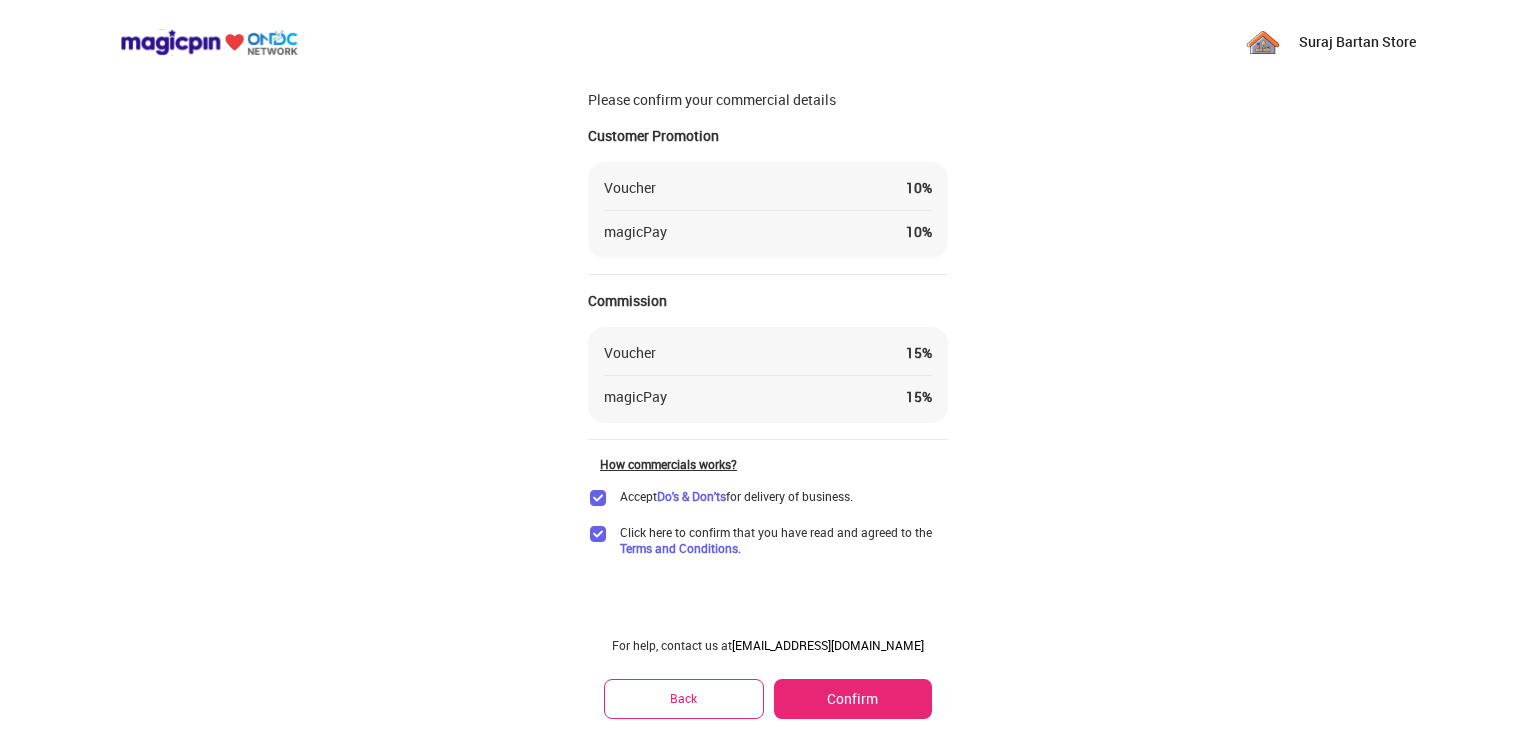 click on "Confirm" at bounding box center (853, 699) 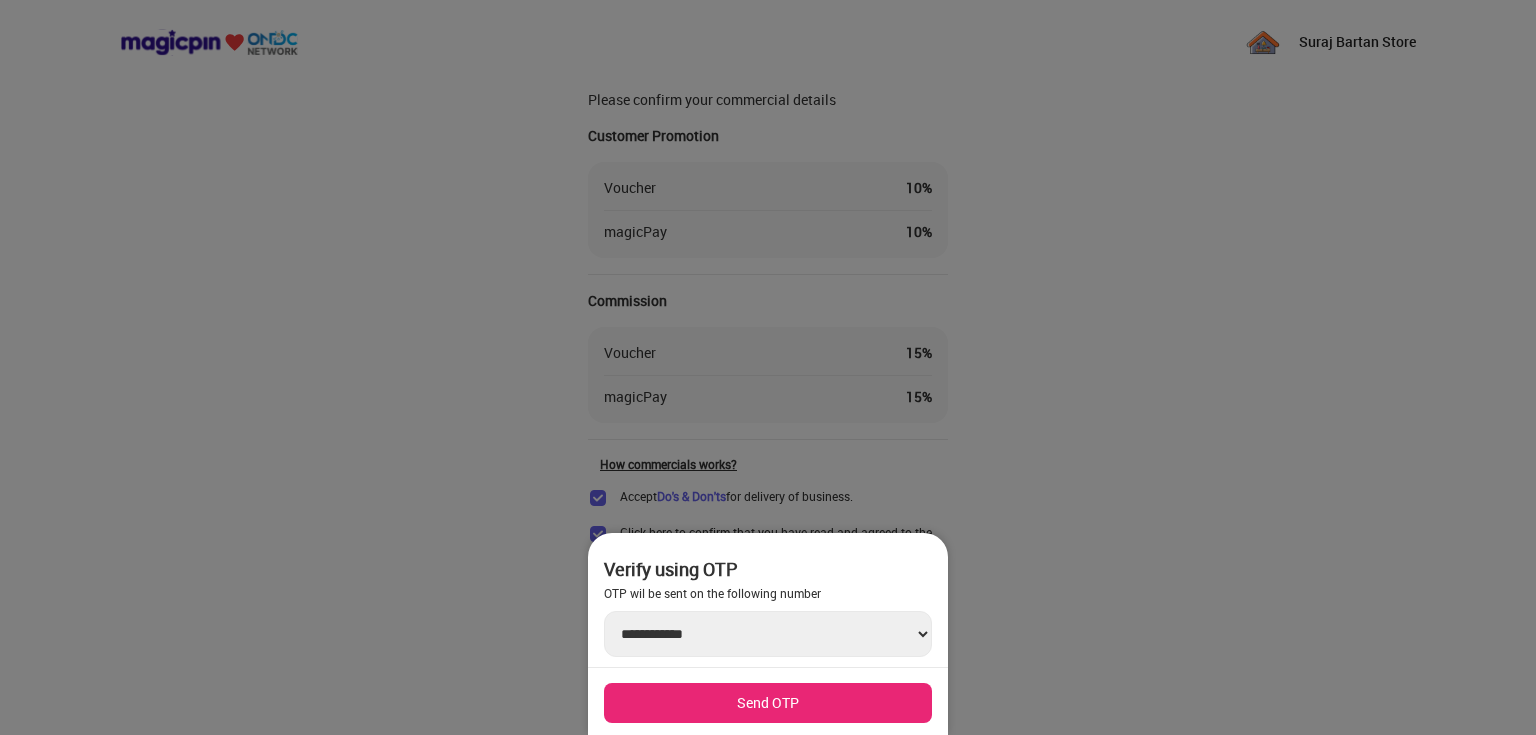 click on "Send OTP" at bounding box center (768, 703) 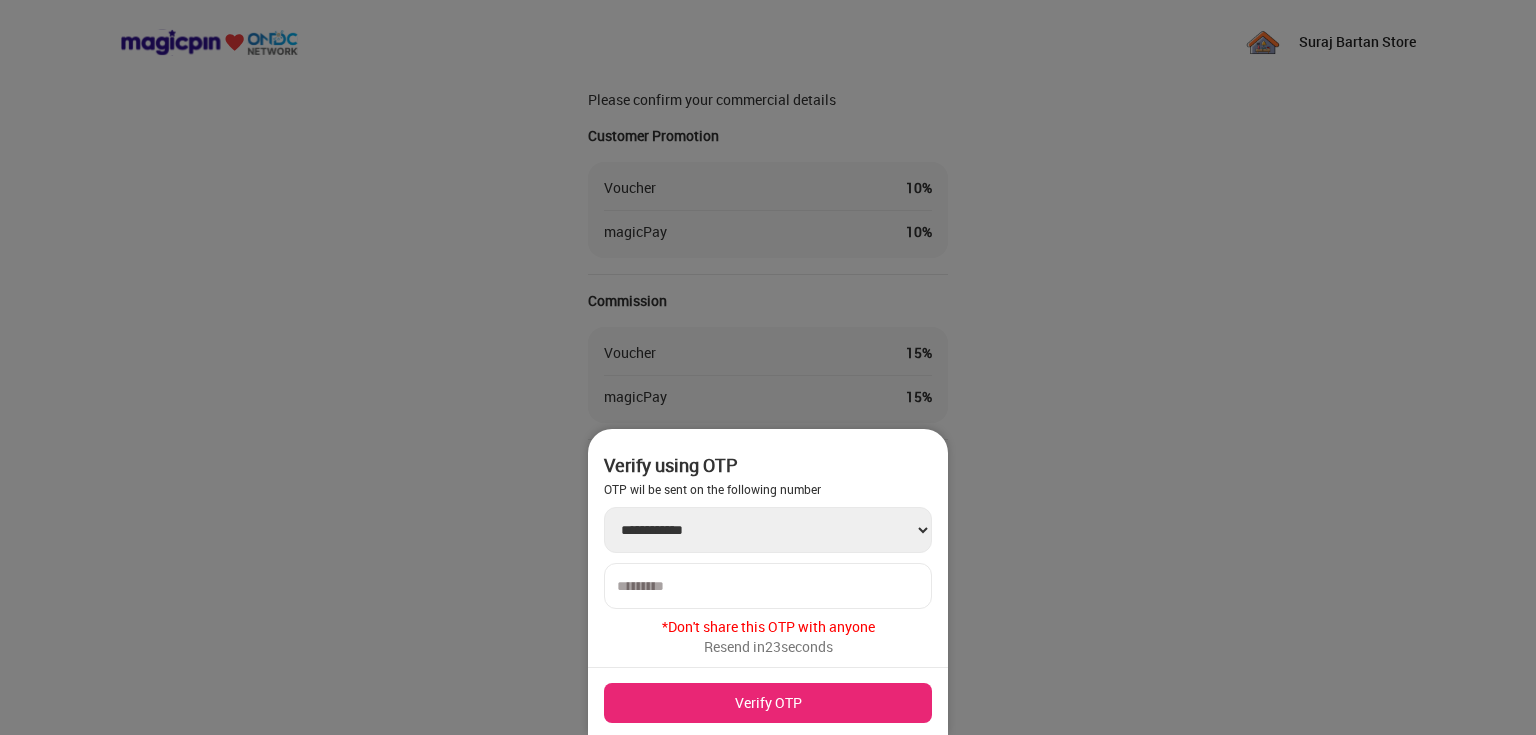 click at bounding box center (768, 586) 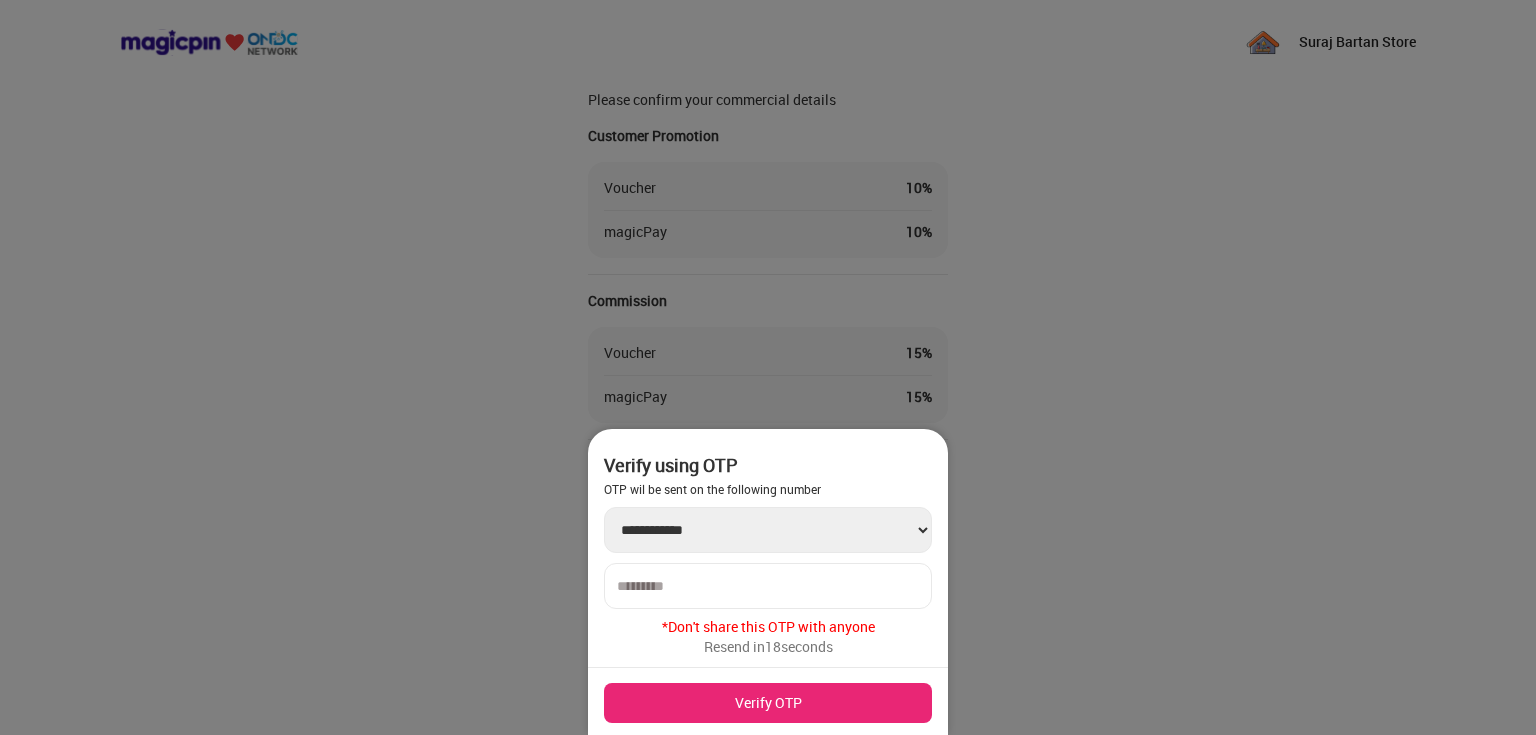 type on "******" 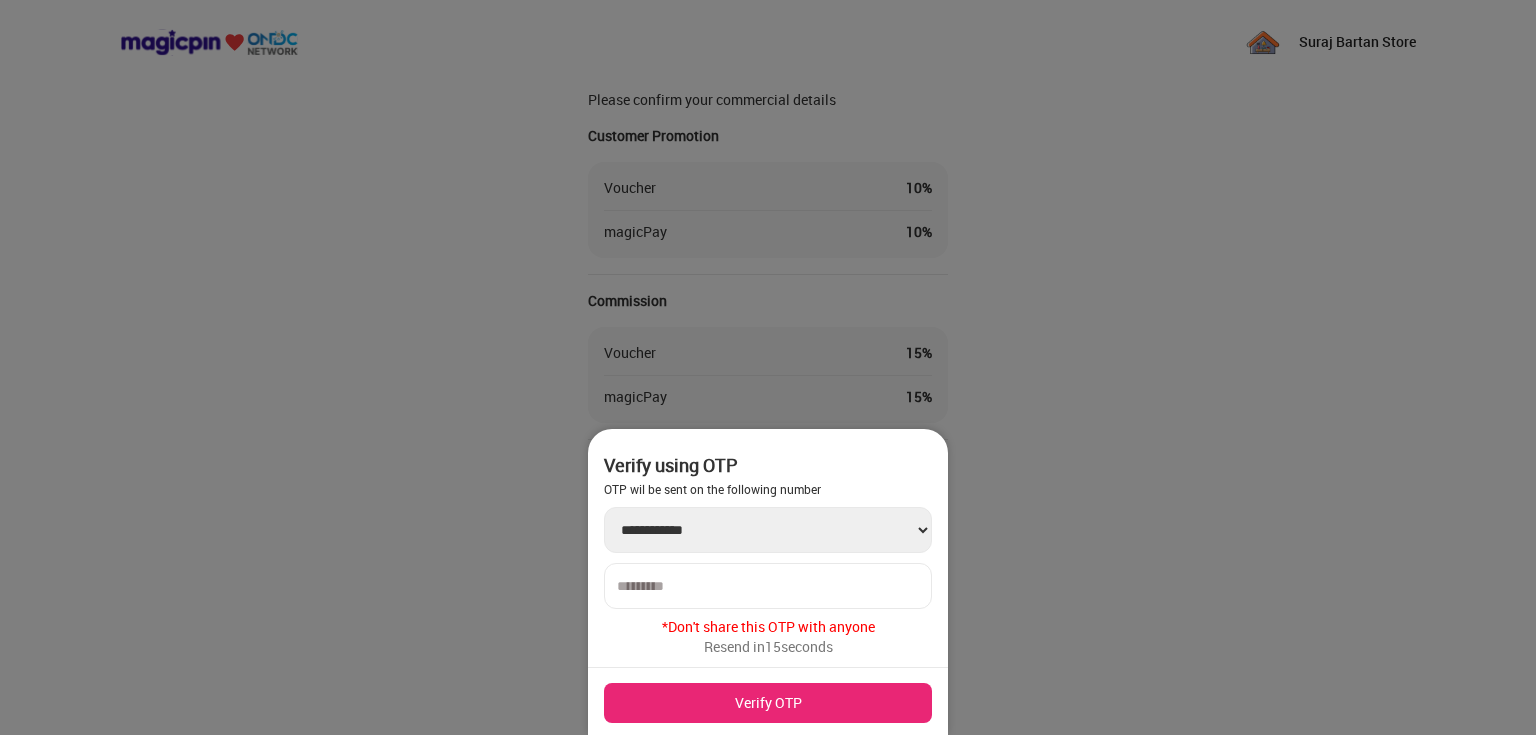 click on "Verify OTP" at bounding box center (768, 703) 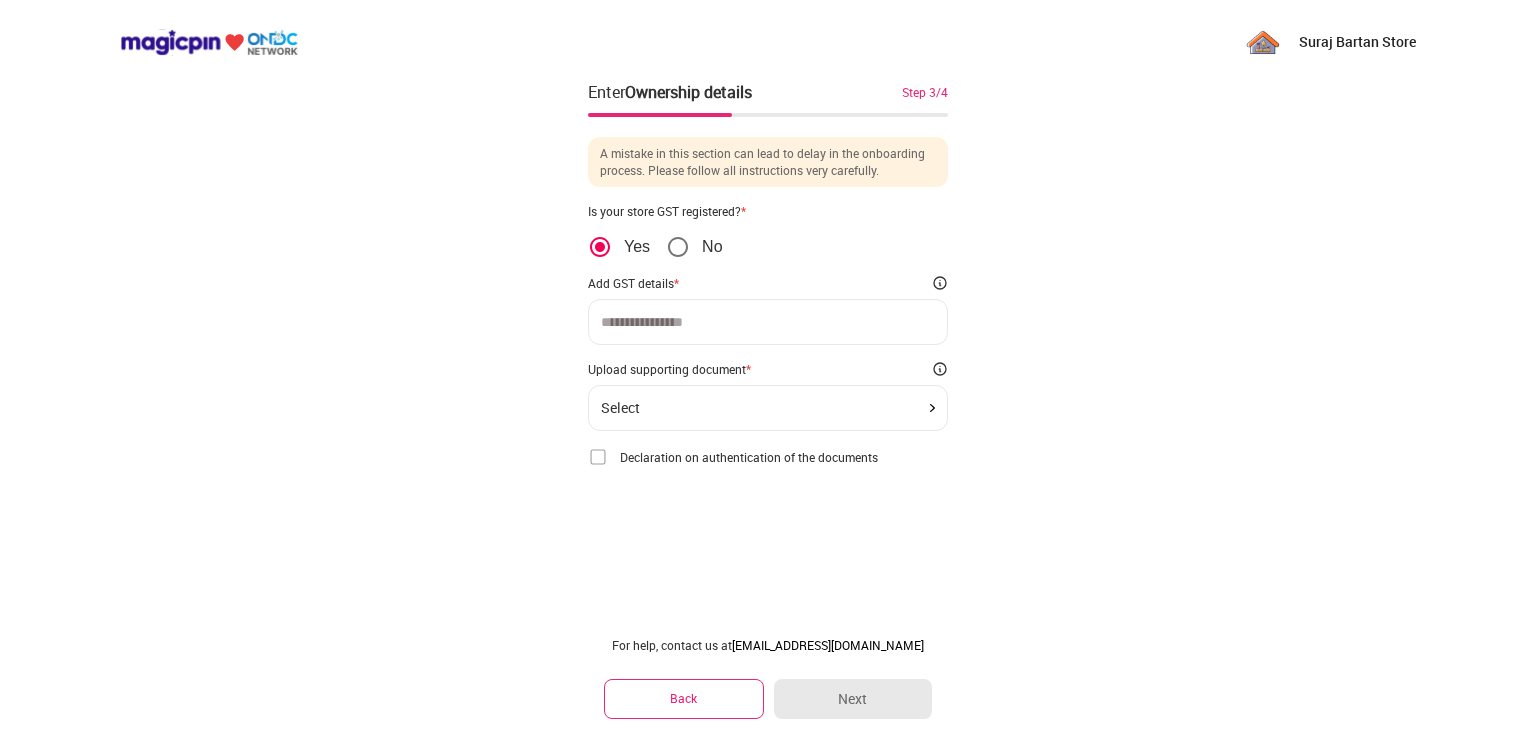 scroll, scrollTop: 0, scrollLeft: 0, axis: both 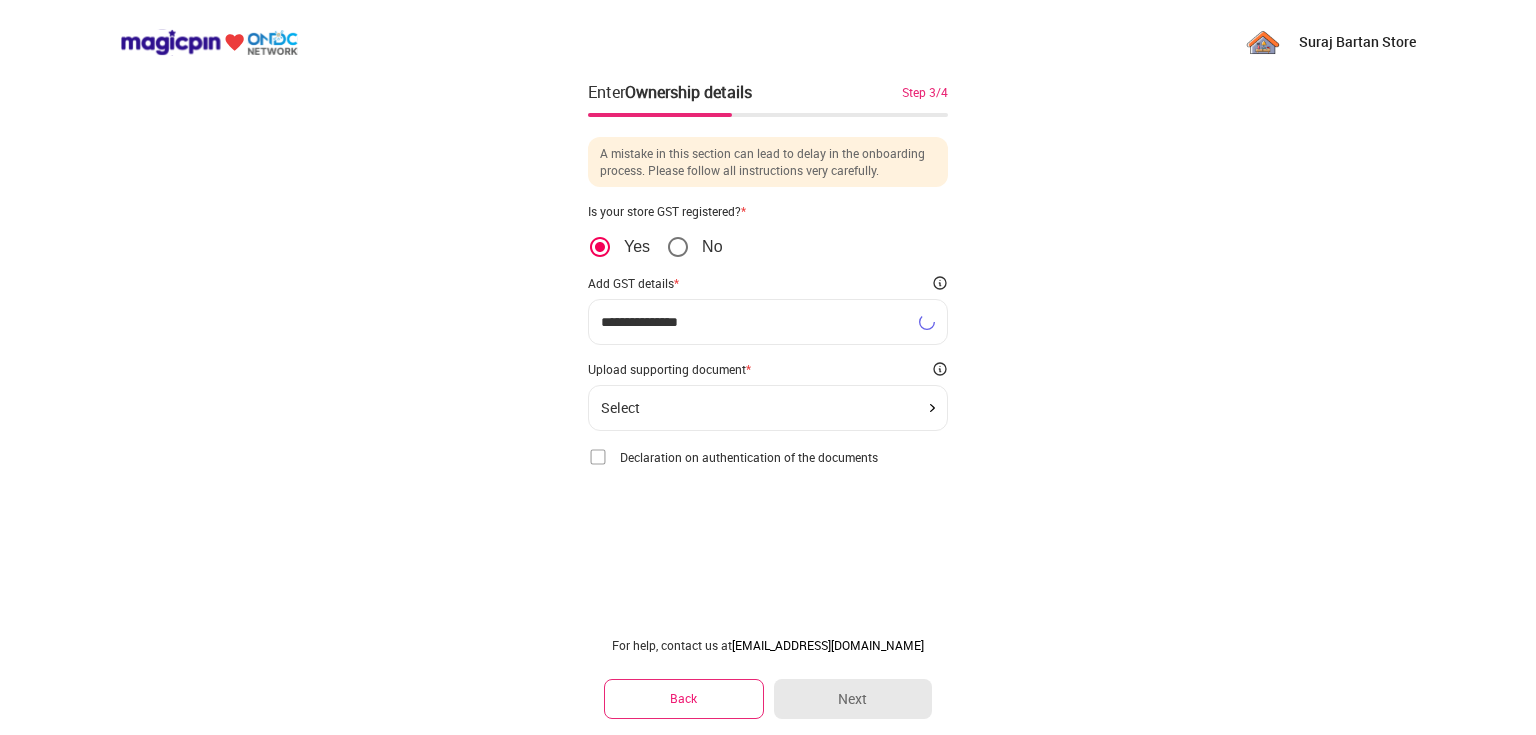 type on "**********" 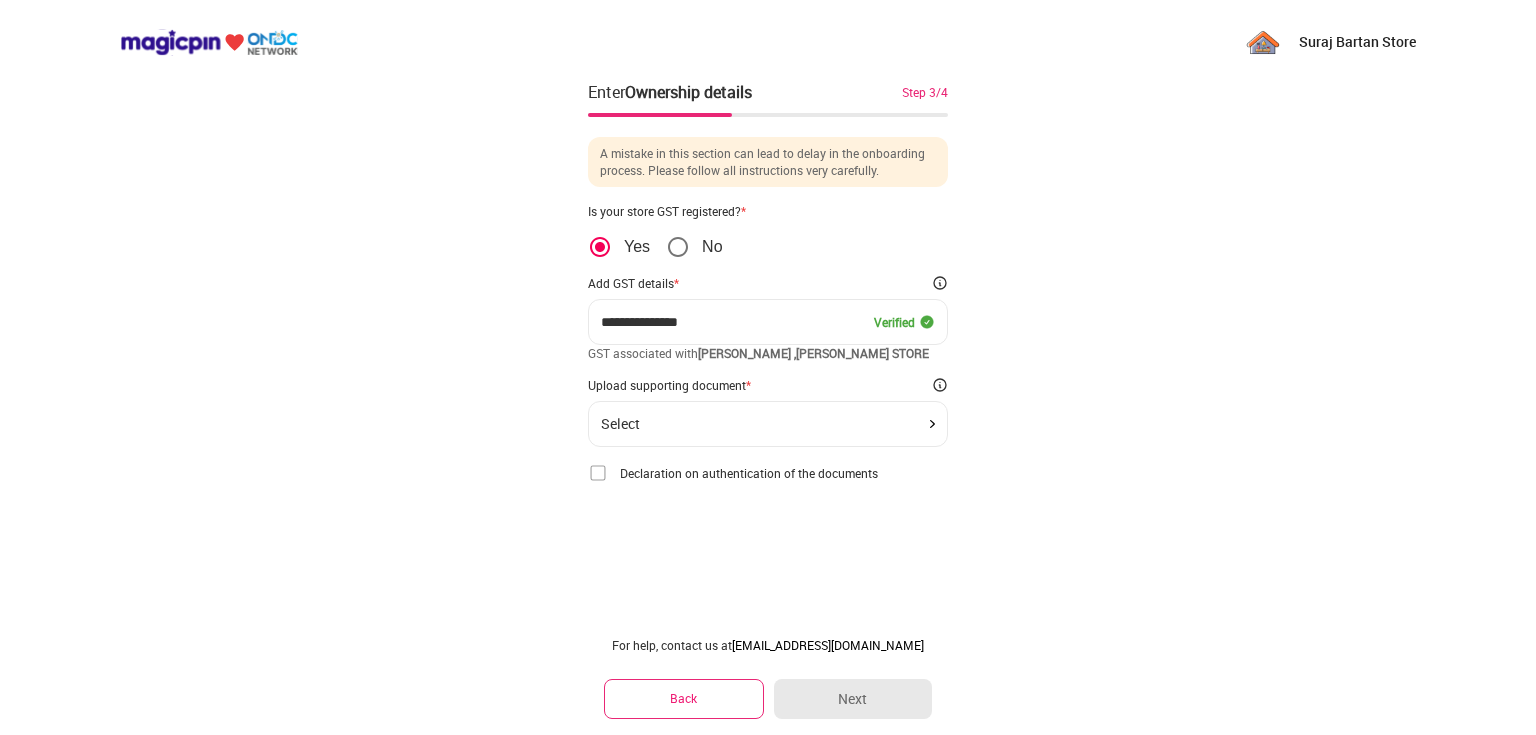 click on "Select" at bounding box center (768, 424) 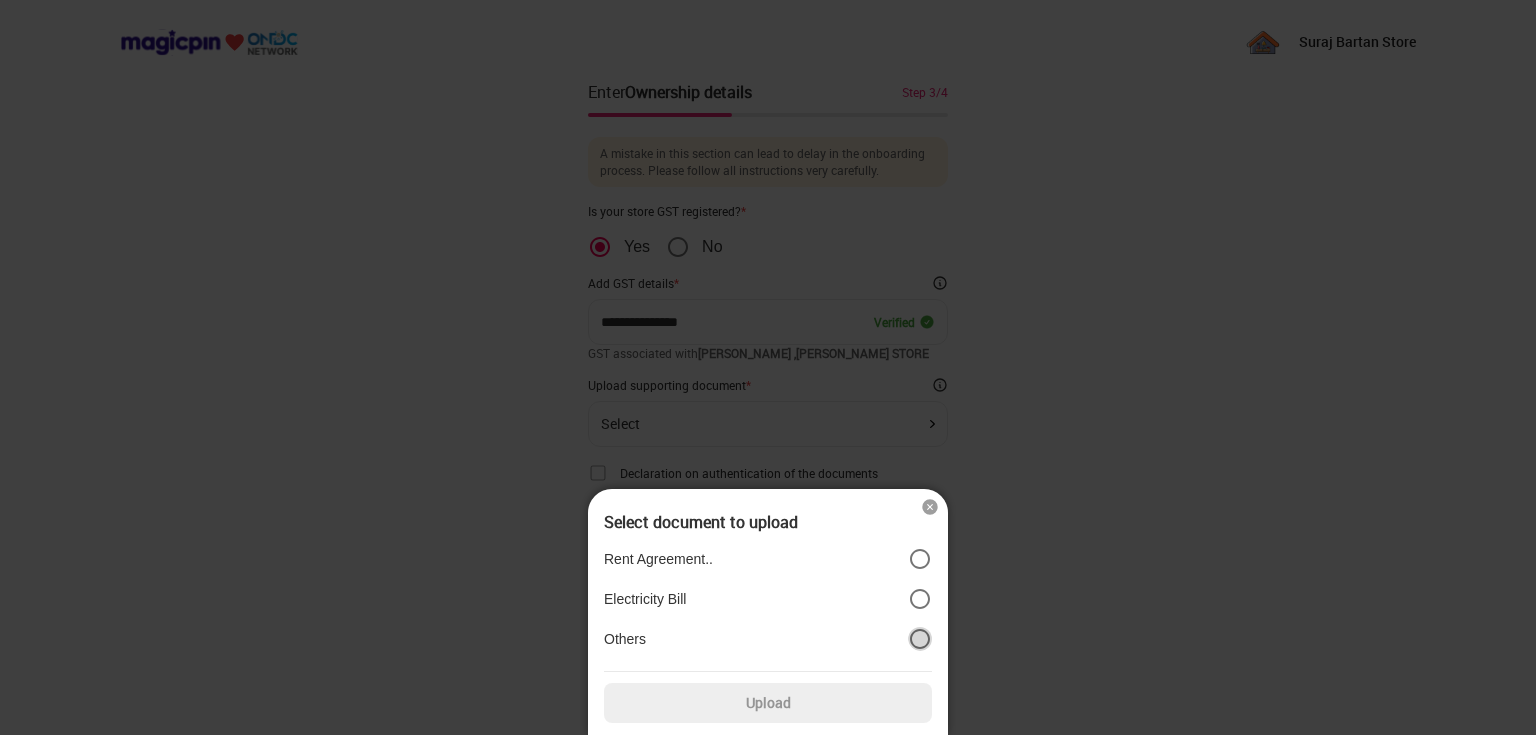 click 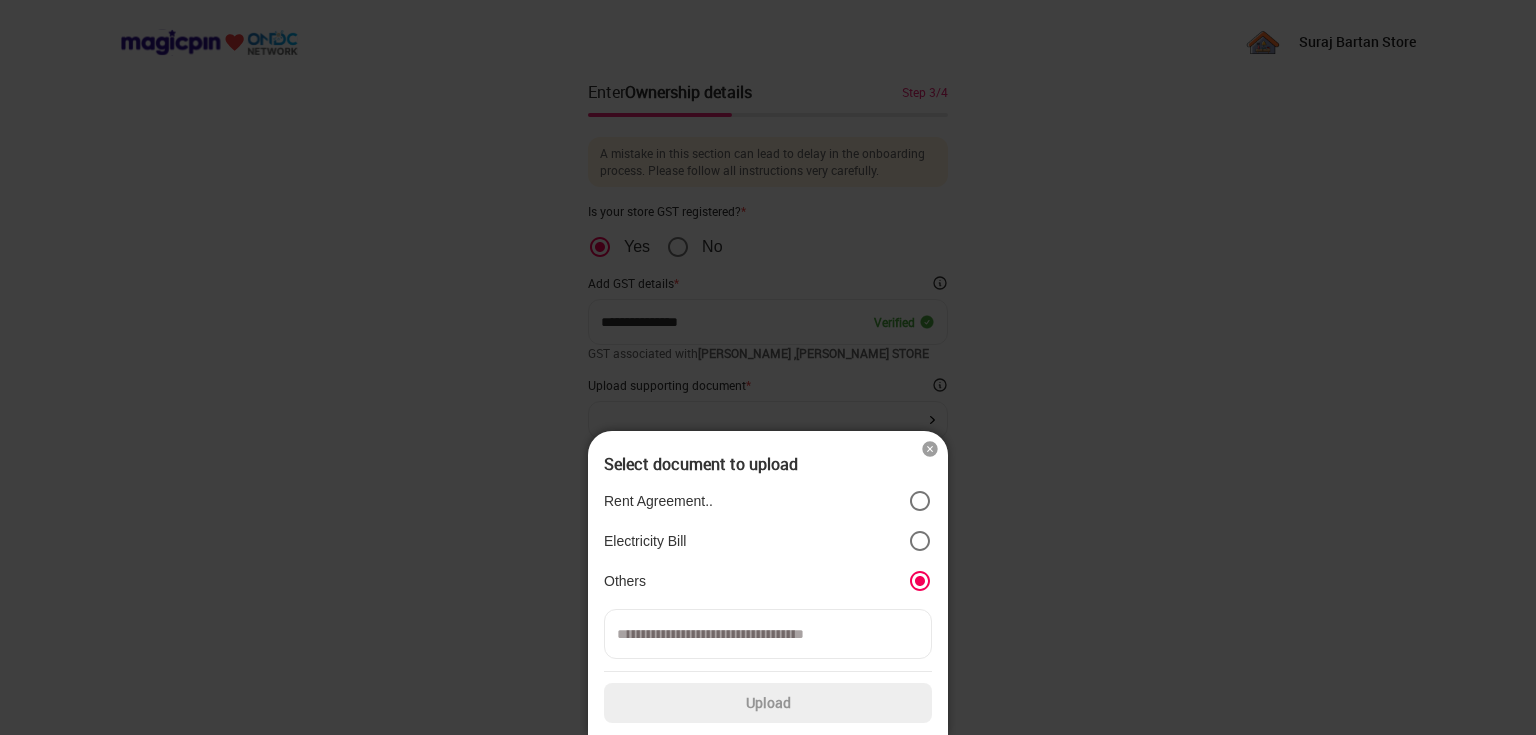 click at bounding box center [930, 449] 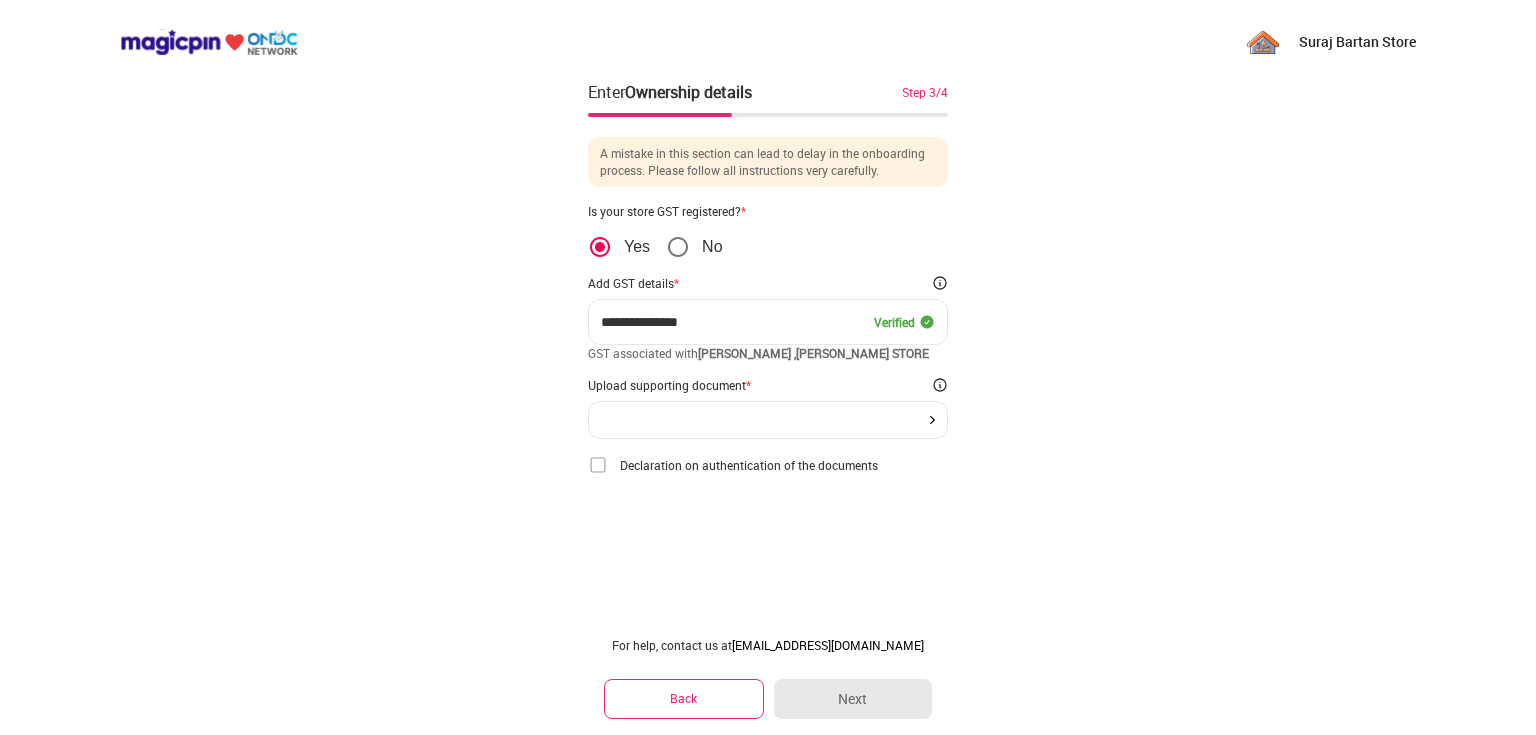 click on "Declaration on authentication of the documents I/We hereby declare that the particulars provided above, and the documents provided along with this form, are true, correct, and complete to the best of our knowledge and belief and have been legally obtained from the respective issuing authorities. In case of any change in any of the aforementioned particulars, we undertake to notify magicpin immediately in writing. We shall be personally responsible and liable if any of the information mentioned above is found to be incorrect. I accept this declaration Confirm" at bounding box center (768, 465) 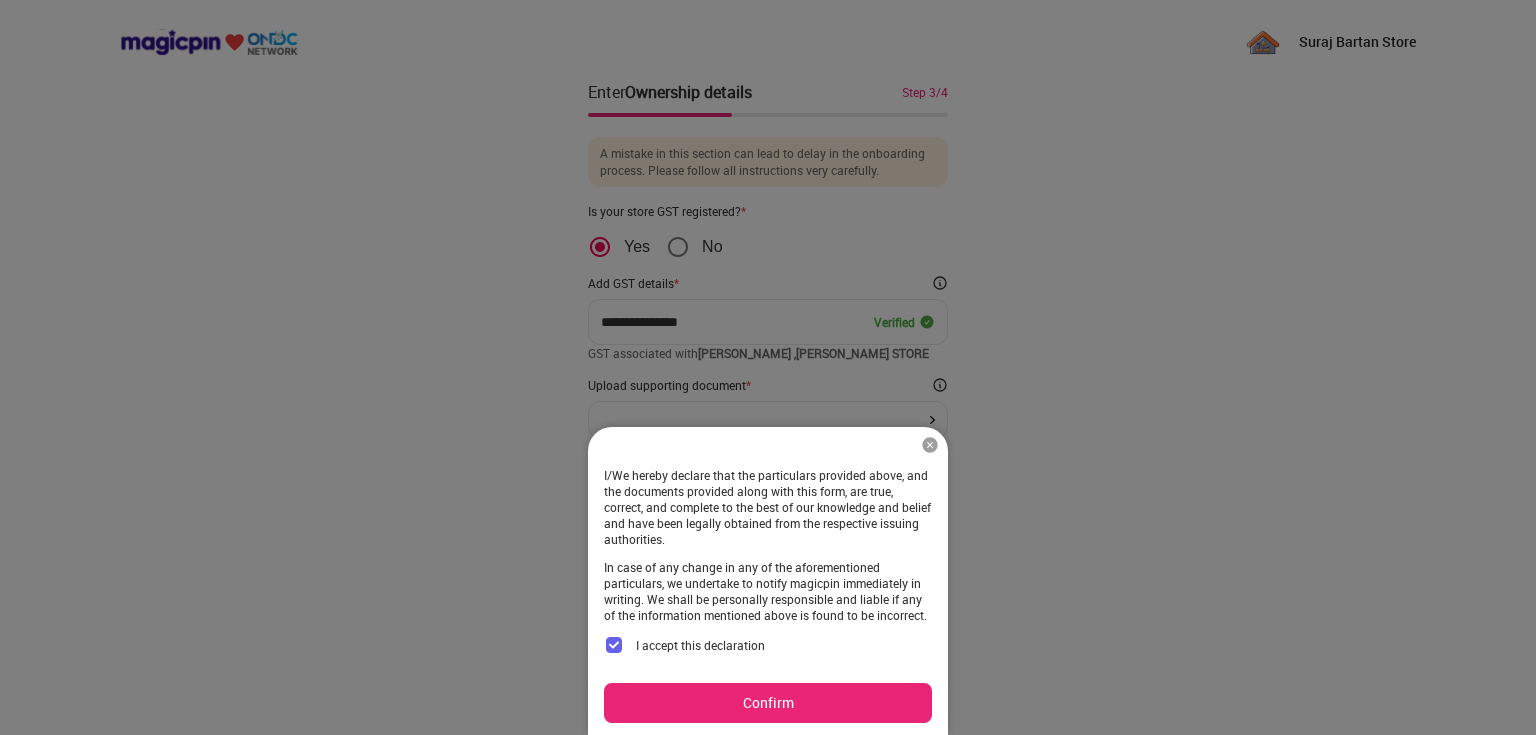 click on "Confirm" at bounding box center [768, 703] 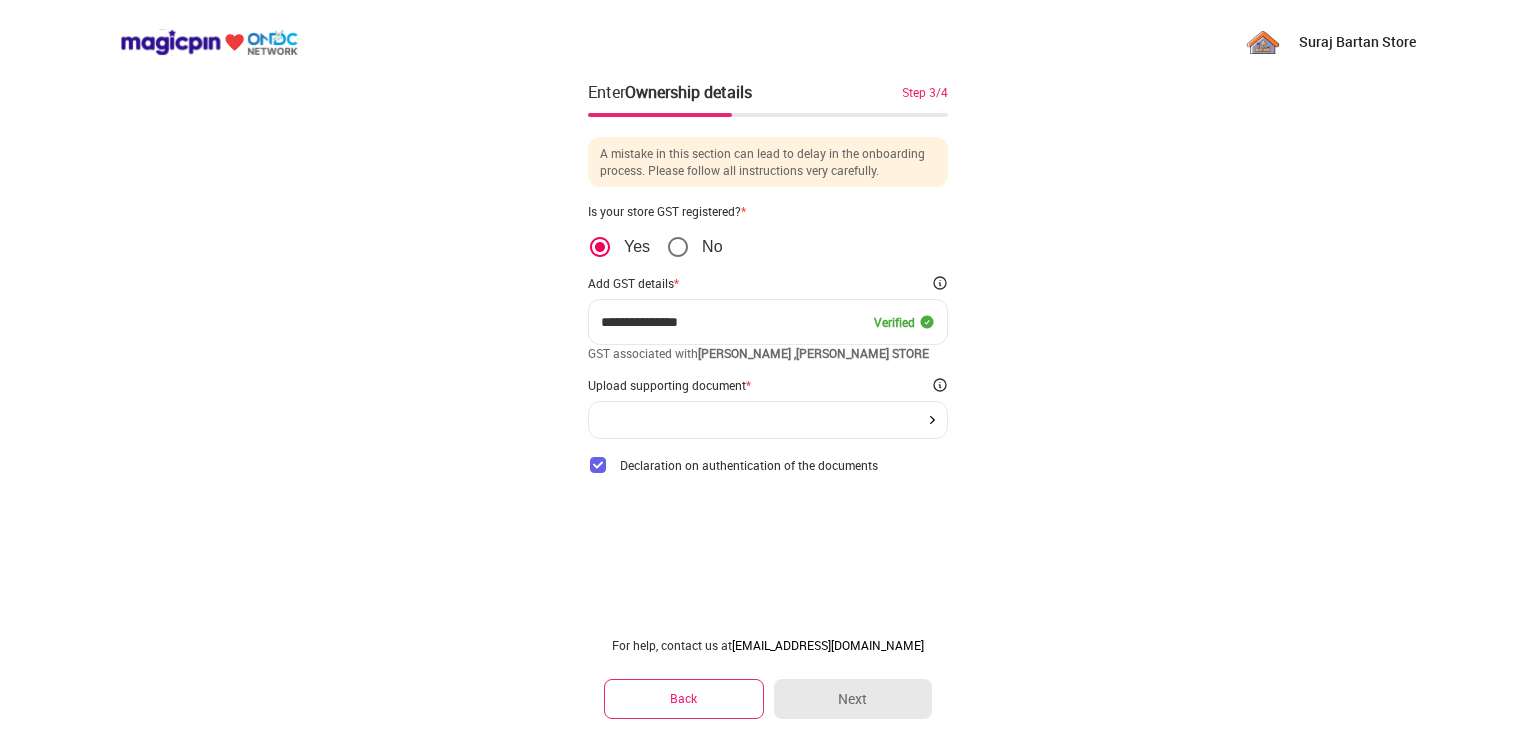 click 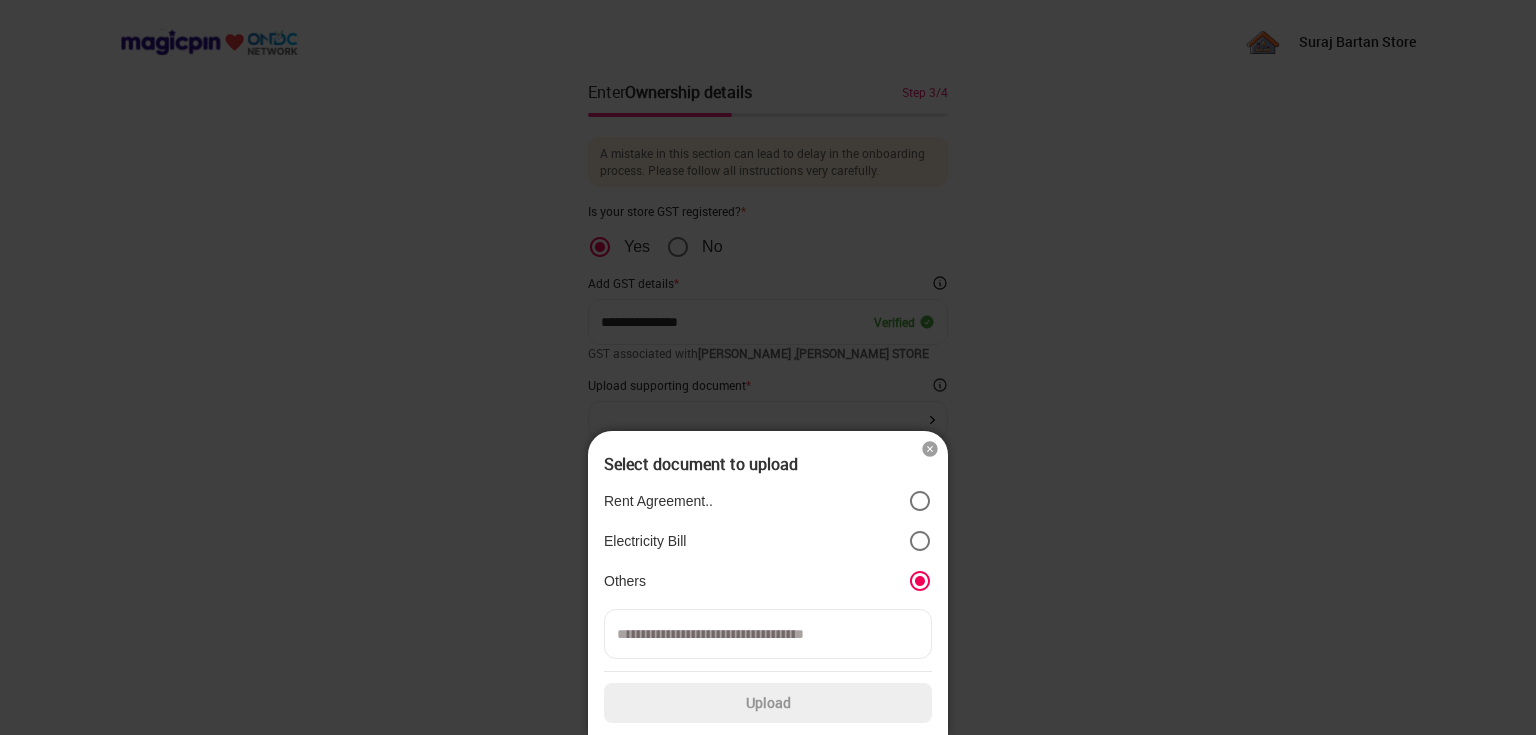 click on "Electricity Bill" at bounding box center (768, 541) 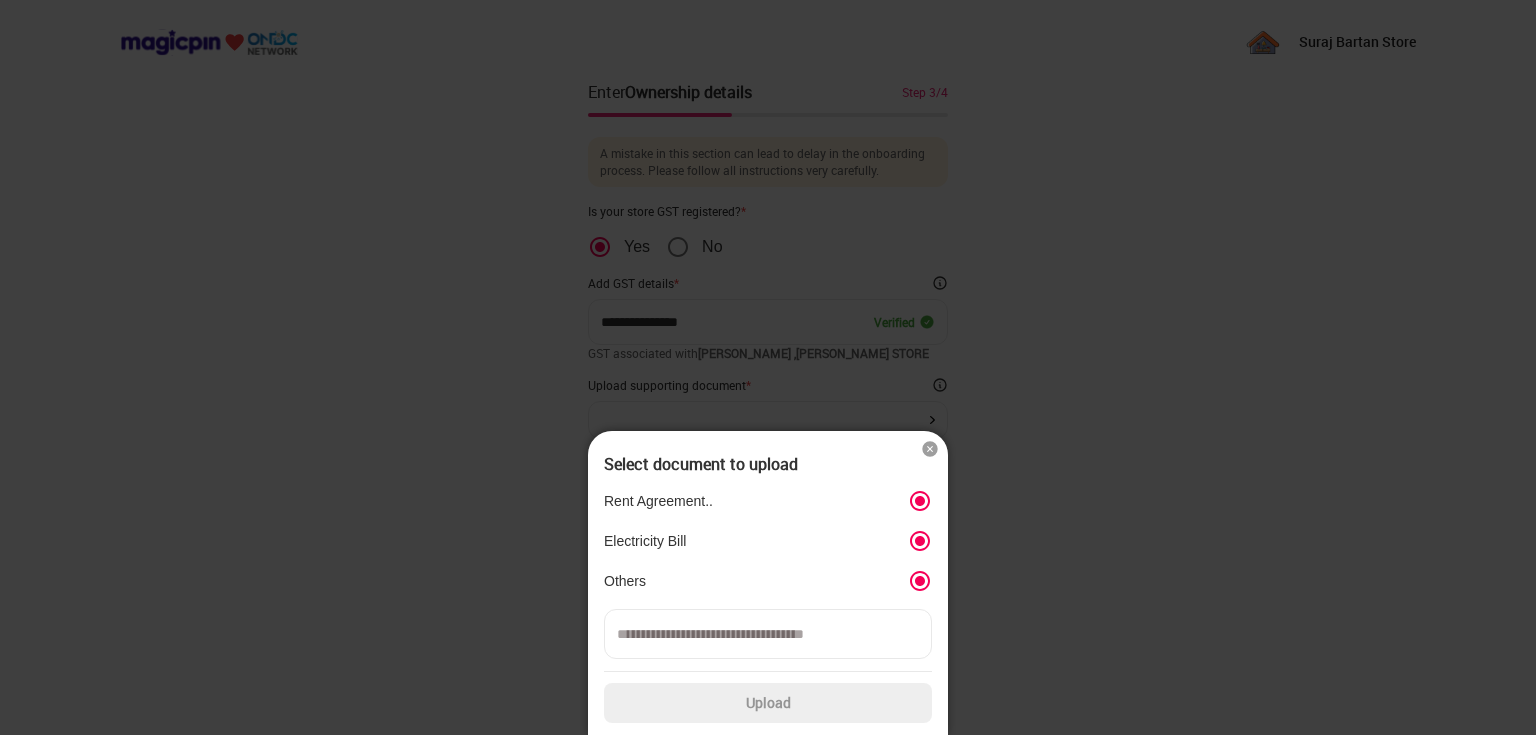 click at bounding box center [930, 449] 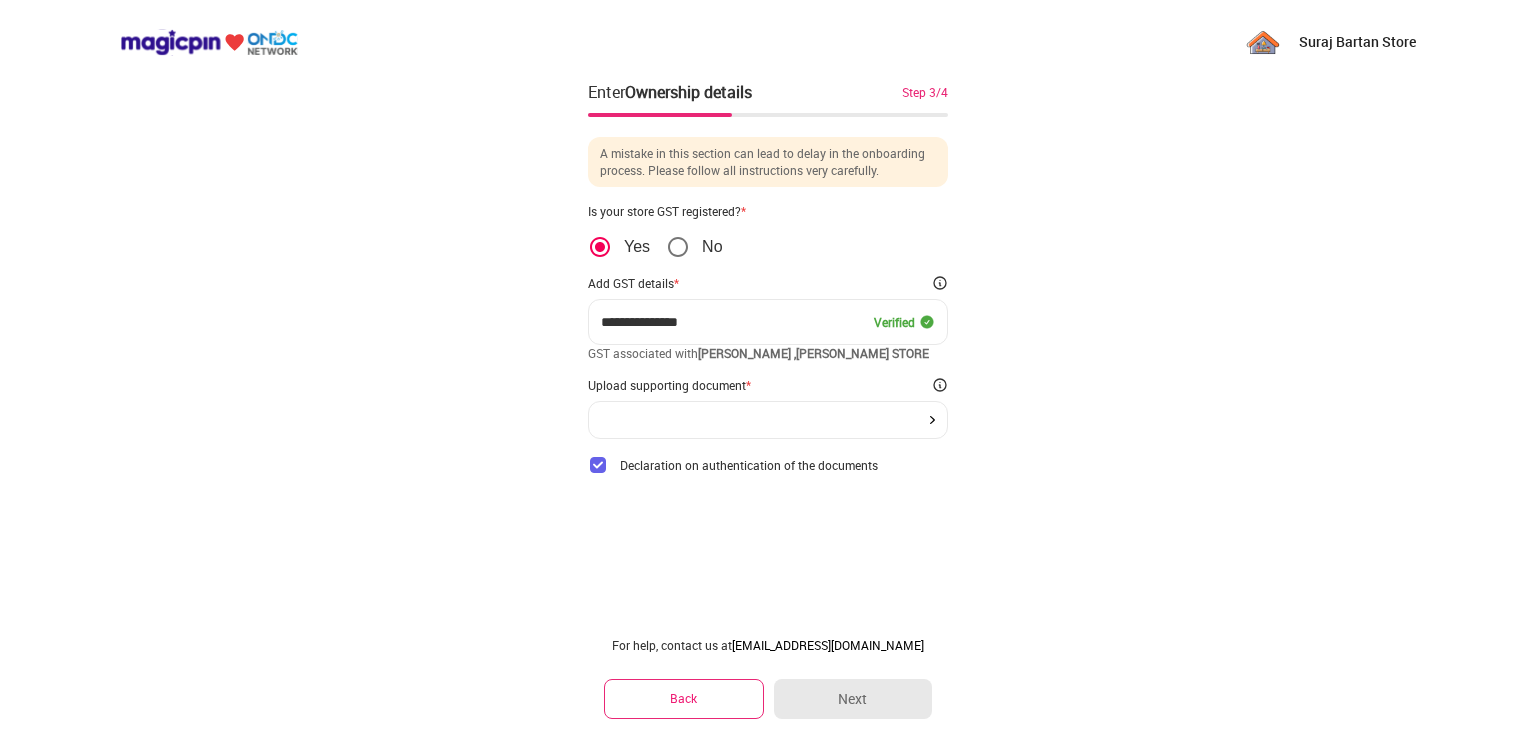 click 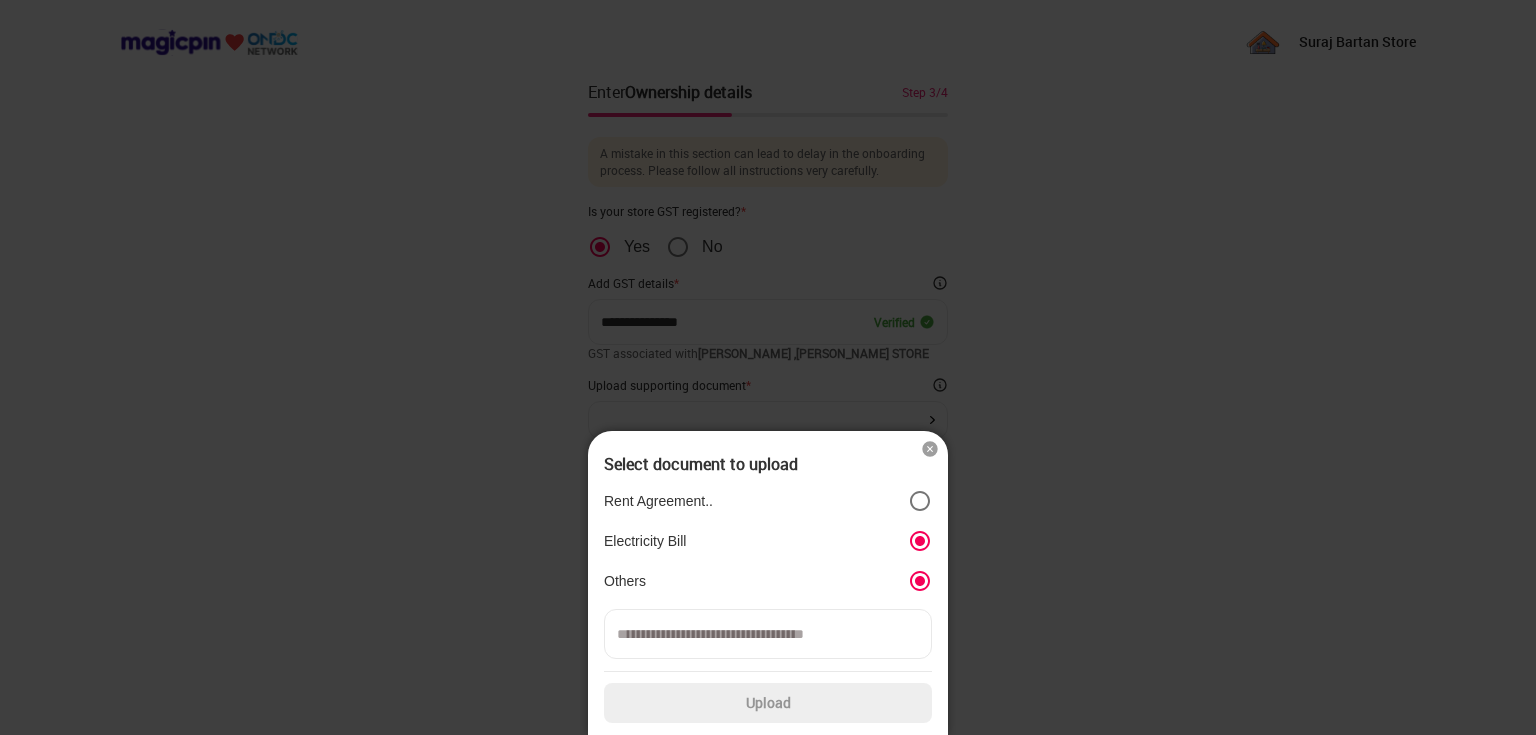 click at bounding box center [768, 634] 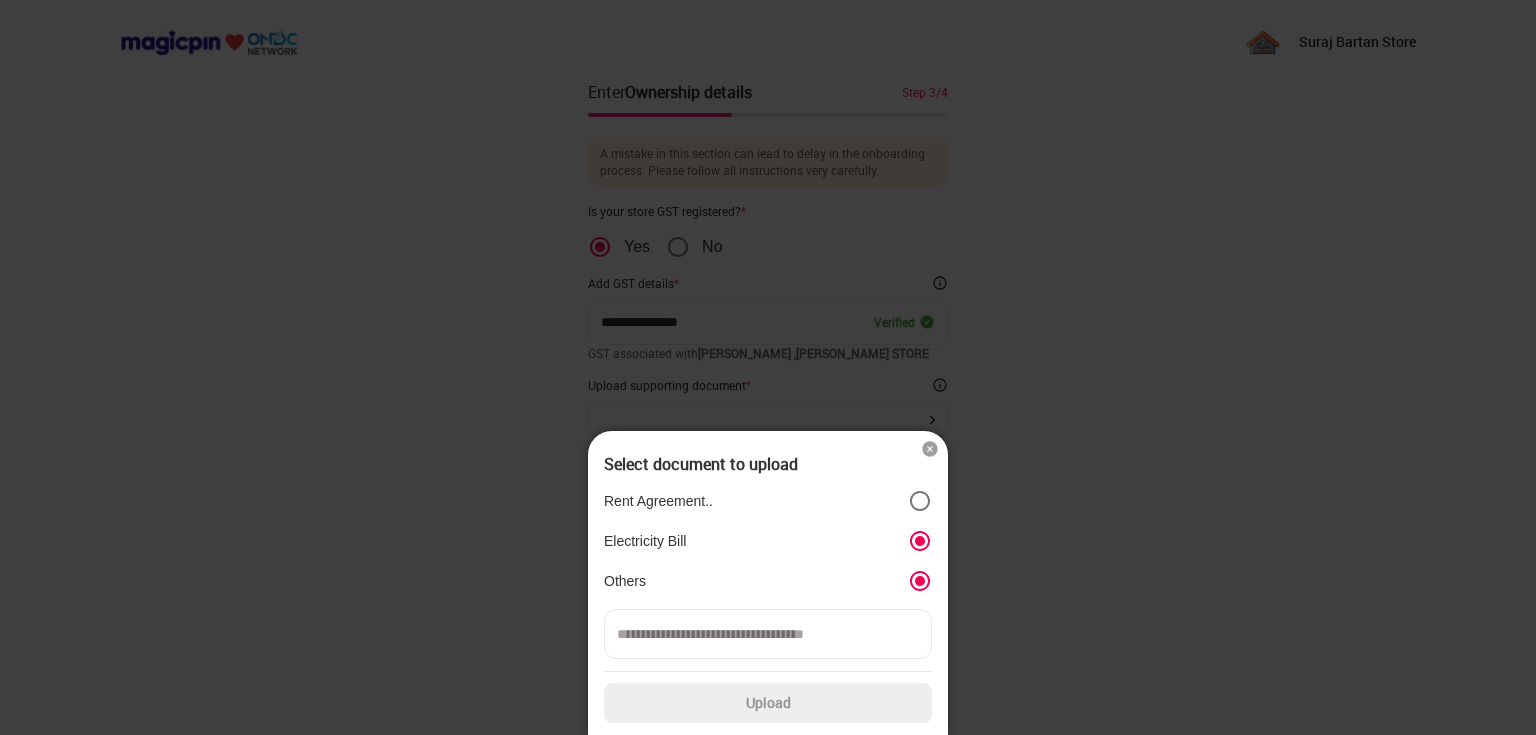 click at bounding box center (930, 449) 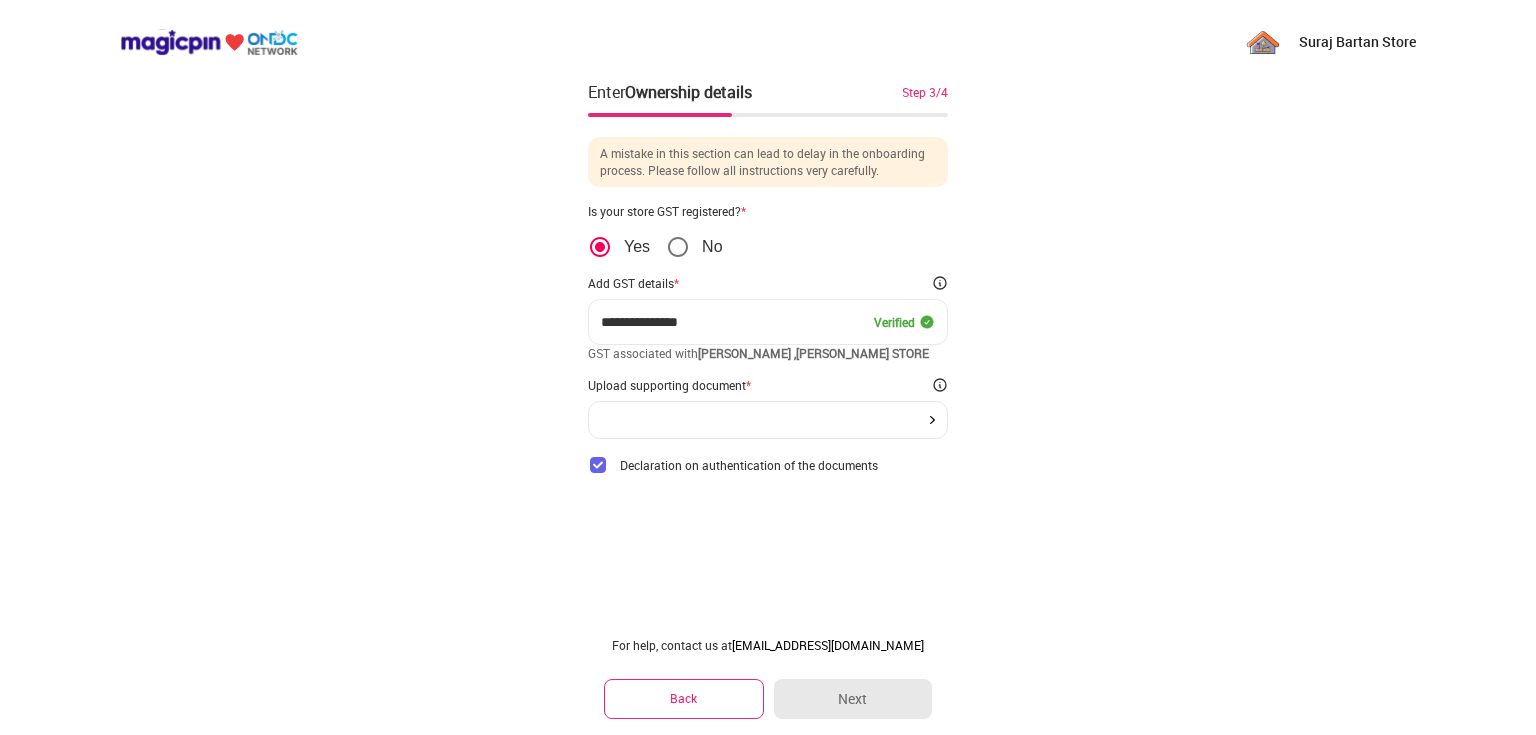 click at bounding box center (768, 420) 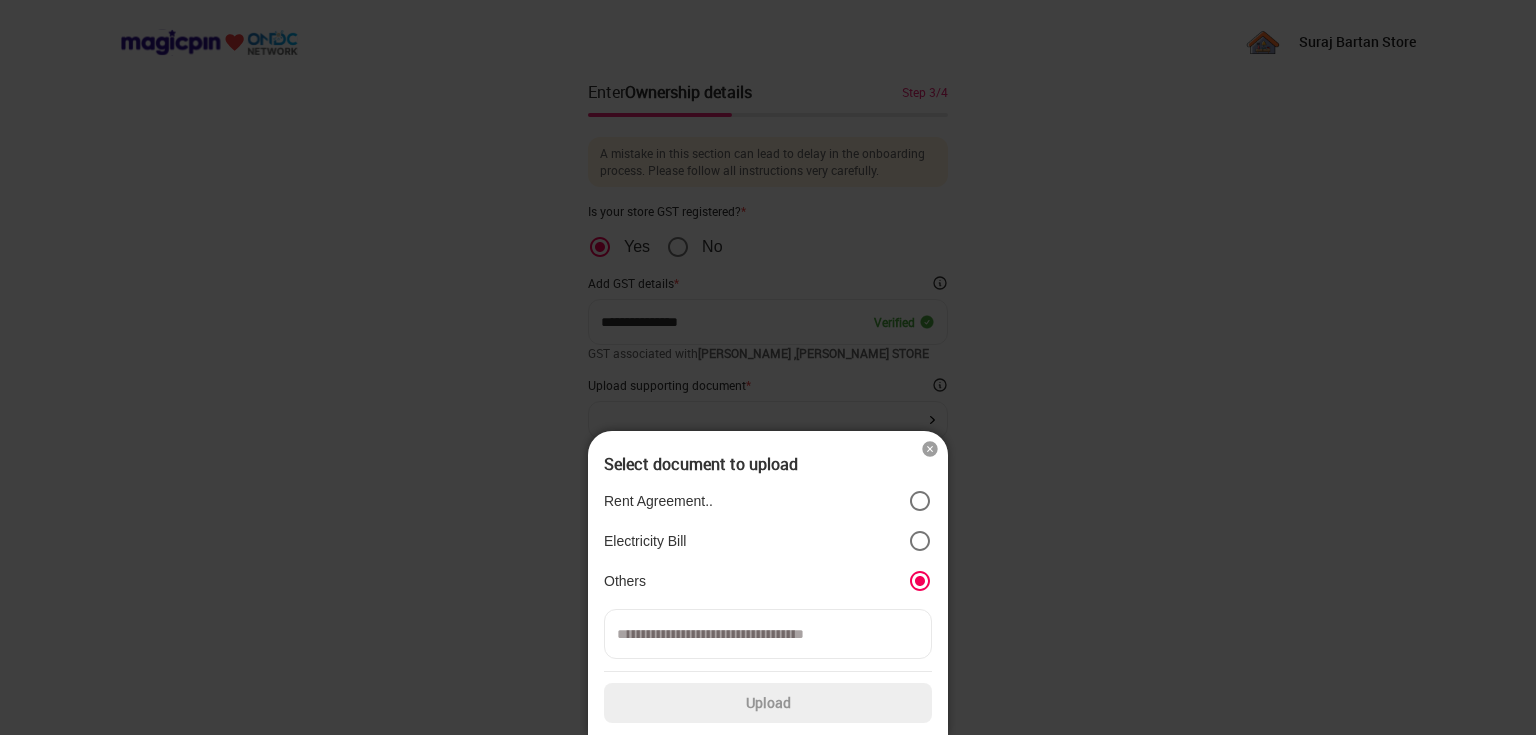 drag, startPoint x: 598, startPoint y: 493, endPoint x: 833, endPoint y: 643, distance: 278.79202 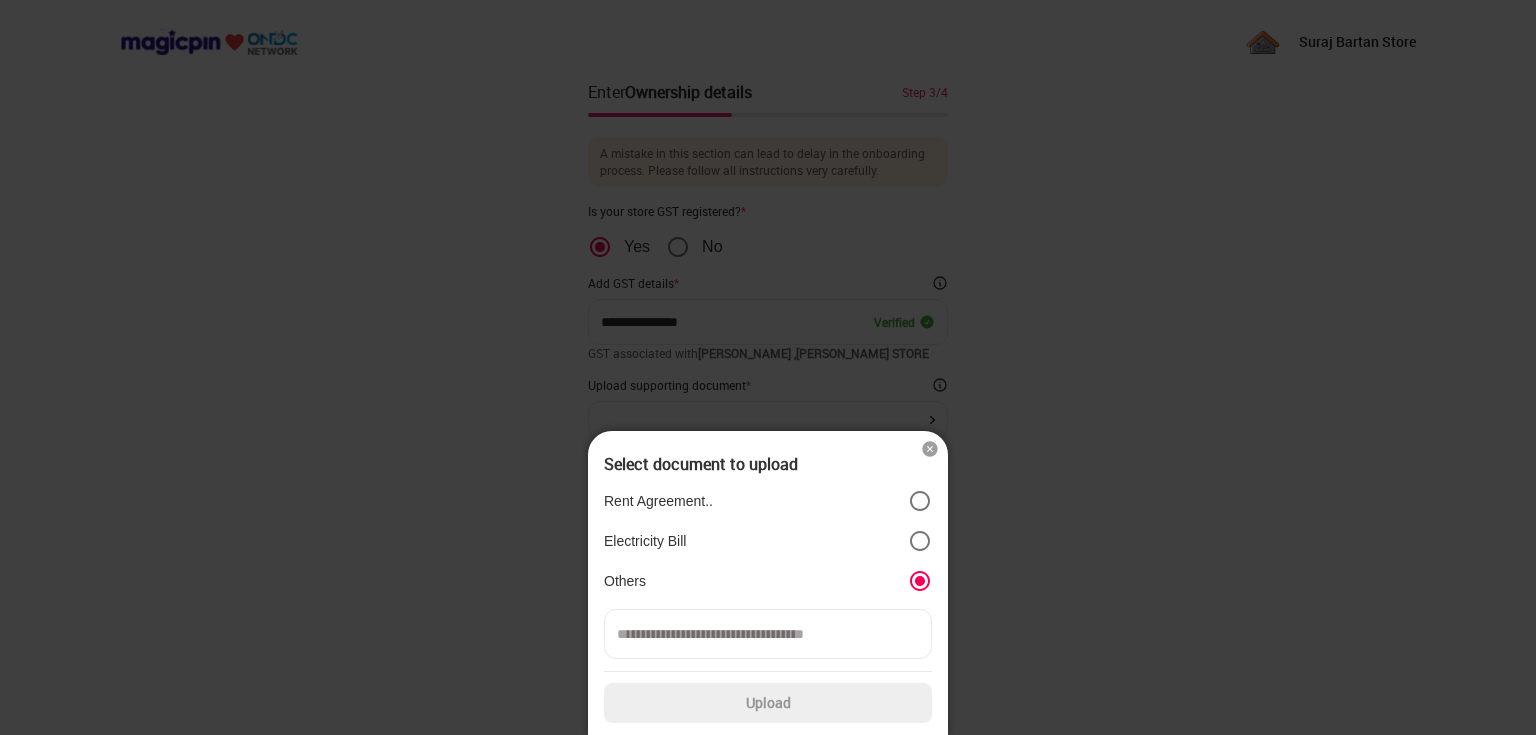 click at bounding box center (768, 634) 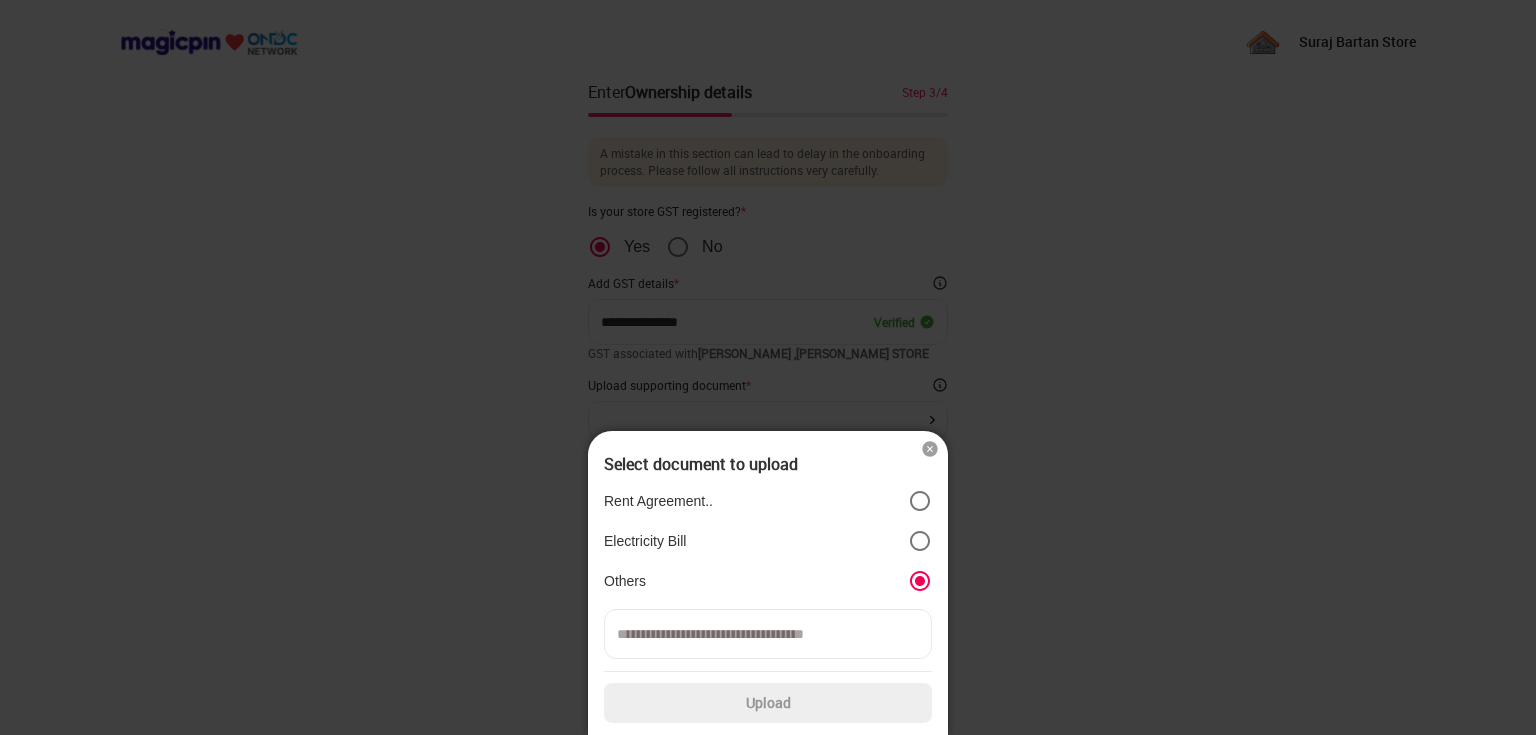 type on "*" 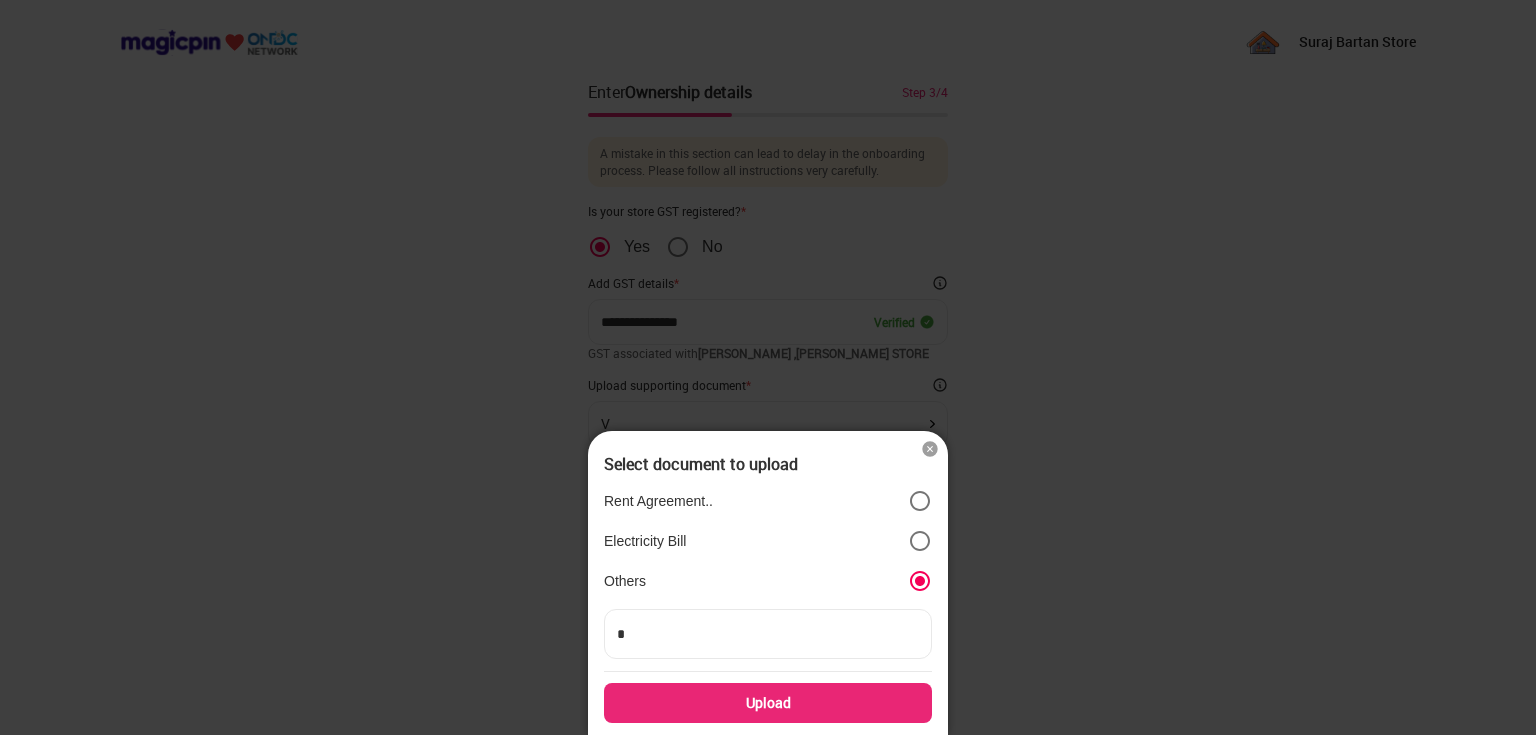 type on "**" 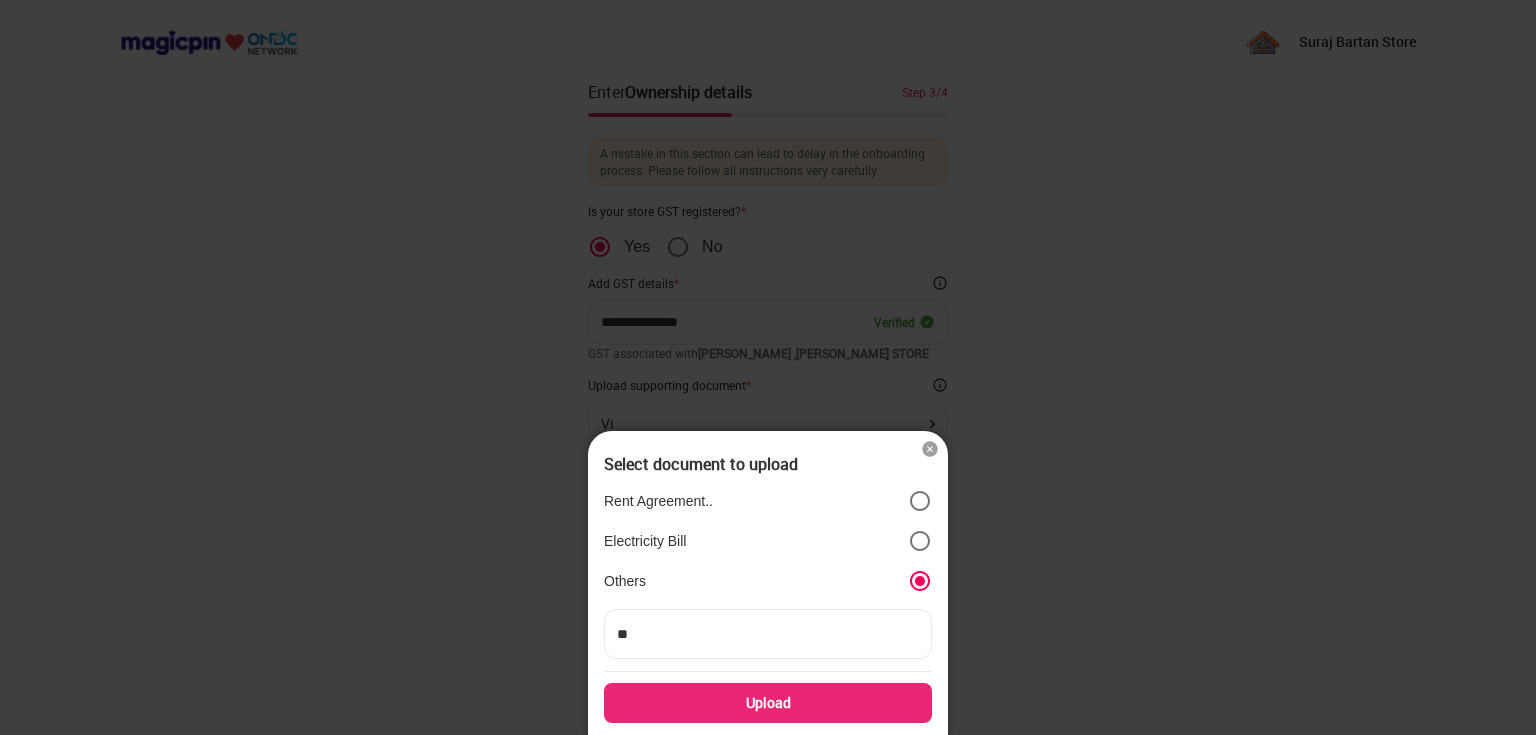 type on "***" 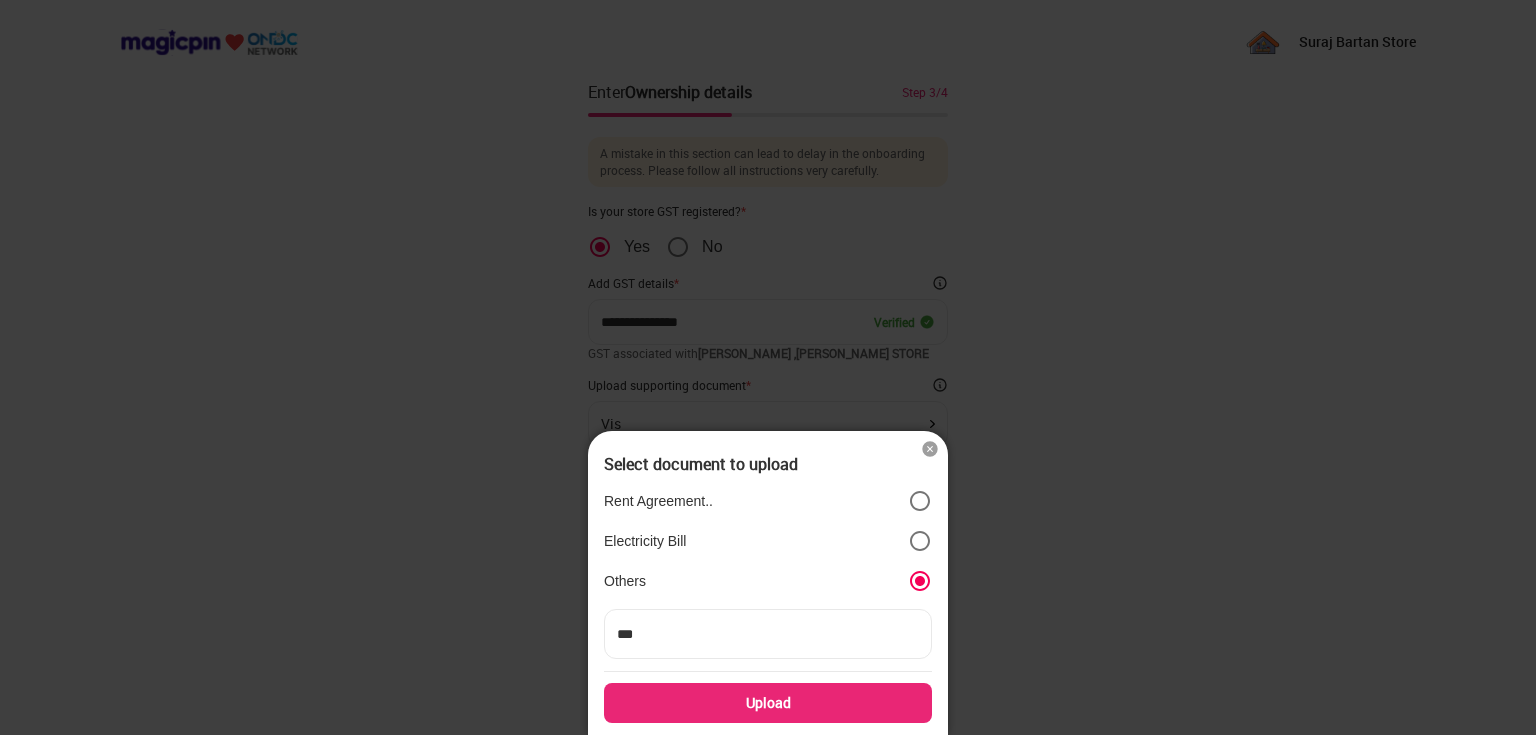 type on "****" 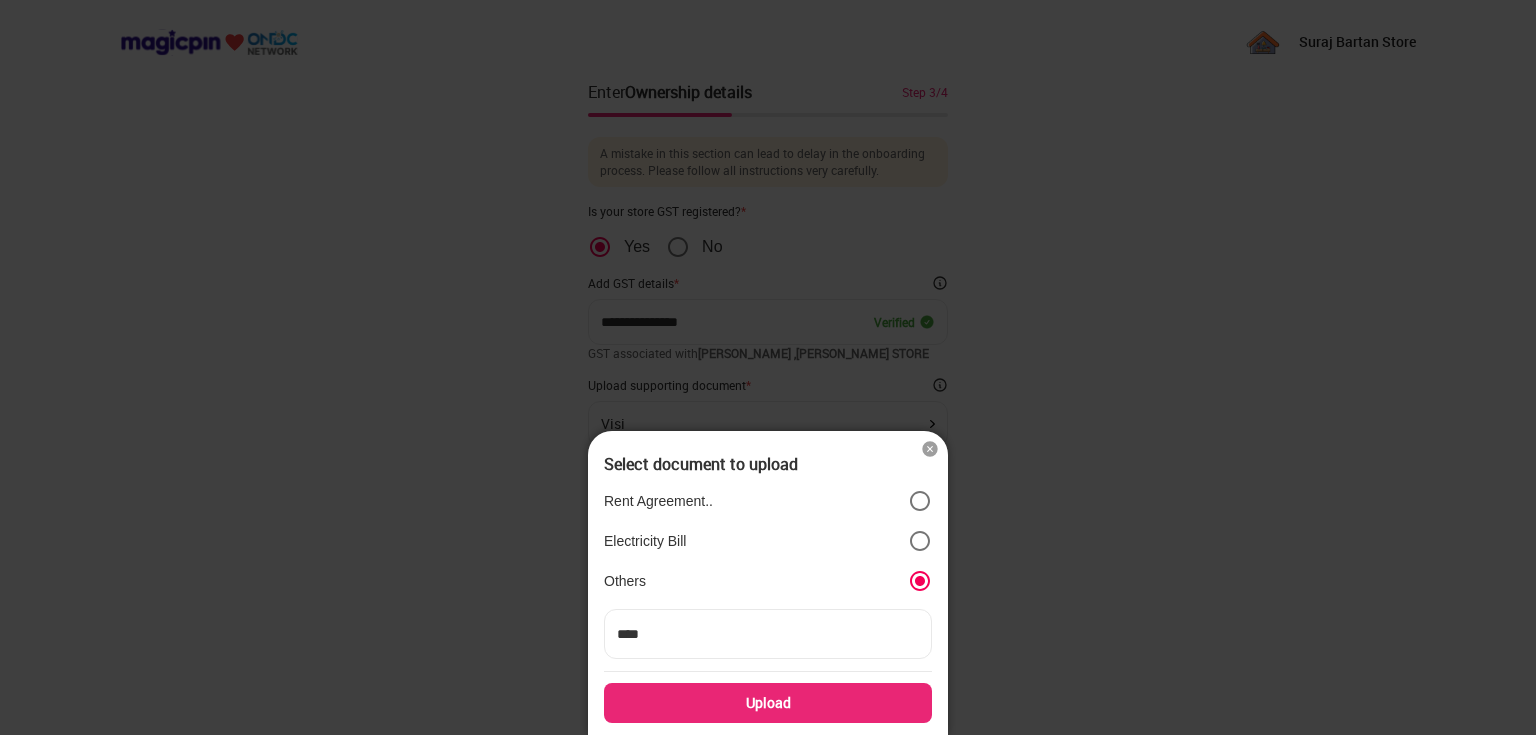 type on "*****" 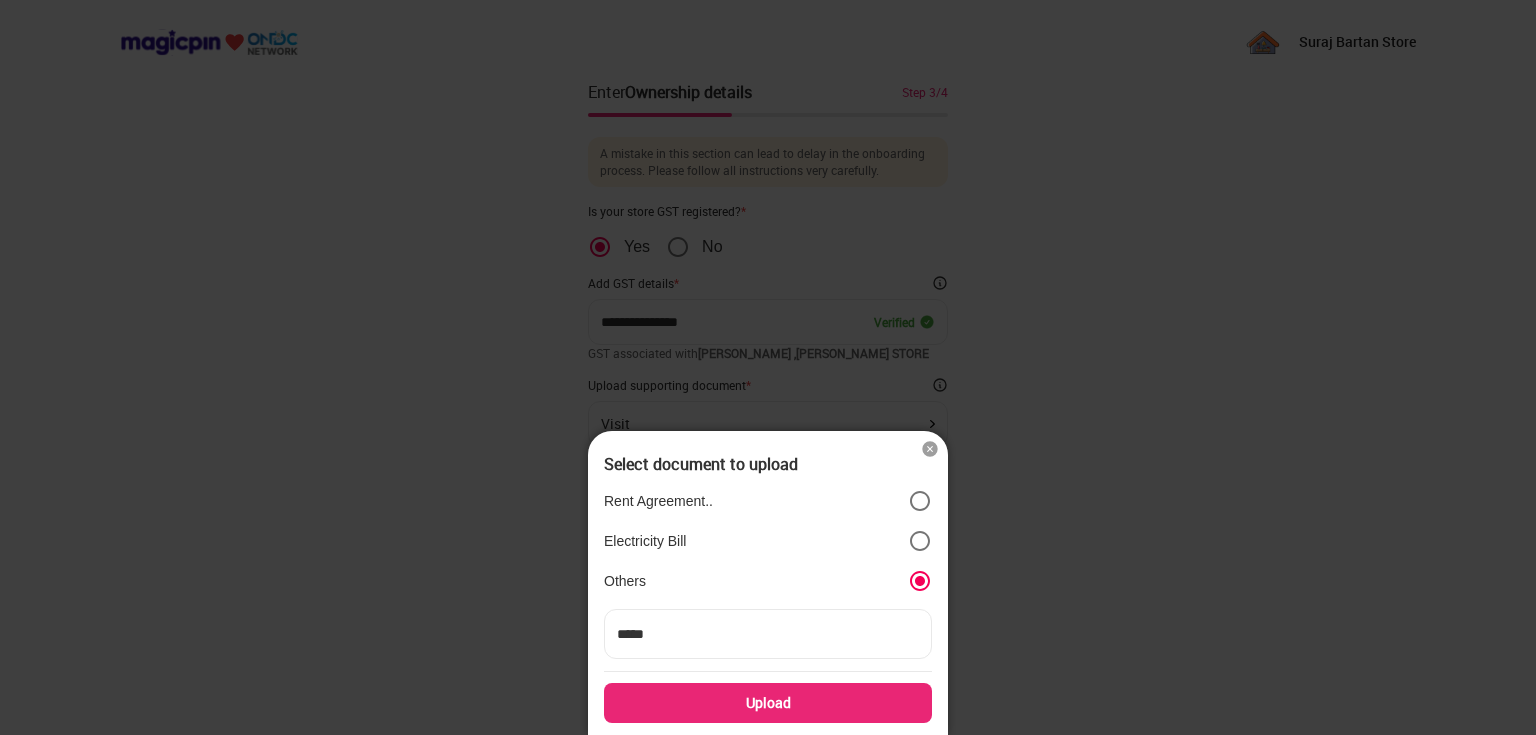 type on "******" 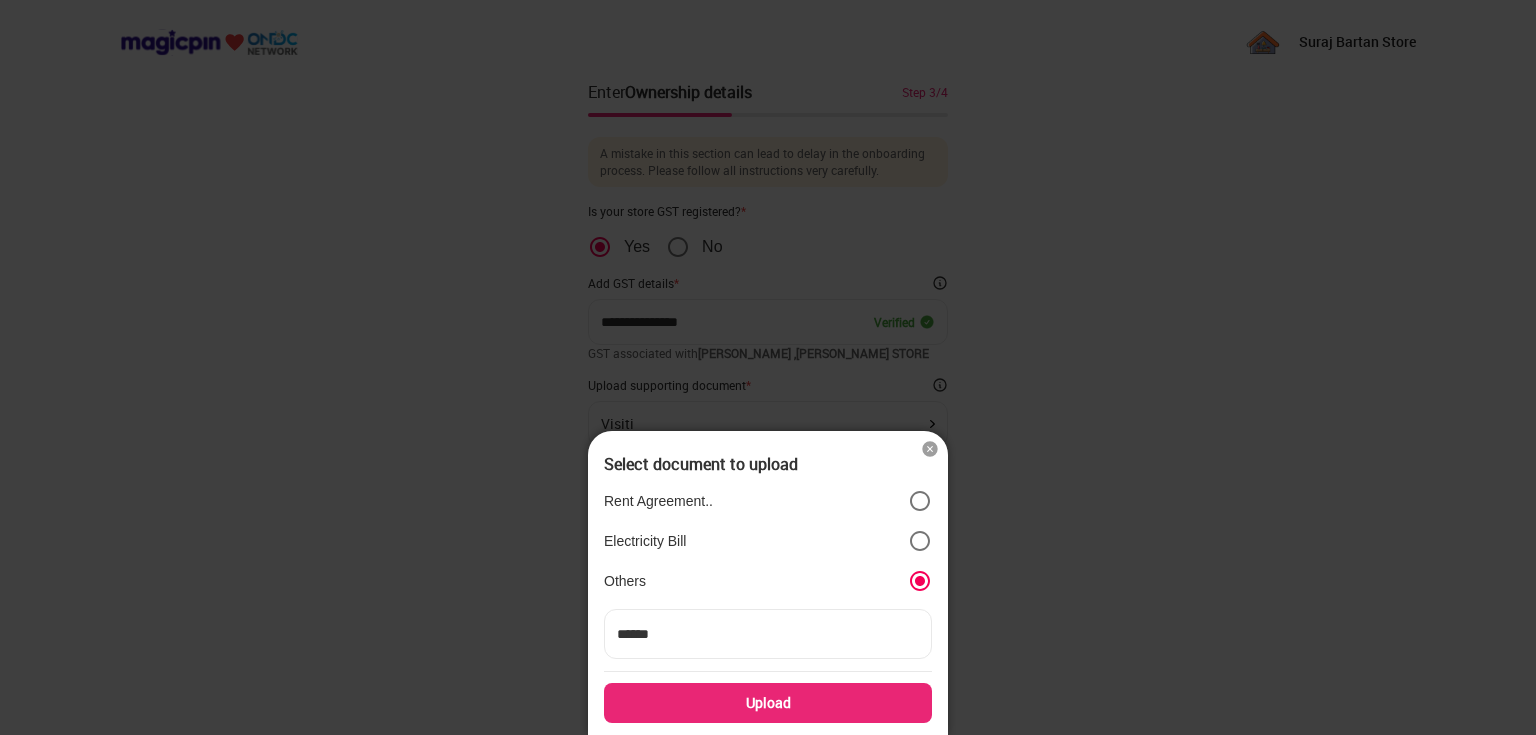 type on "*******" 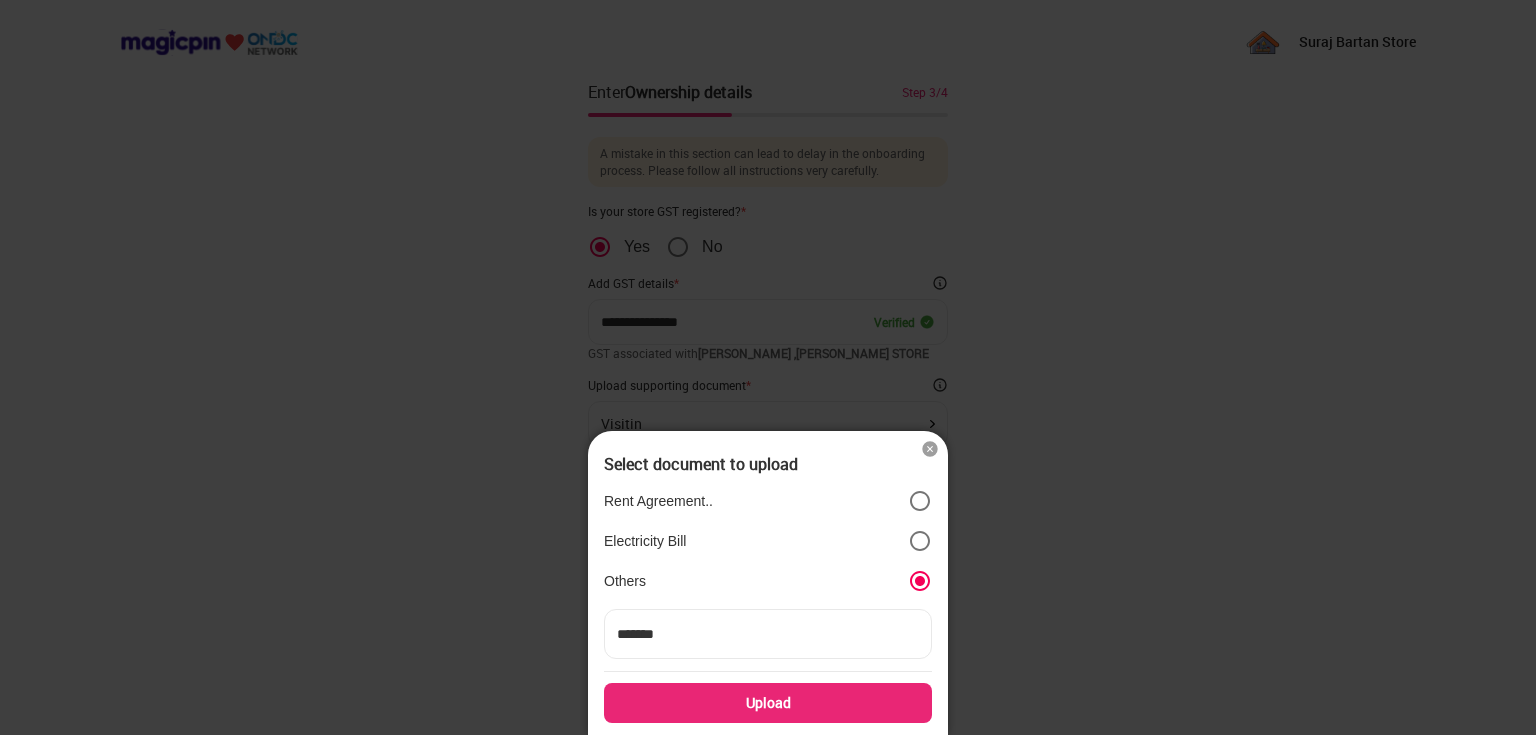 type on "********" 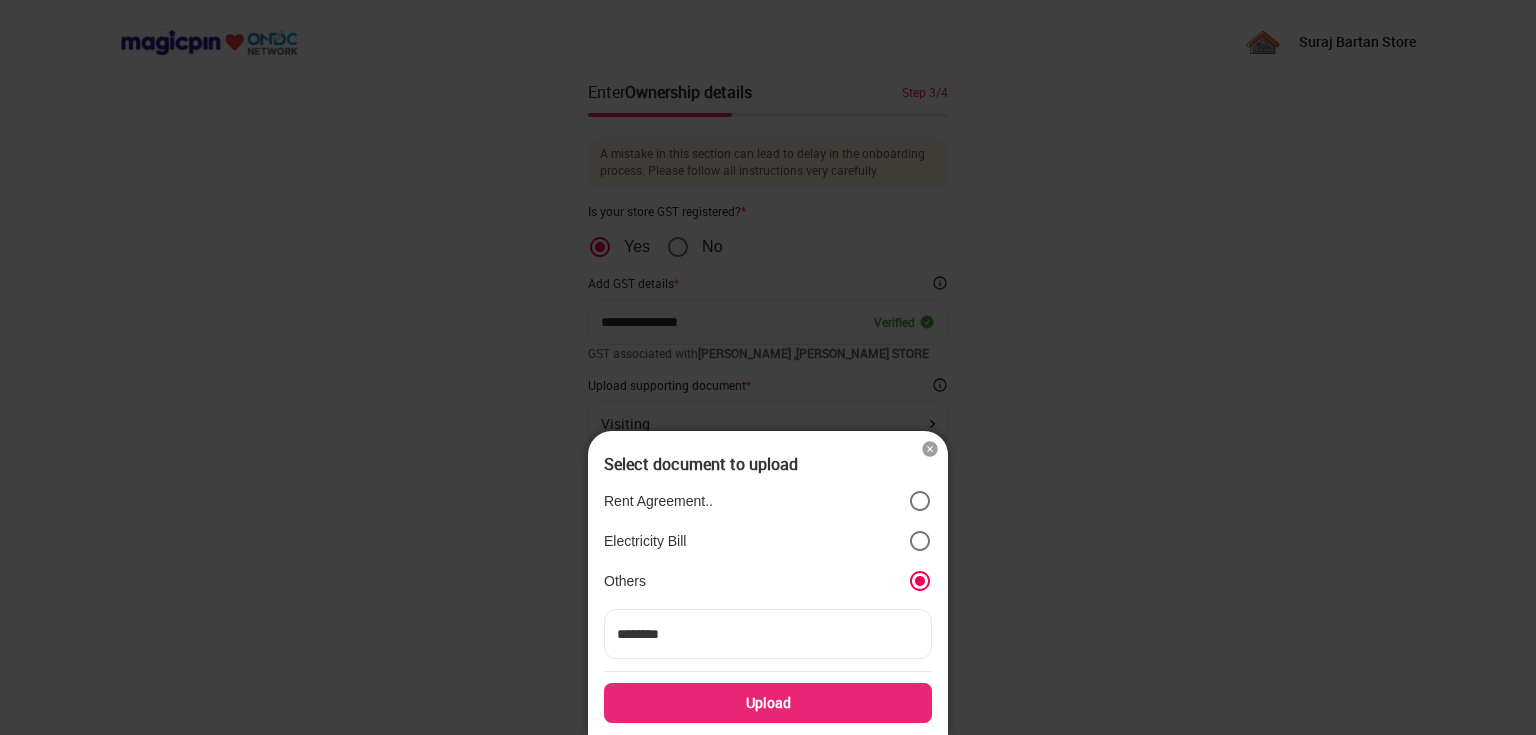 type on "********" 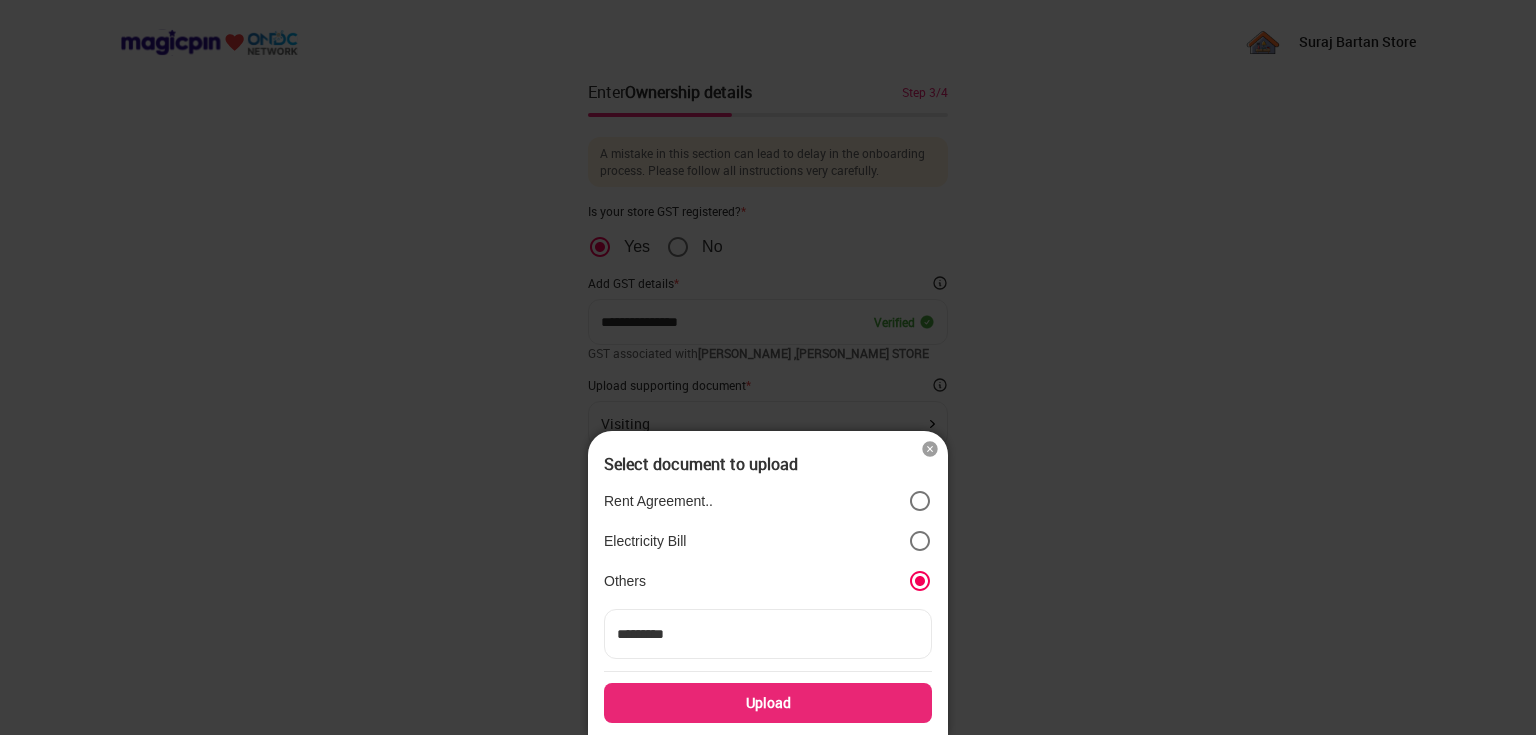 type on "**********" 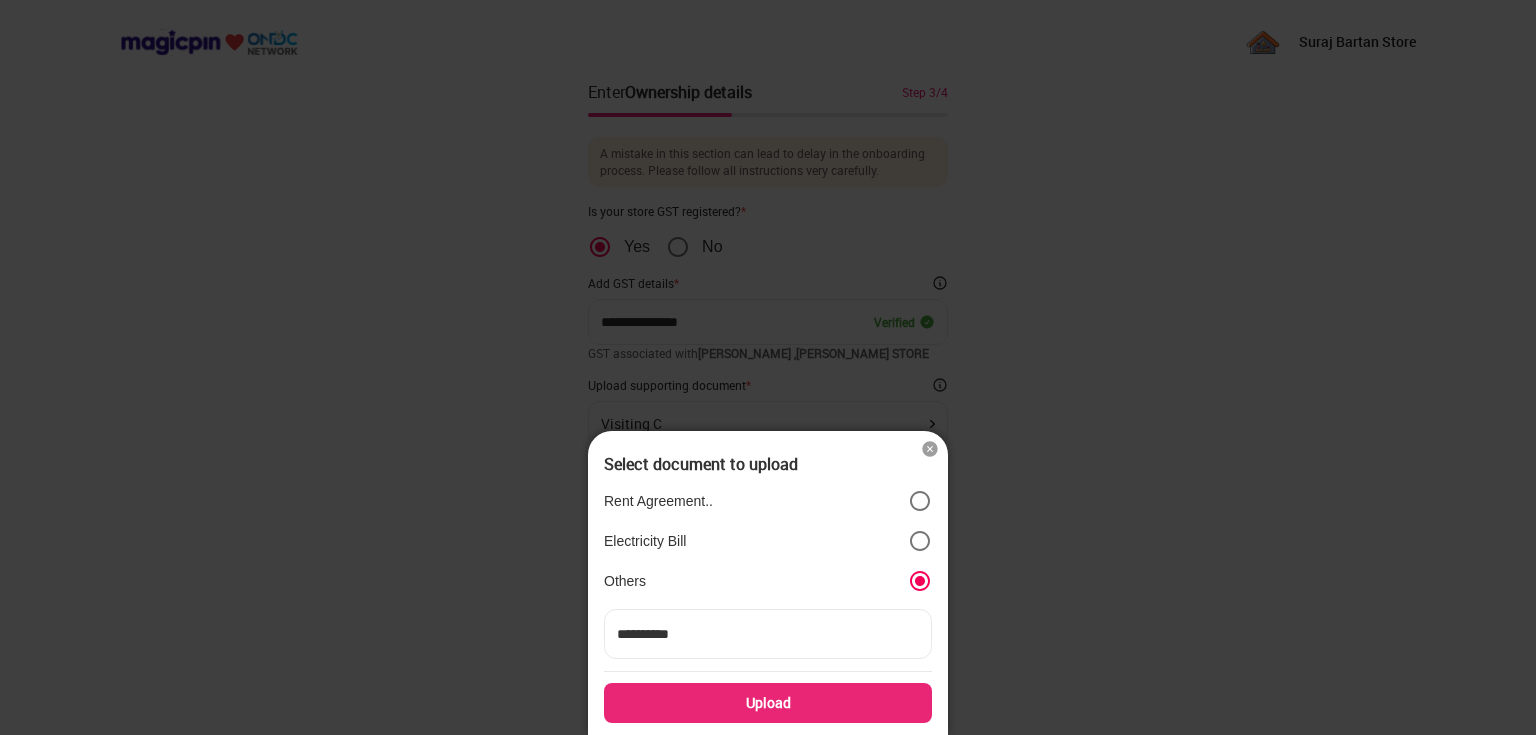 type on "**********" 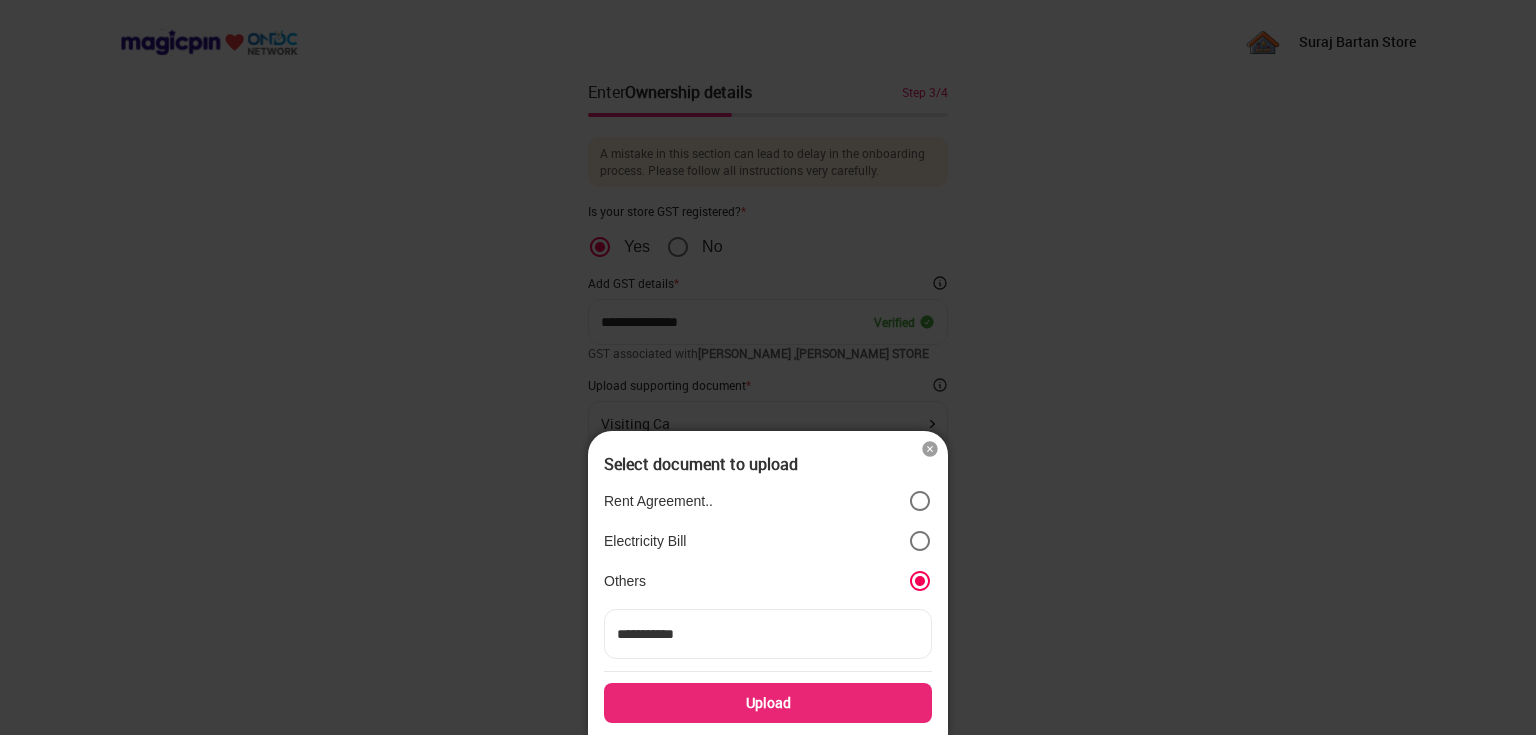 type on "**********" 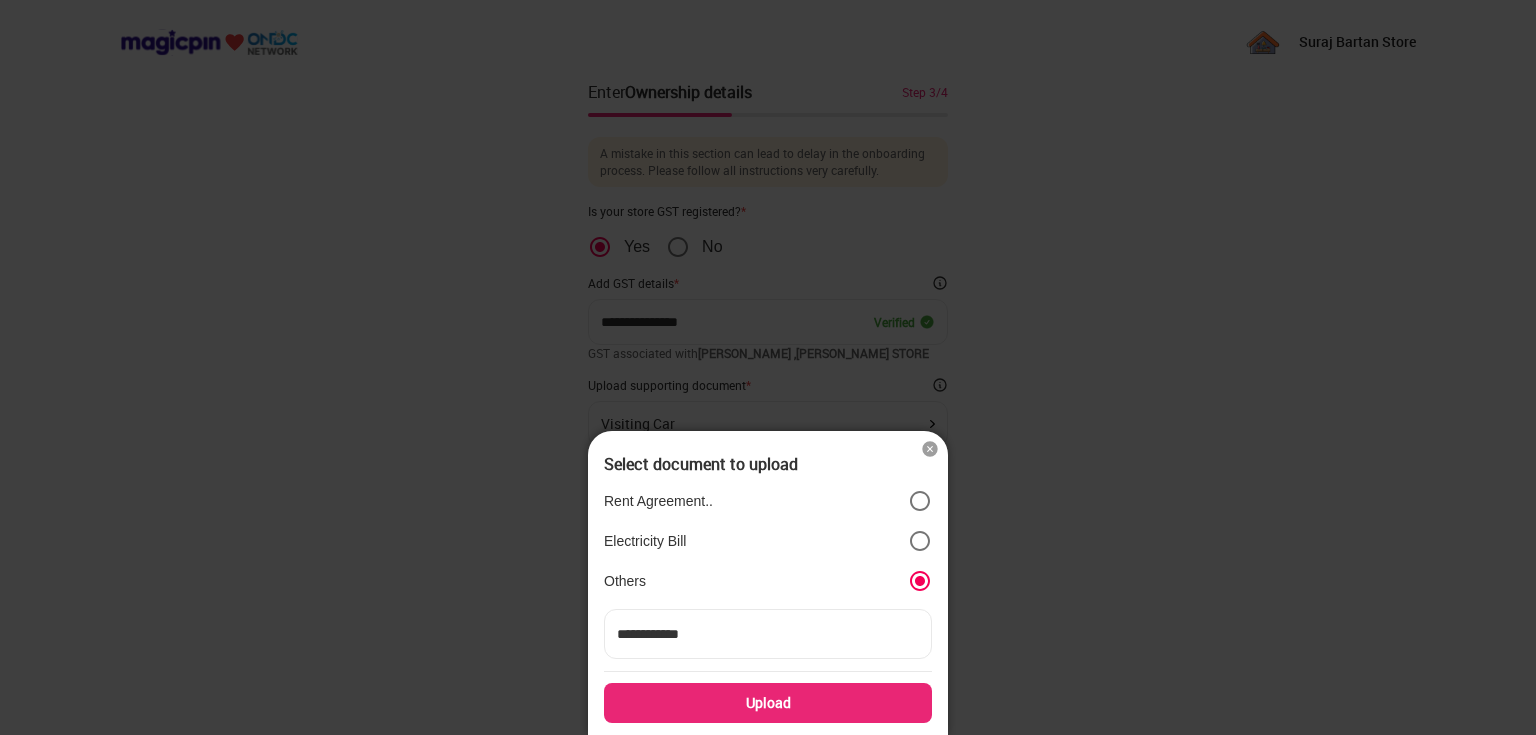 type on "**********" 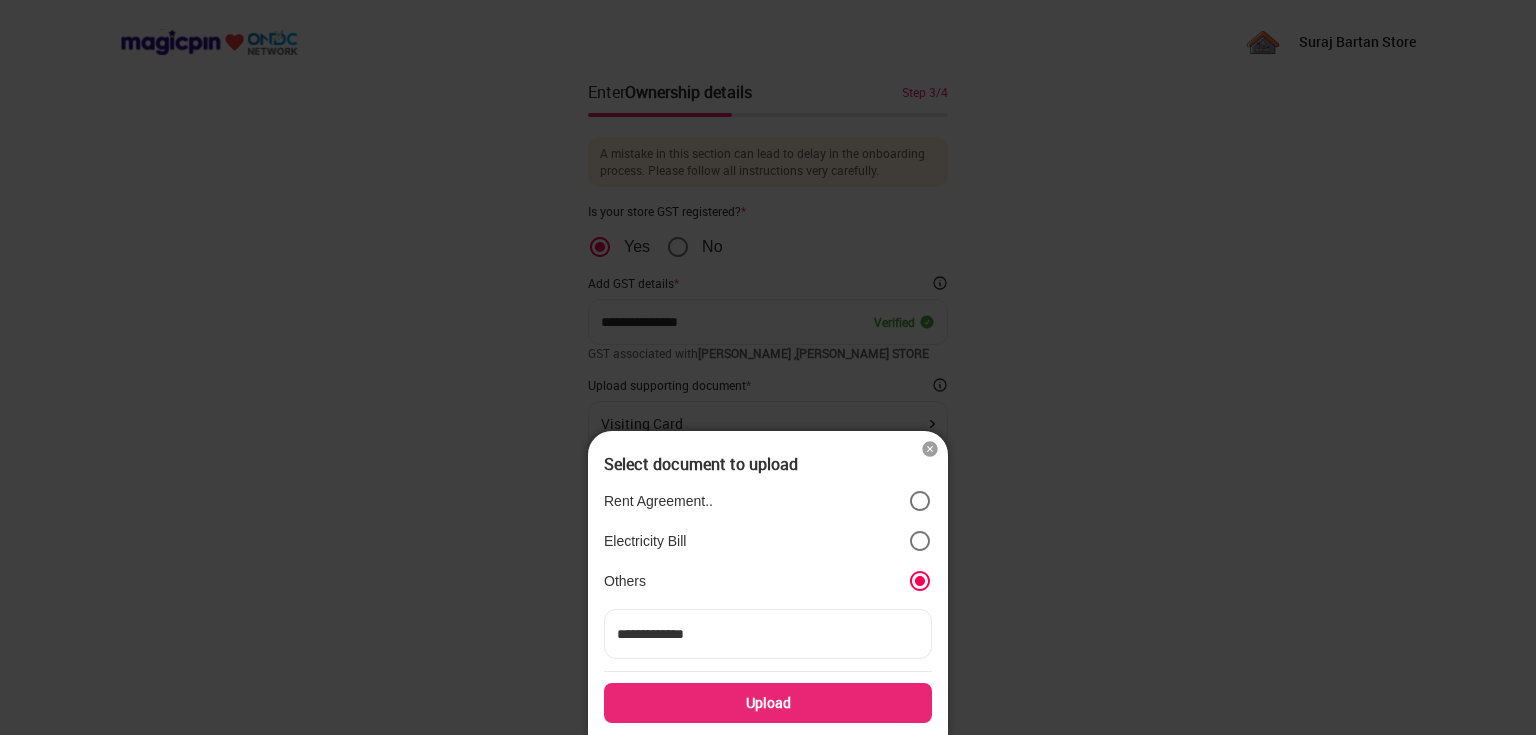 type on "**********" 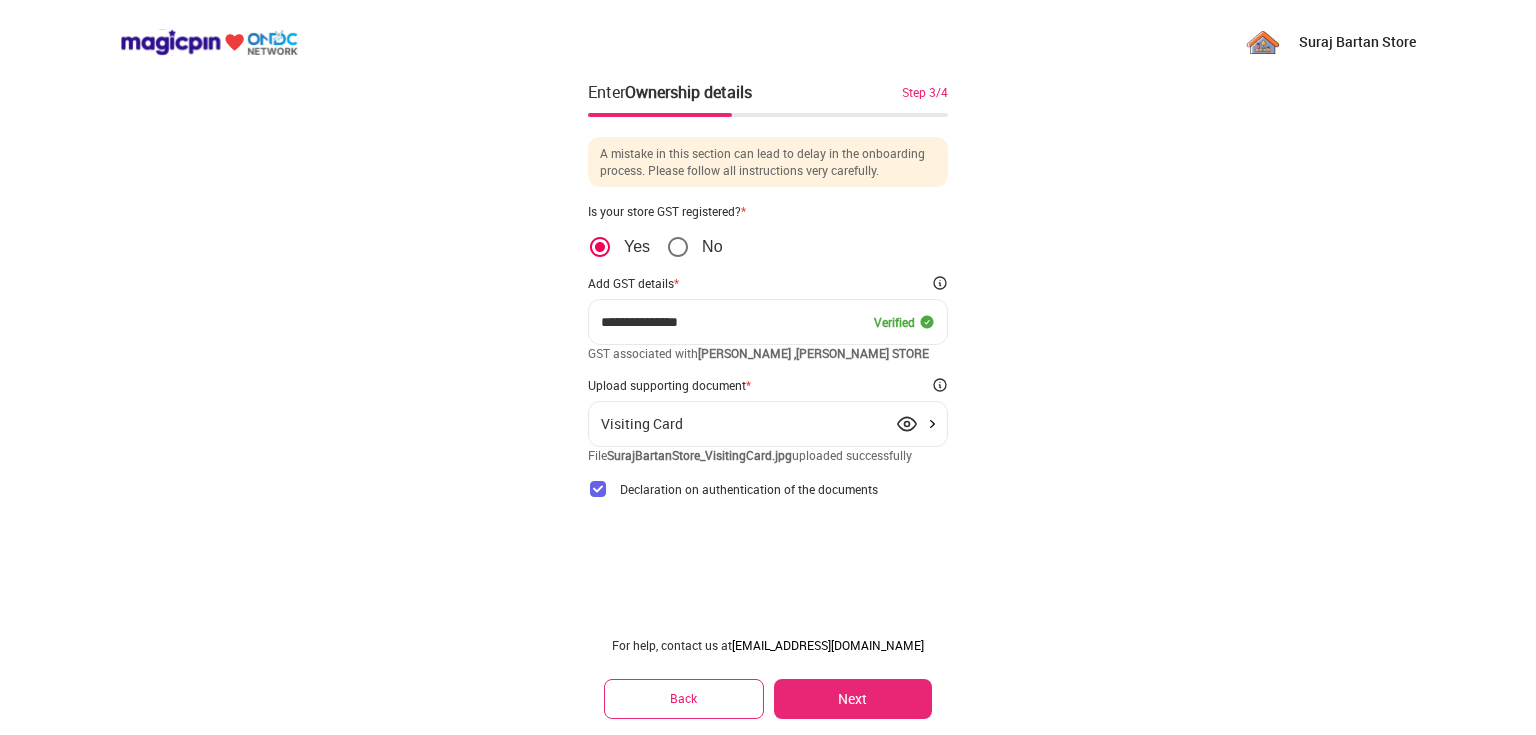 click on "Next" at bounding box center [853, 699] 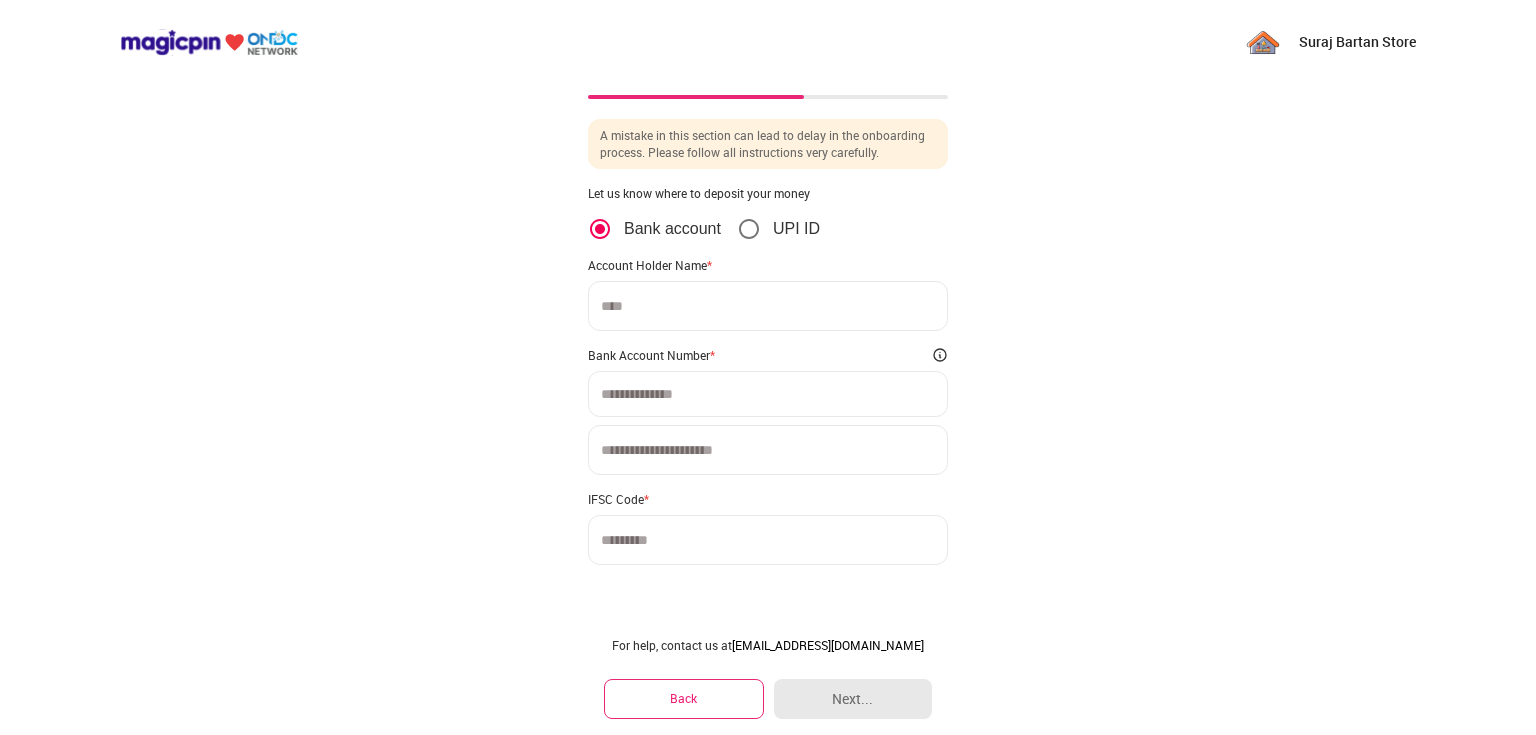scroll, scrollTop: 0, scrollLeft: 0, axis: both 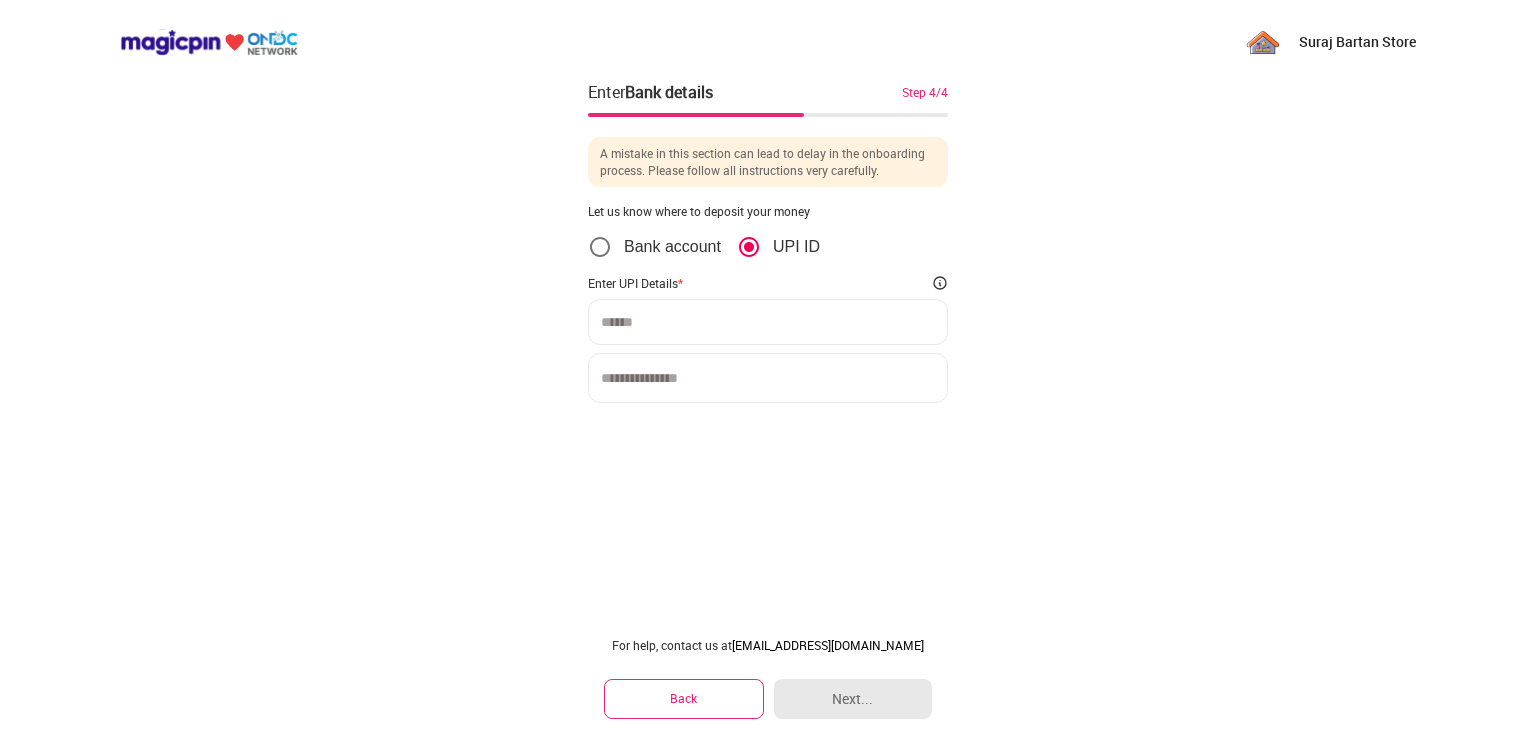 click at bounding box center [768, 322] 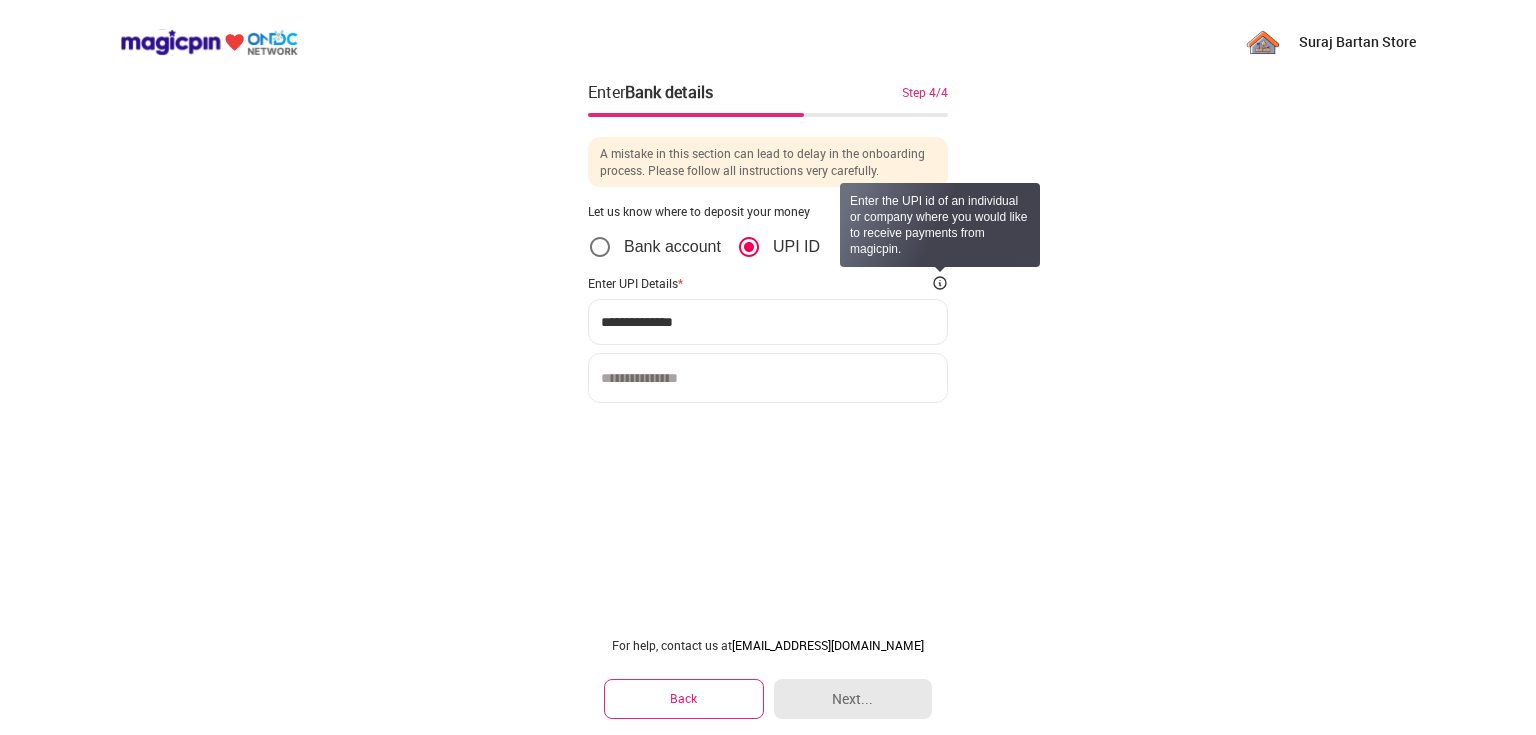 type on "**********" 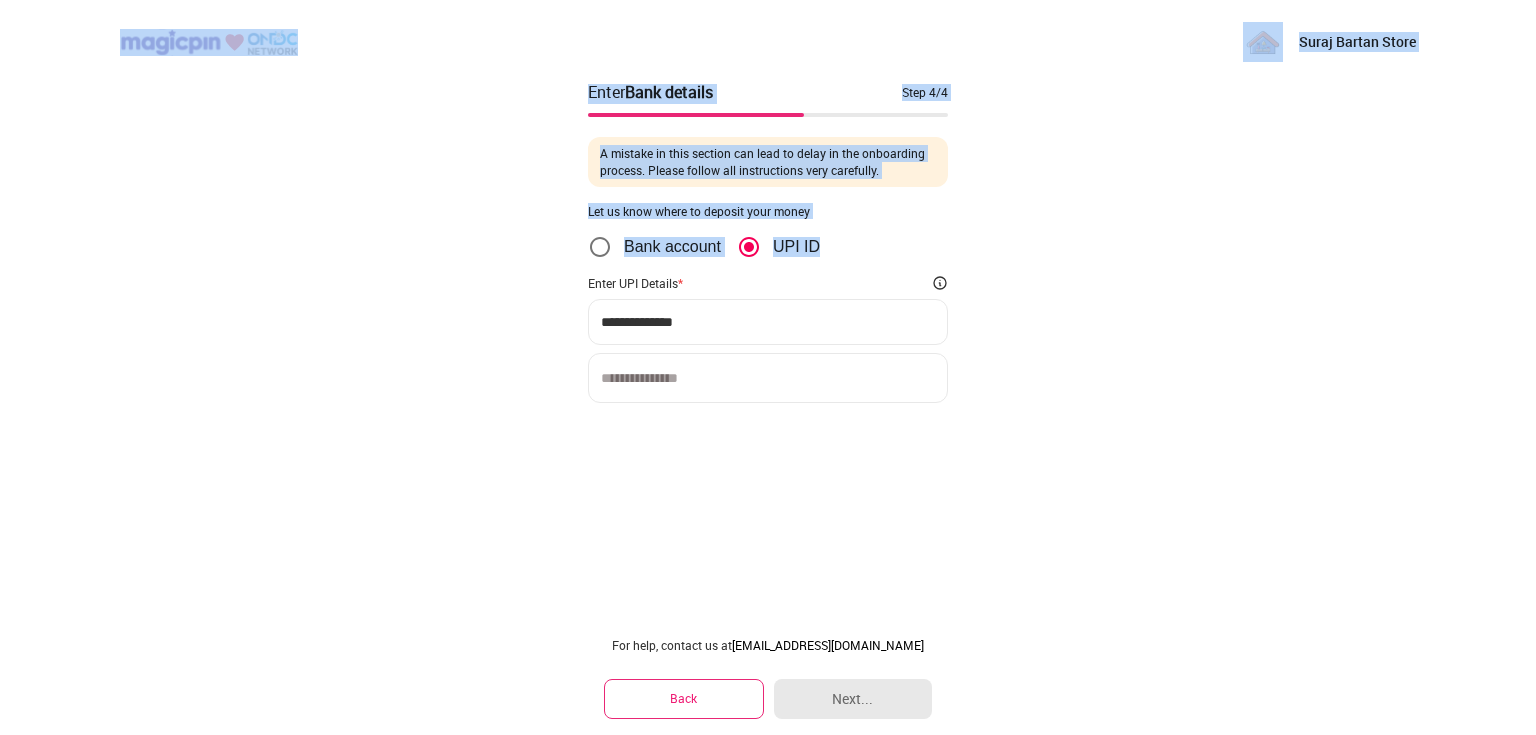 drag, startPoint x: 582, startPoint y: 65, endPoint x: 844, endPoint y: 282, distance: 340.19553 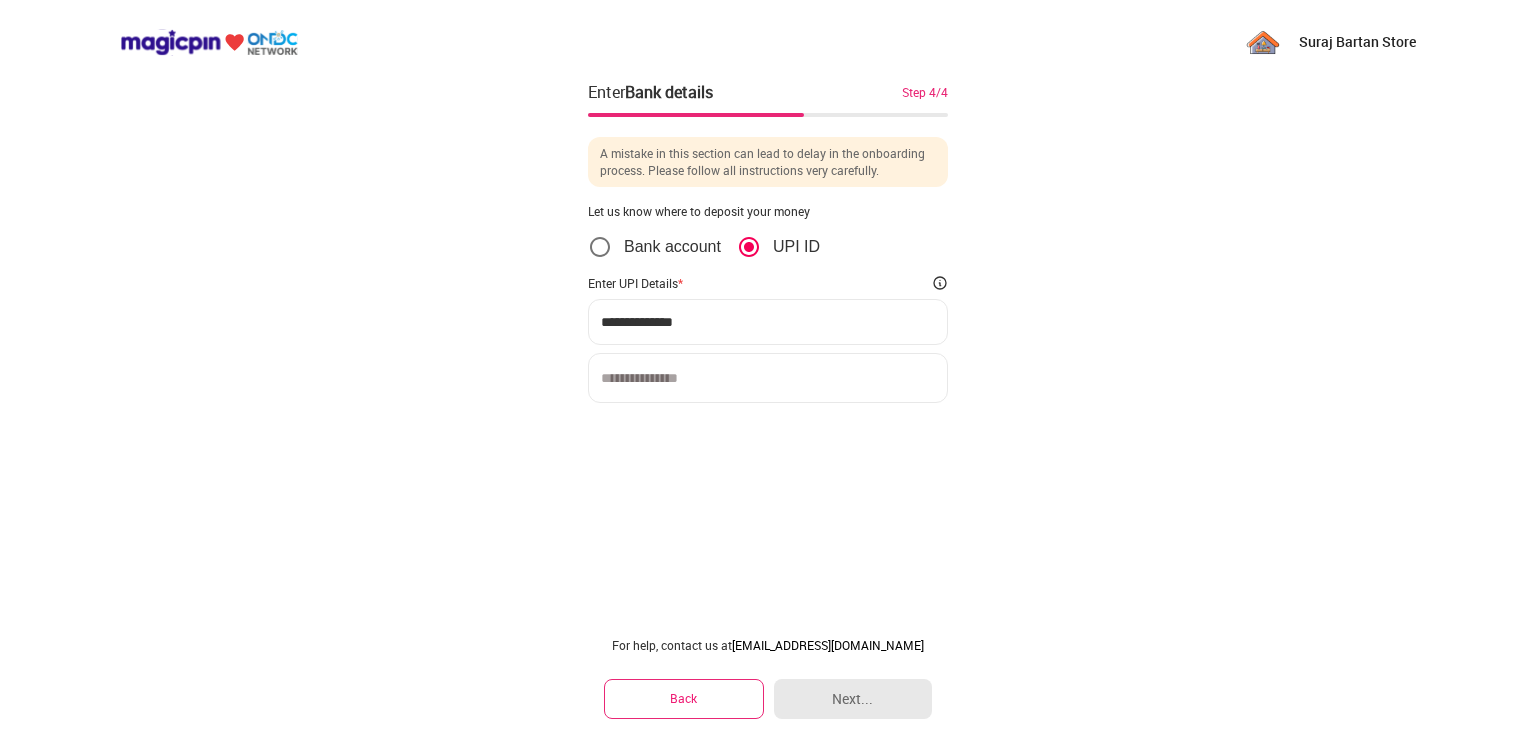 click at bounding box center [768, 378] 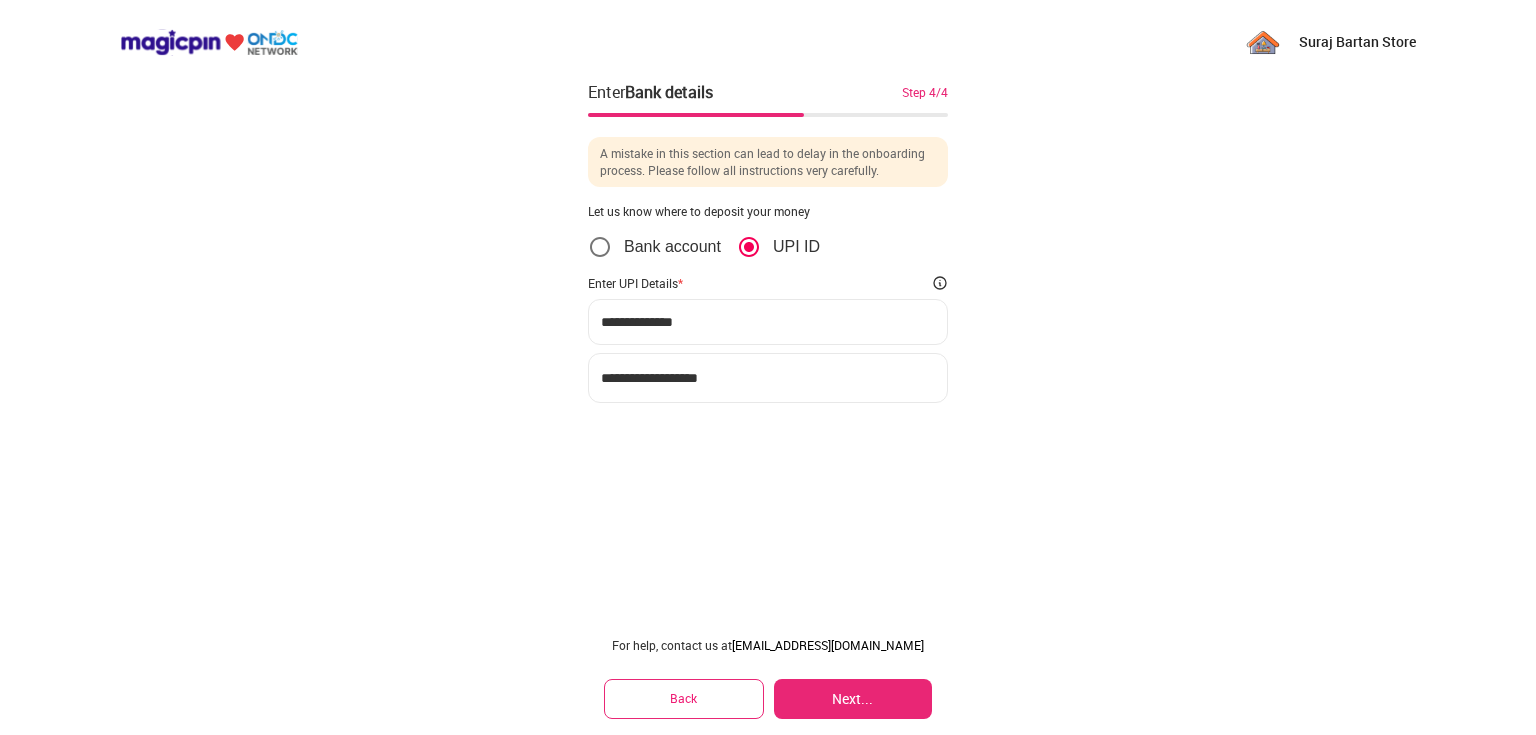 type on "**********" 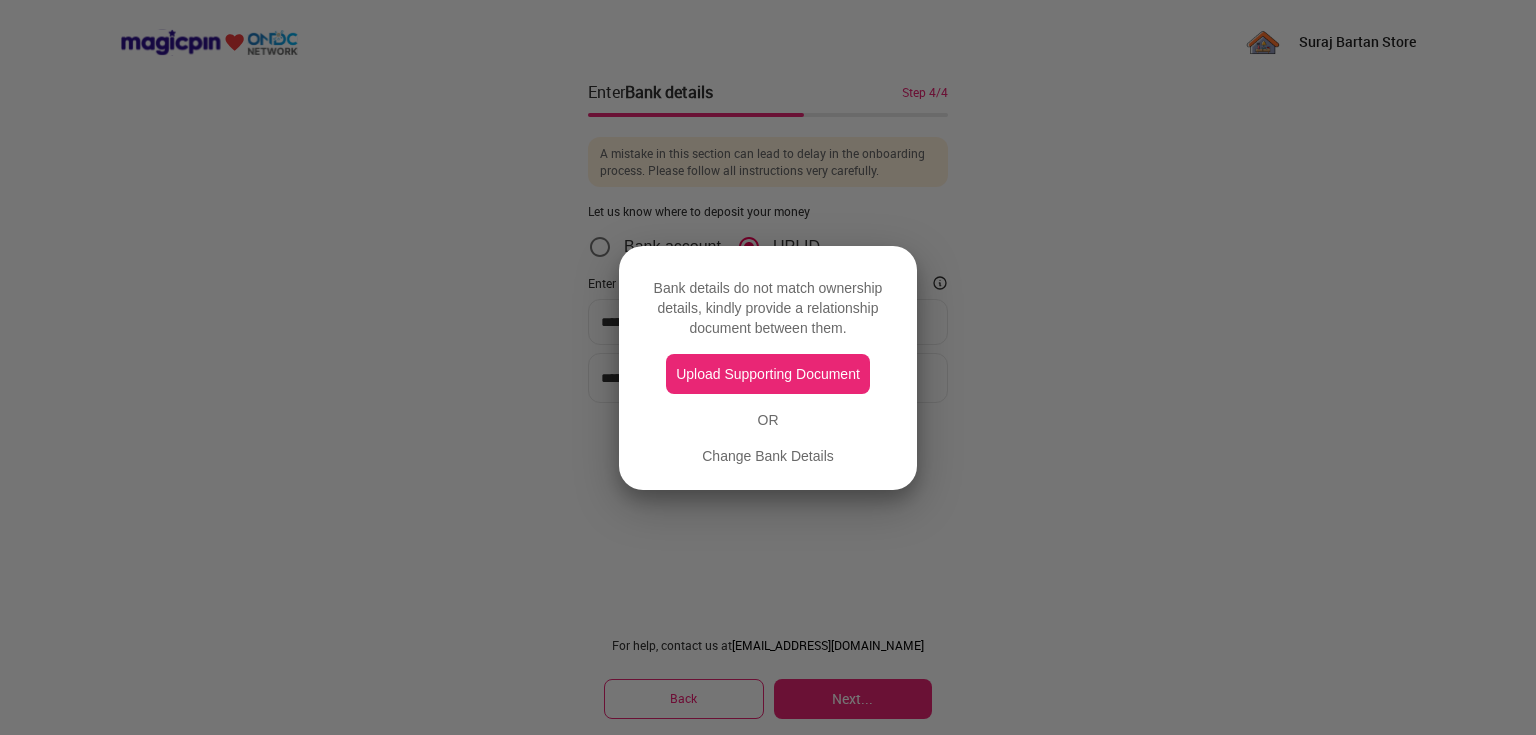 click at bounding box center (768, 367) 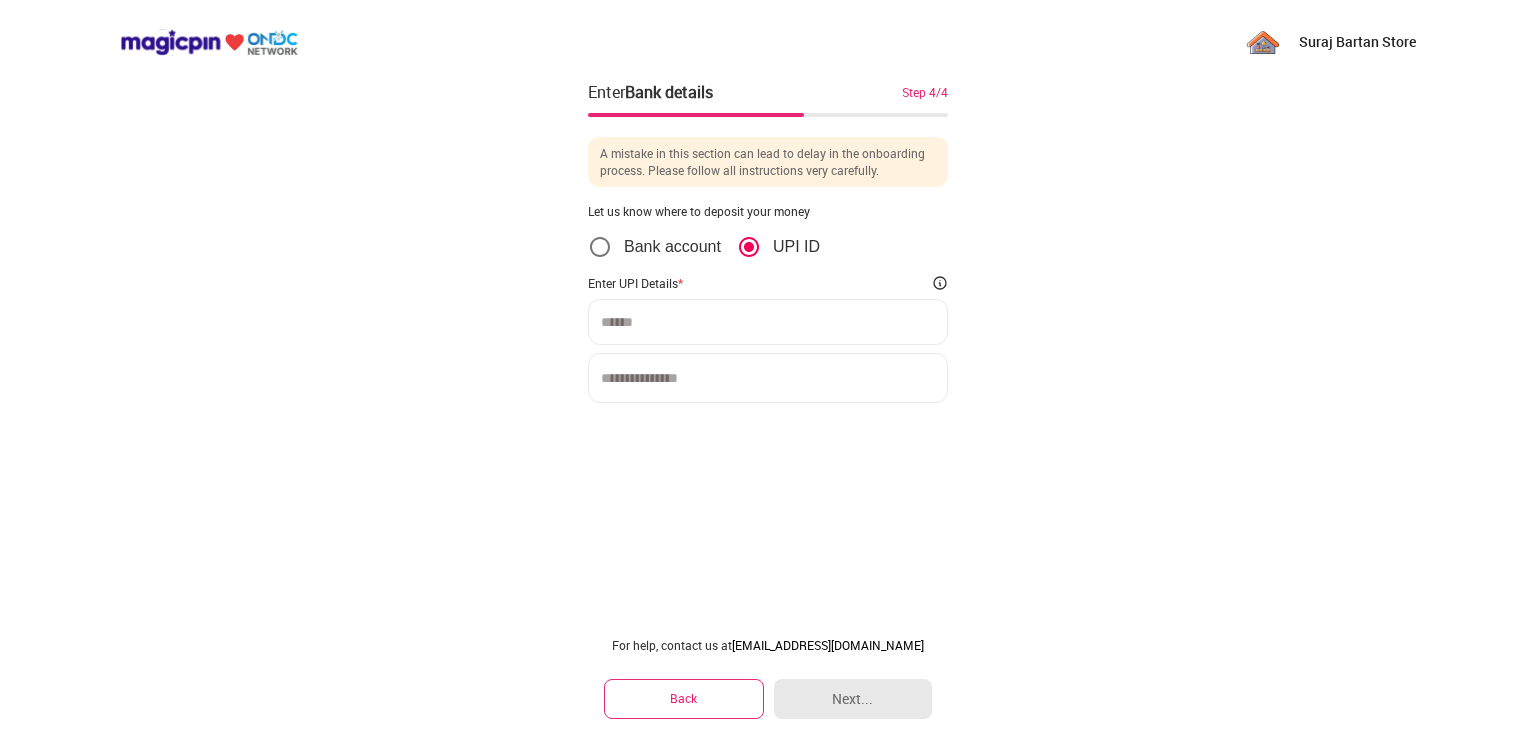 click at bounding box center [768, 322] 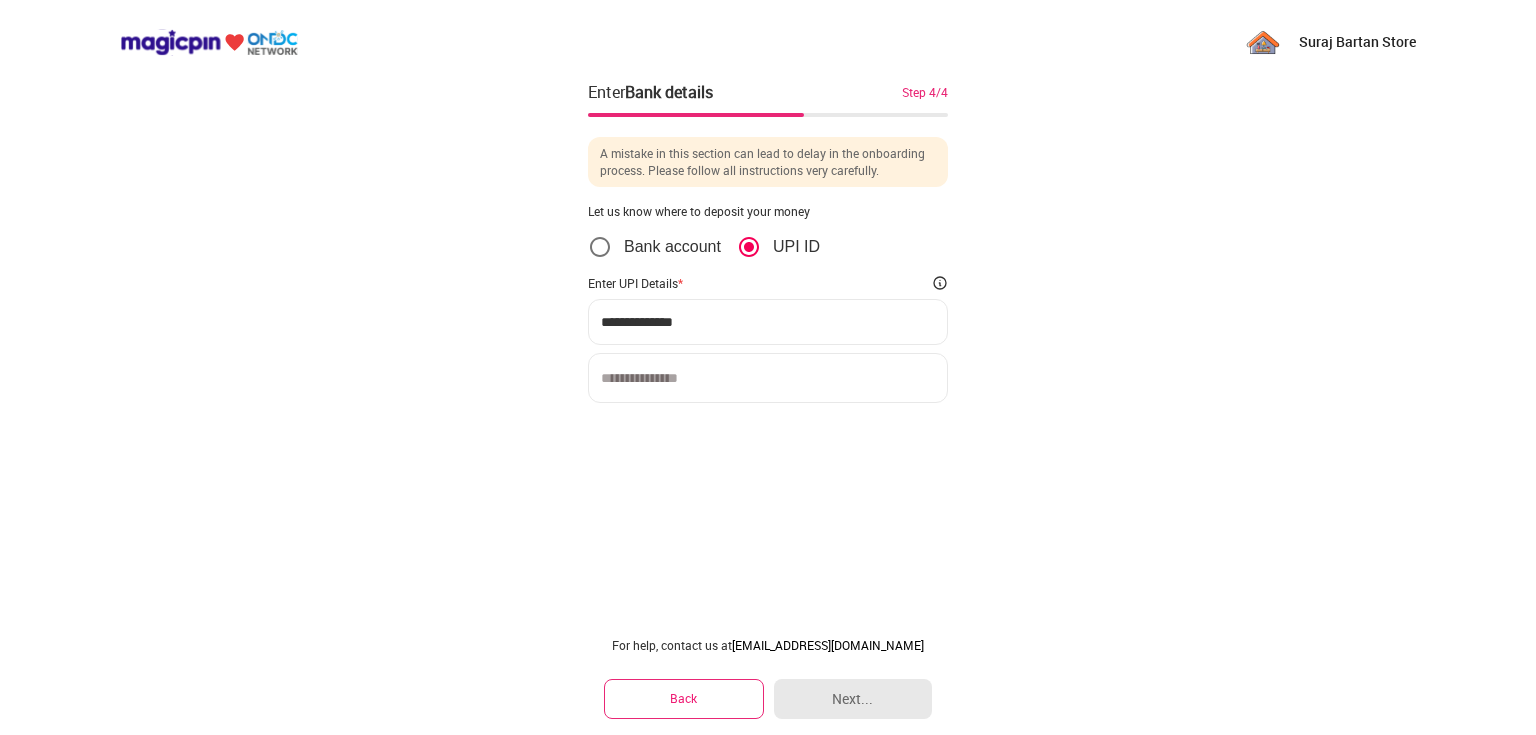 type on "**********" 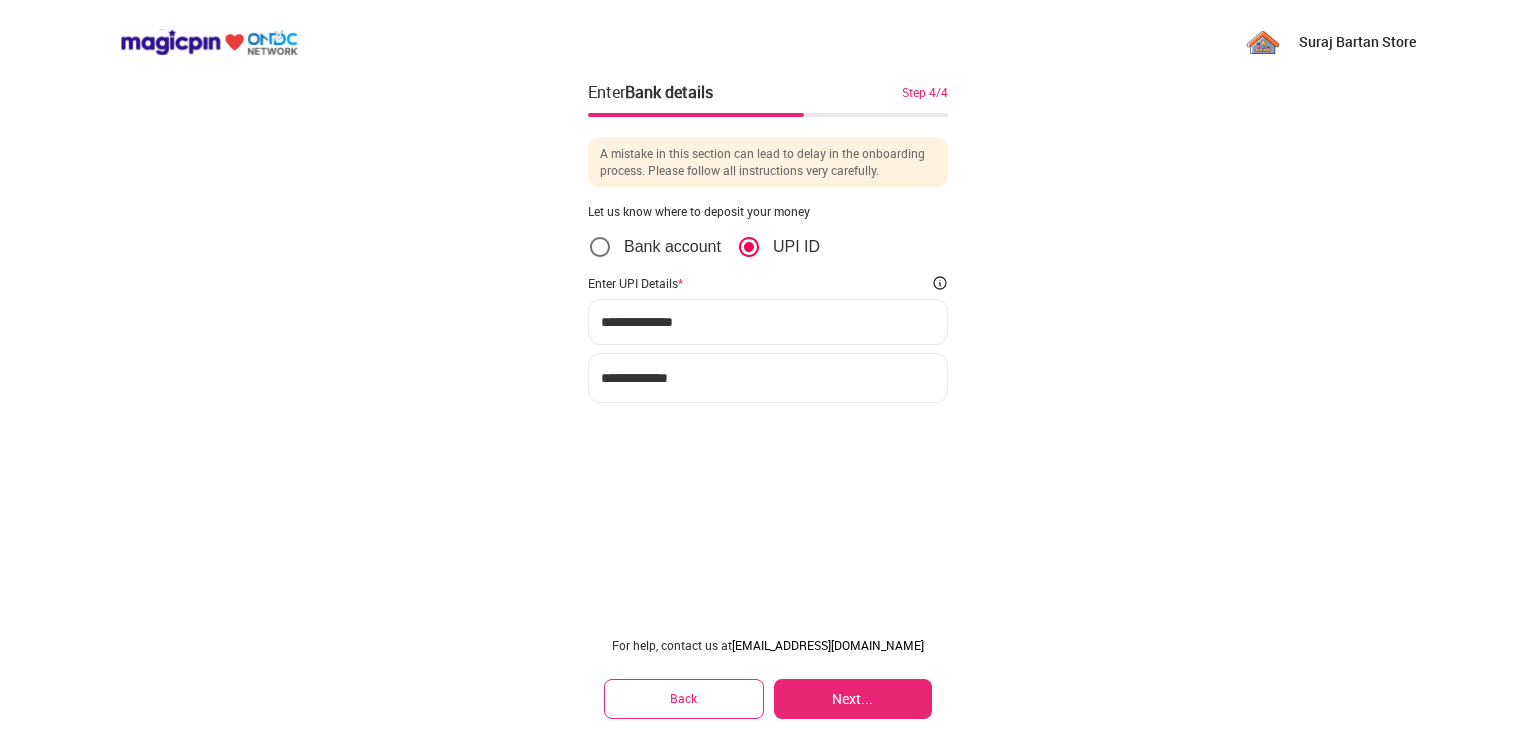 type on "**********" 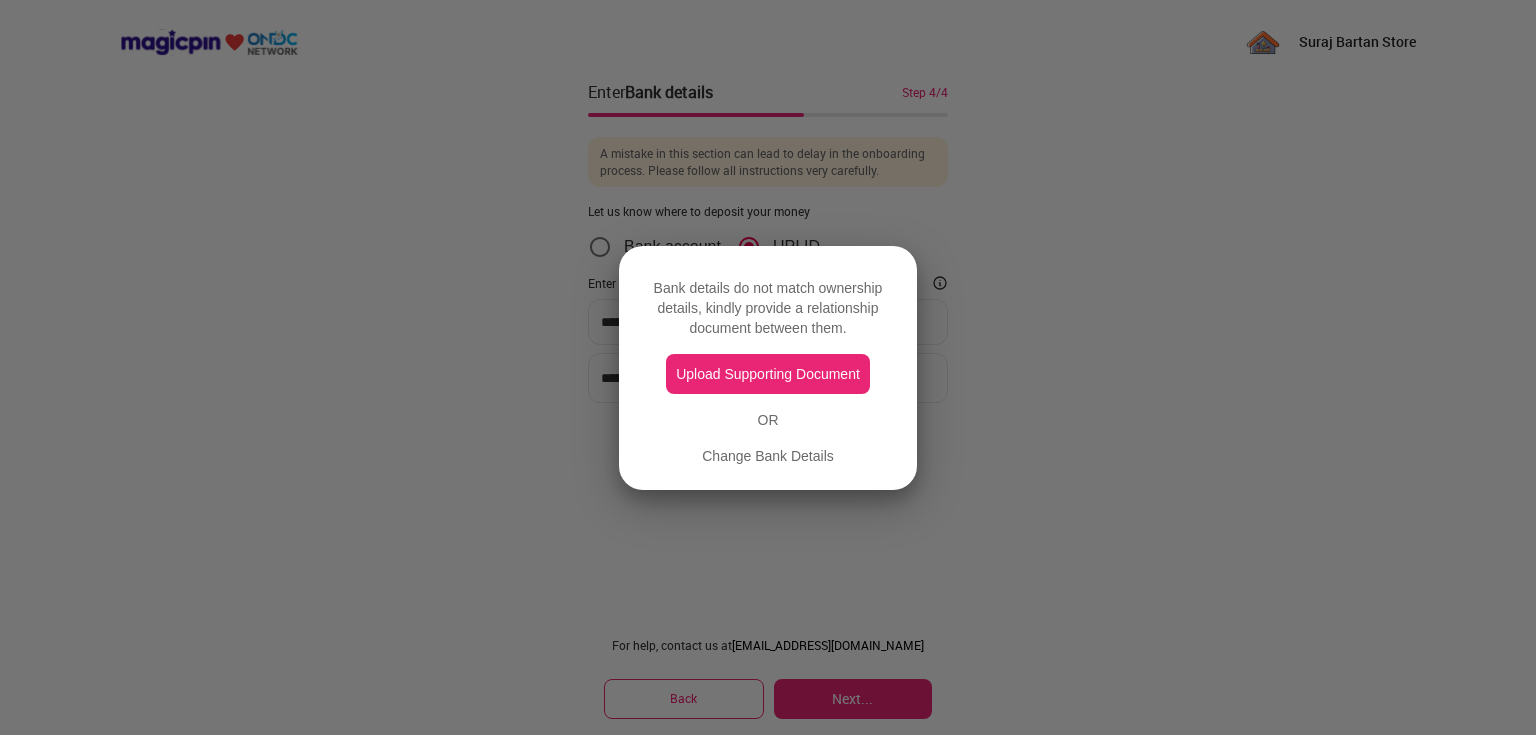 click on "Upload Supporting Document" at bounding box center (768, 374) 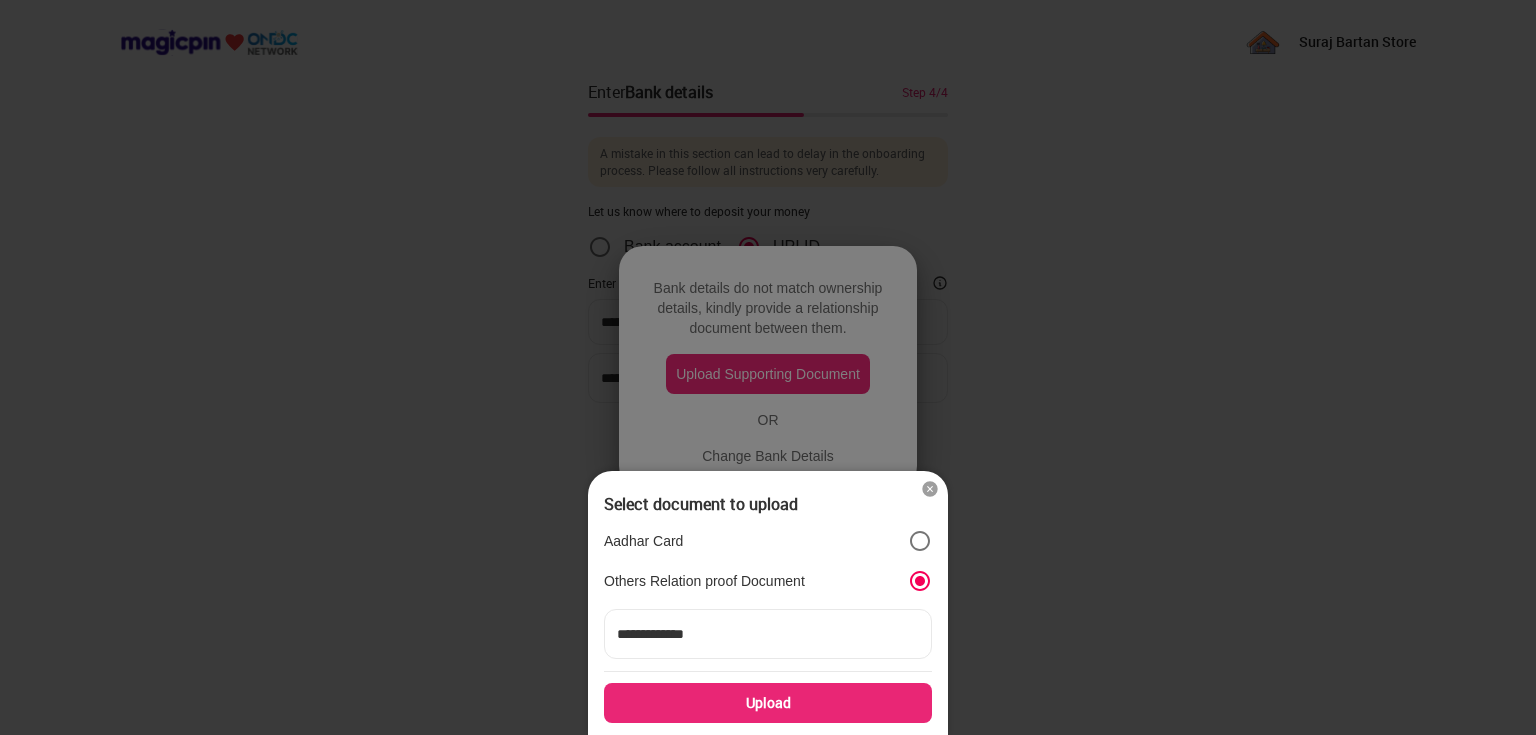 click on "Aadhar Card" at bounding box center (768, 541) 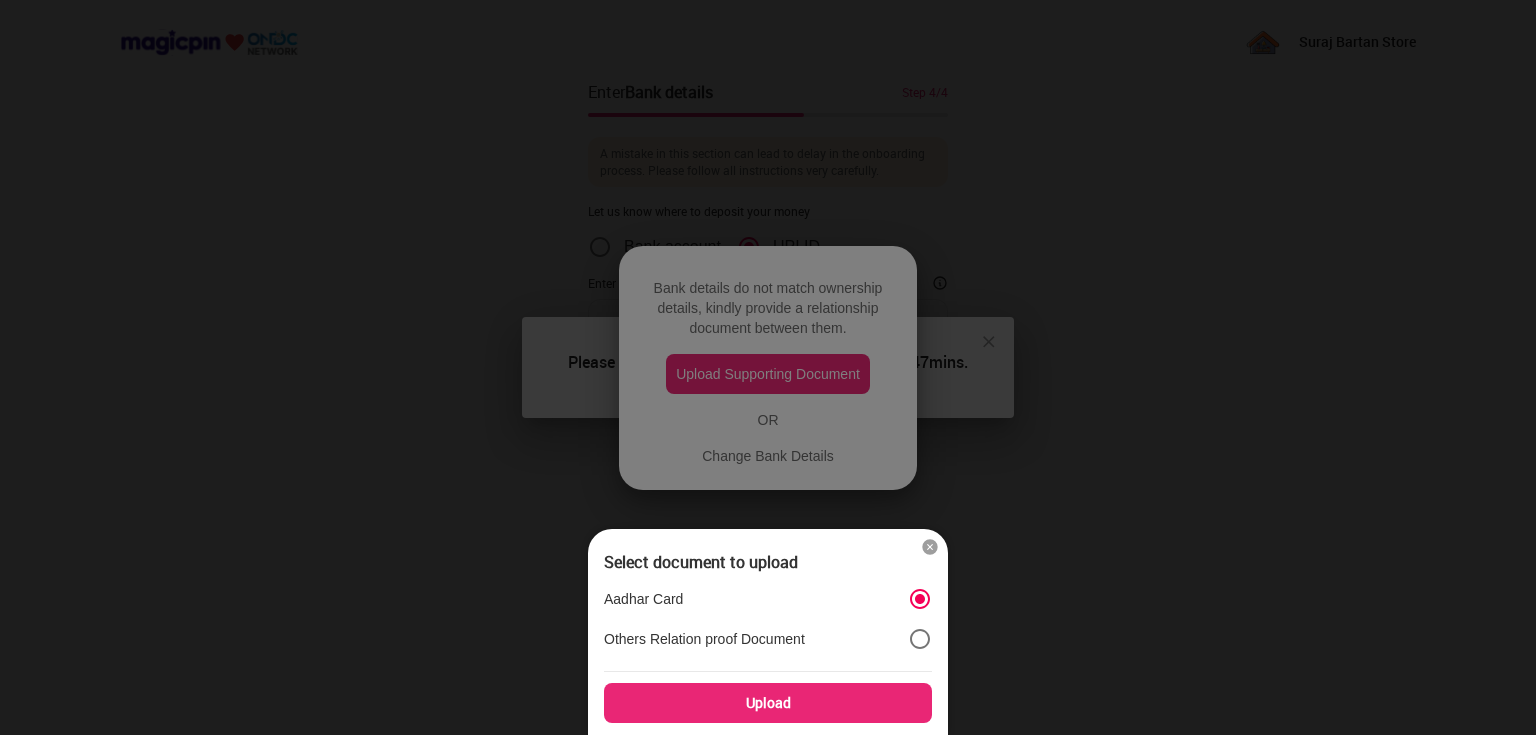 click on "Upload" at bounding box center [768, 703] 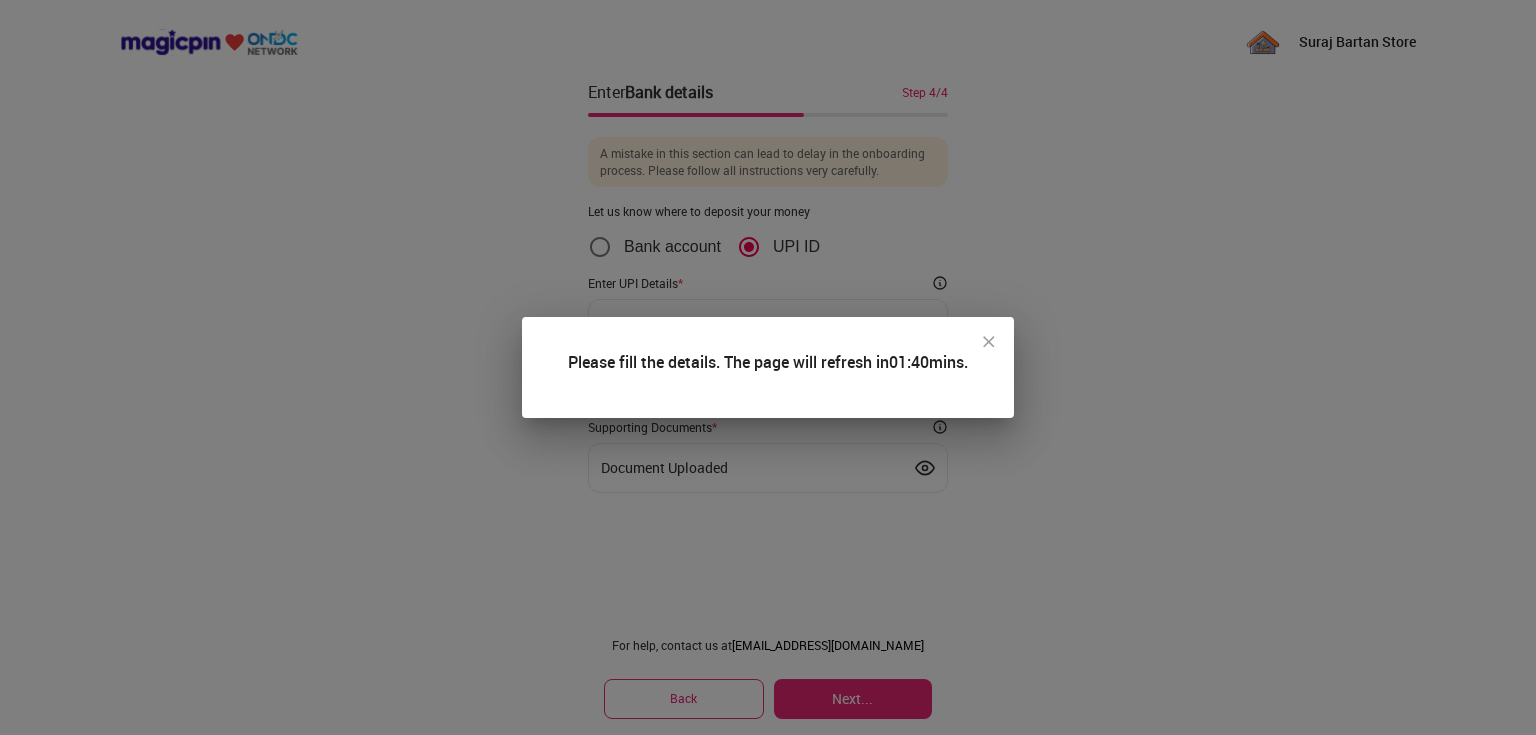 click at bounding box center [989, 342] 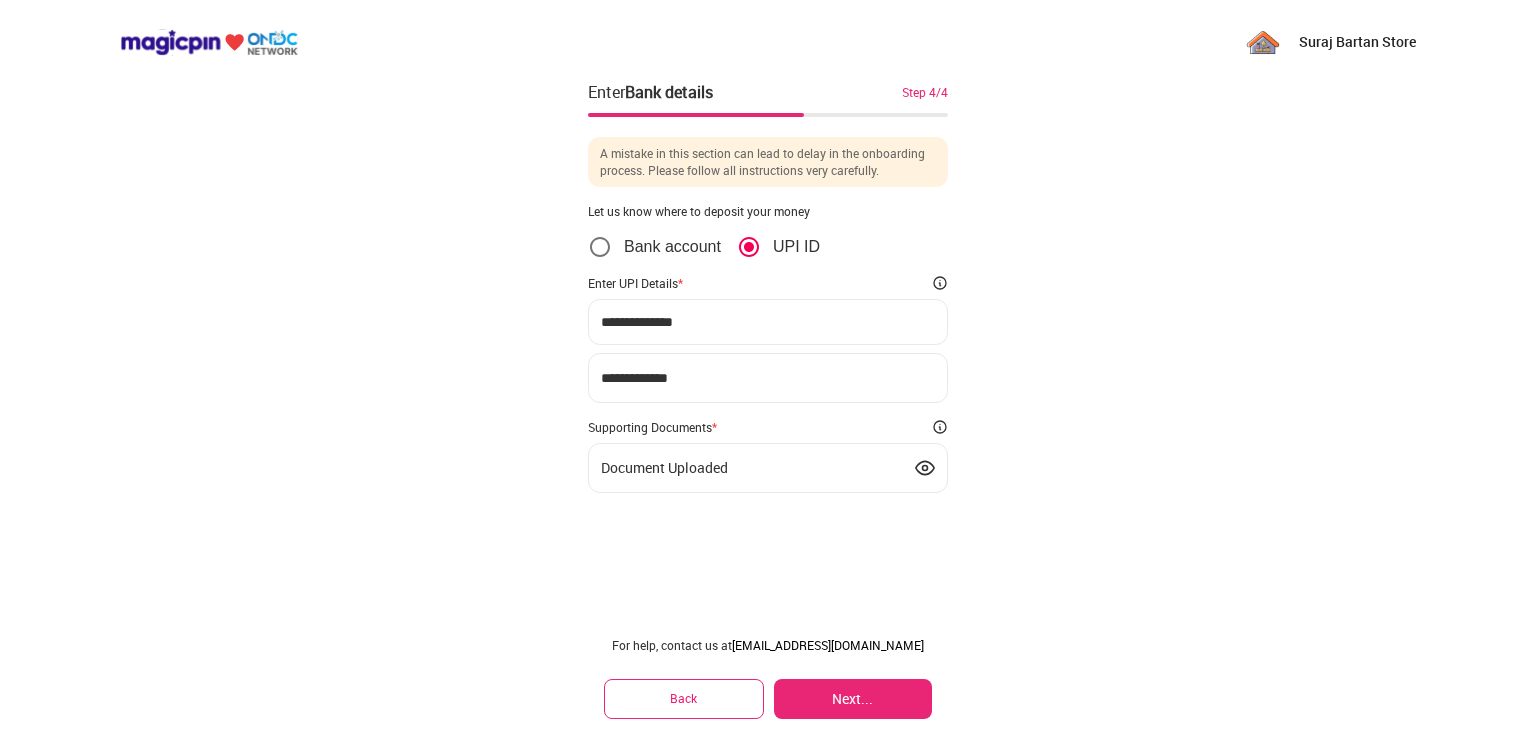 click at bounding box center (925, 468) 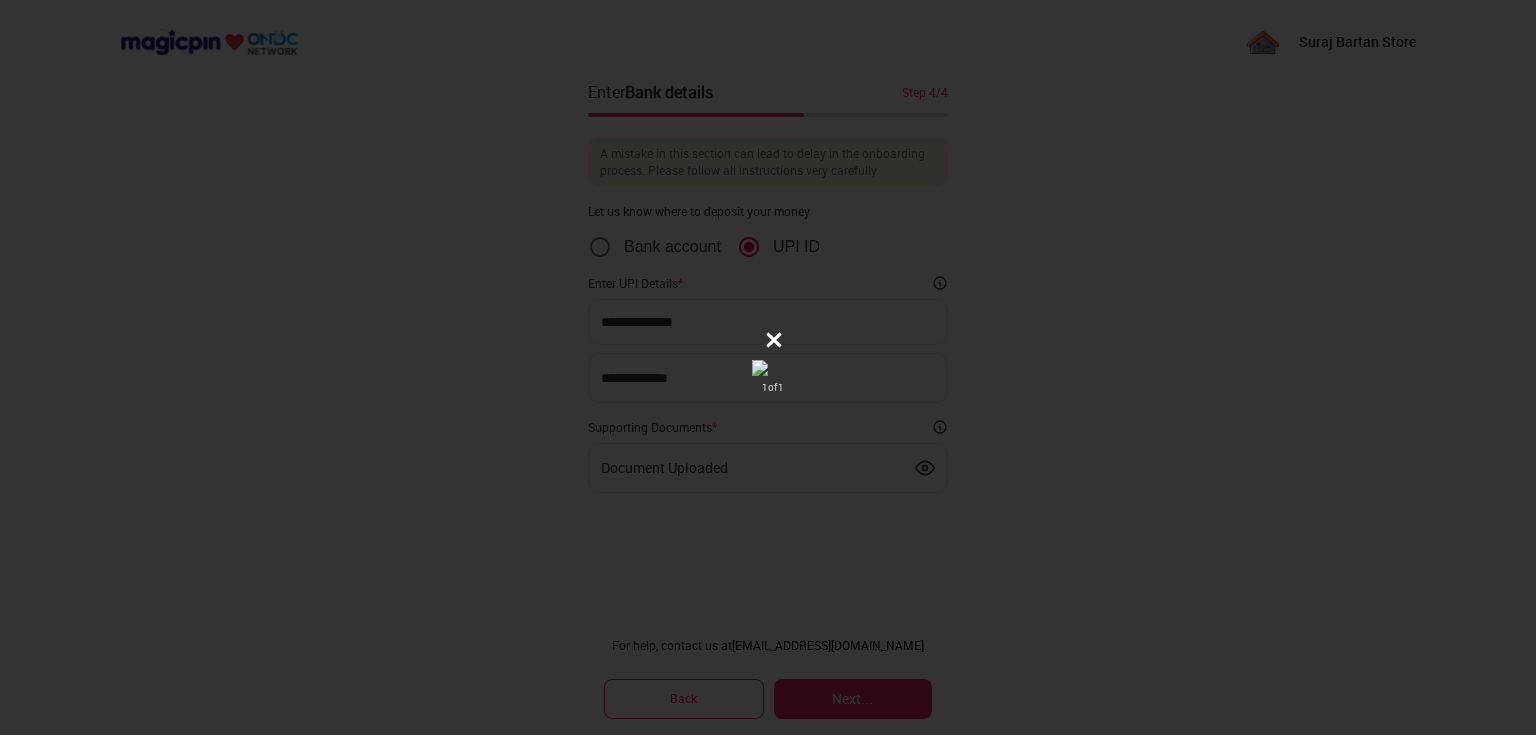 click at bounding box center [774, 340] 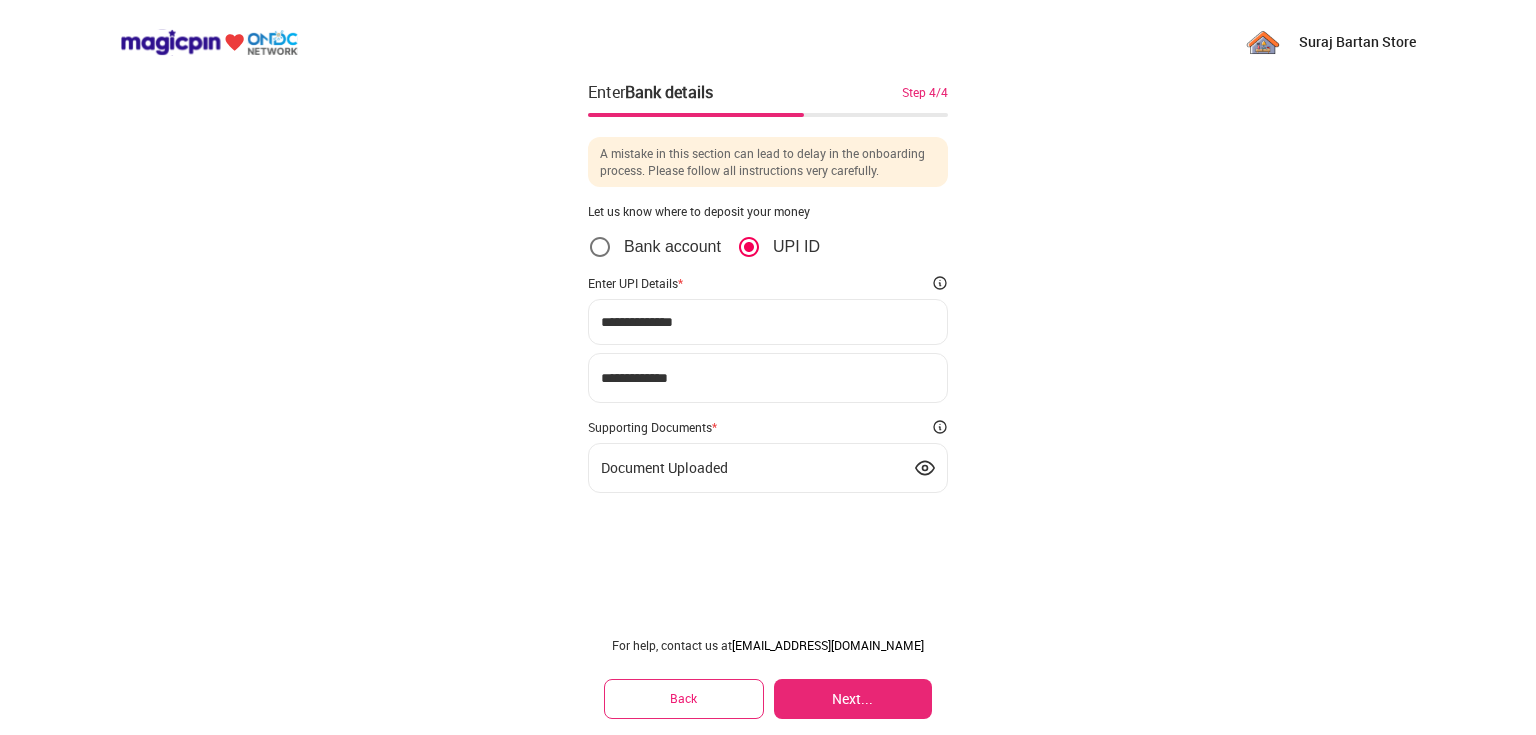 click on "Supporting Documents *" at bounding box center (768, 427) 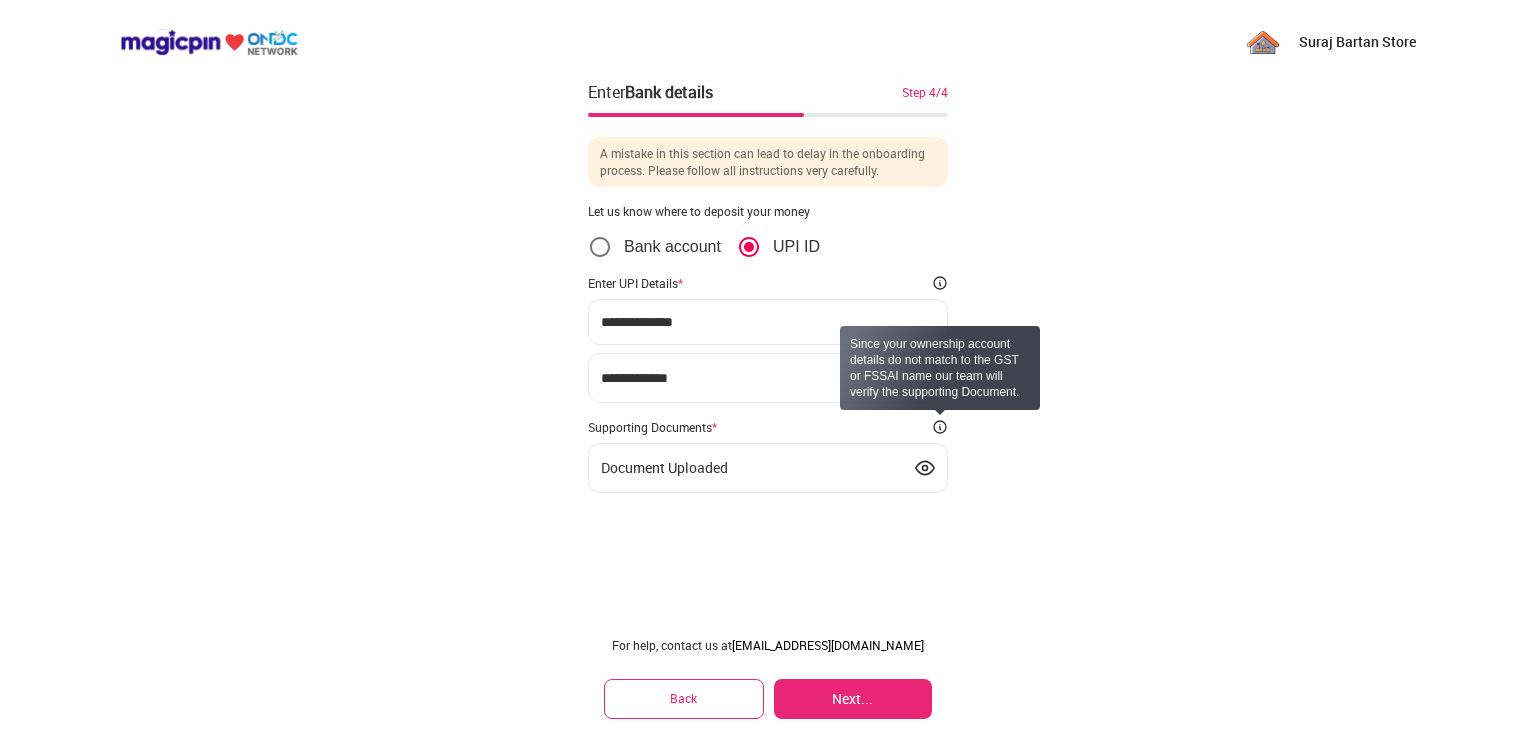 click at bounding box center (940, 427) 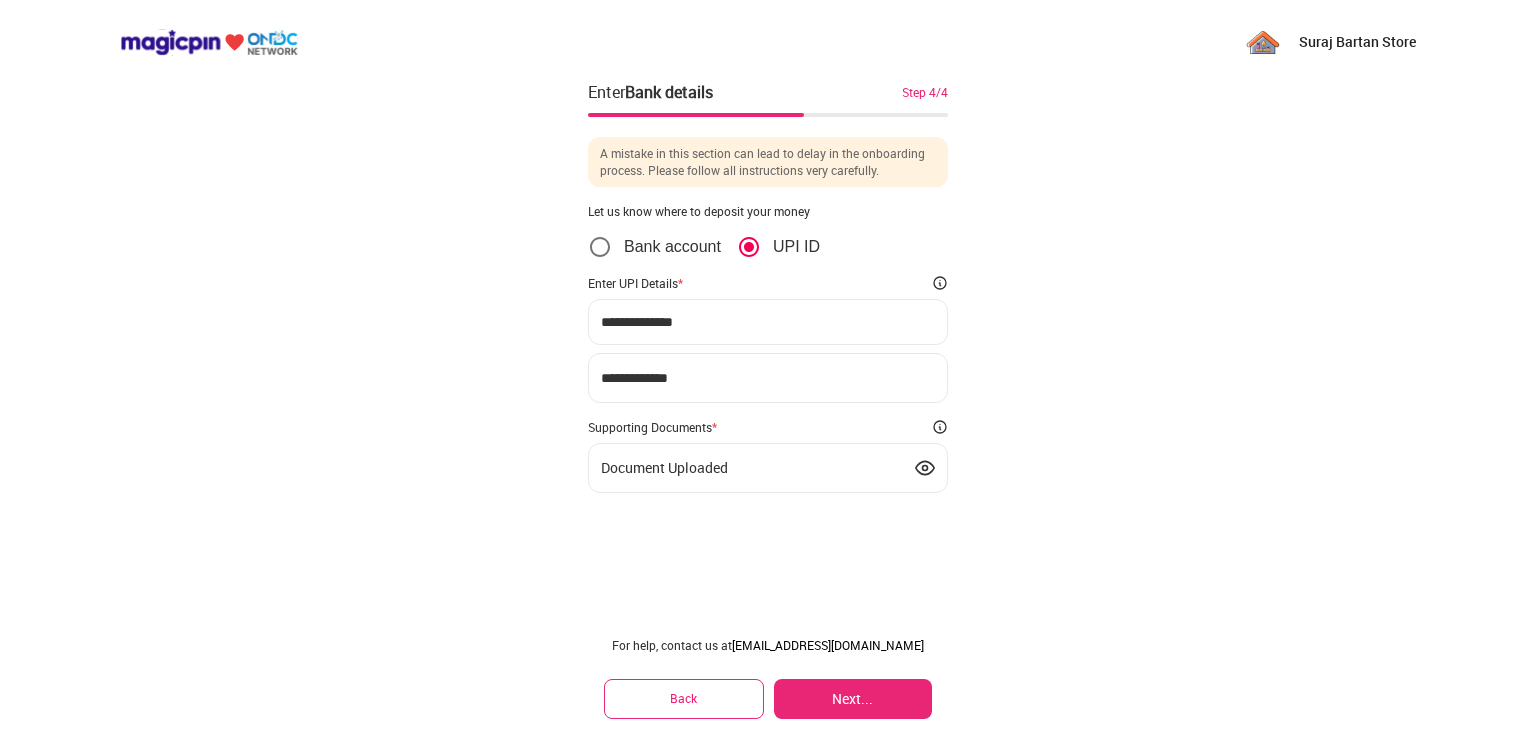 click on "Document Uploaded" at bounding box center [768, 468] 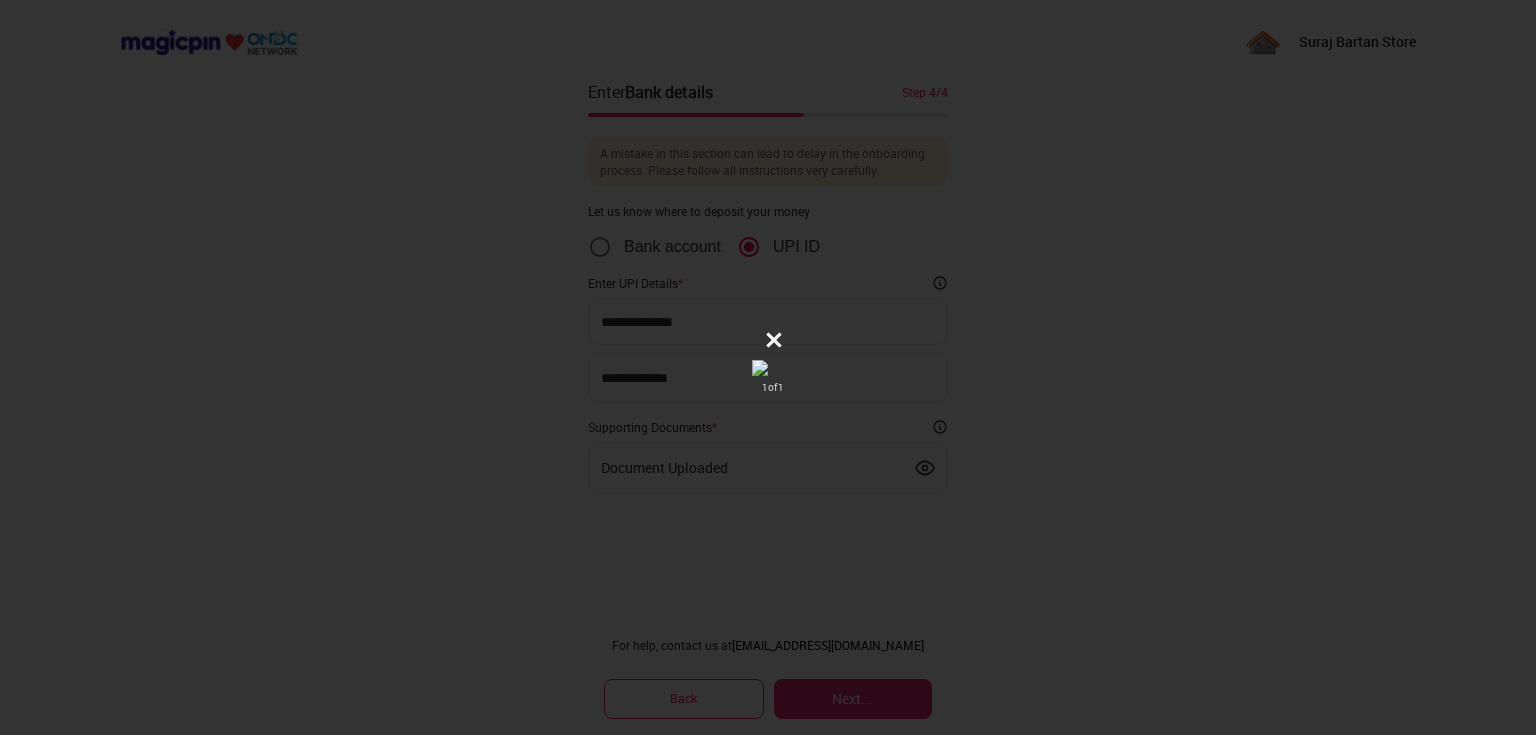click at bounding box center (768, 368) 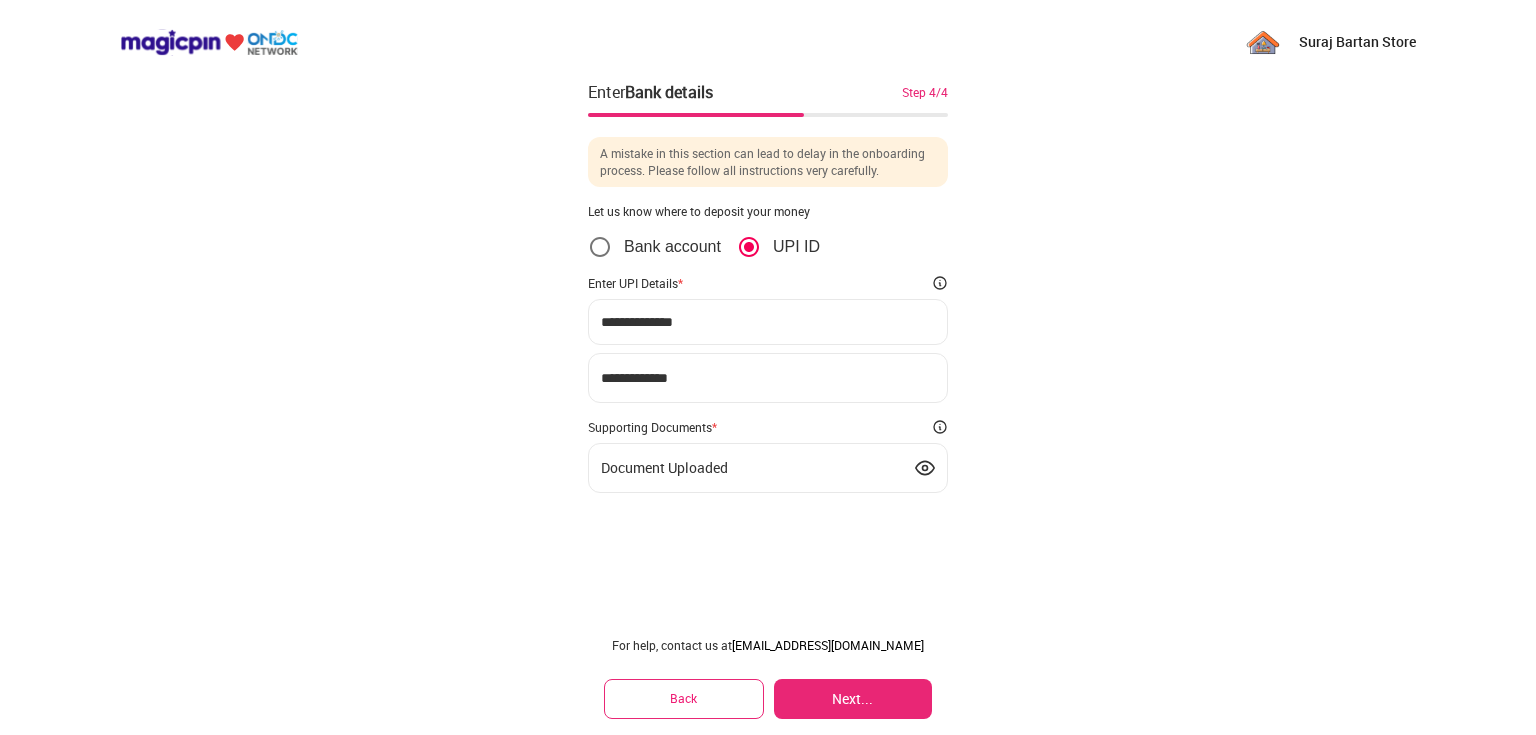 click at bounding box center [925, 468] 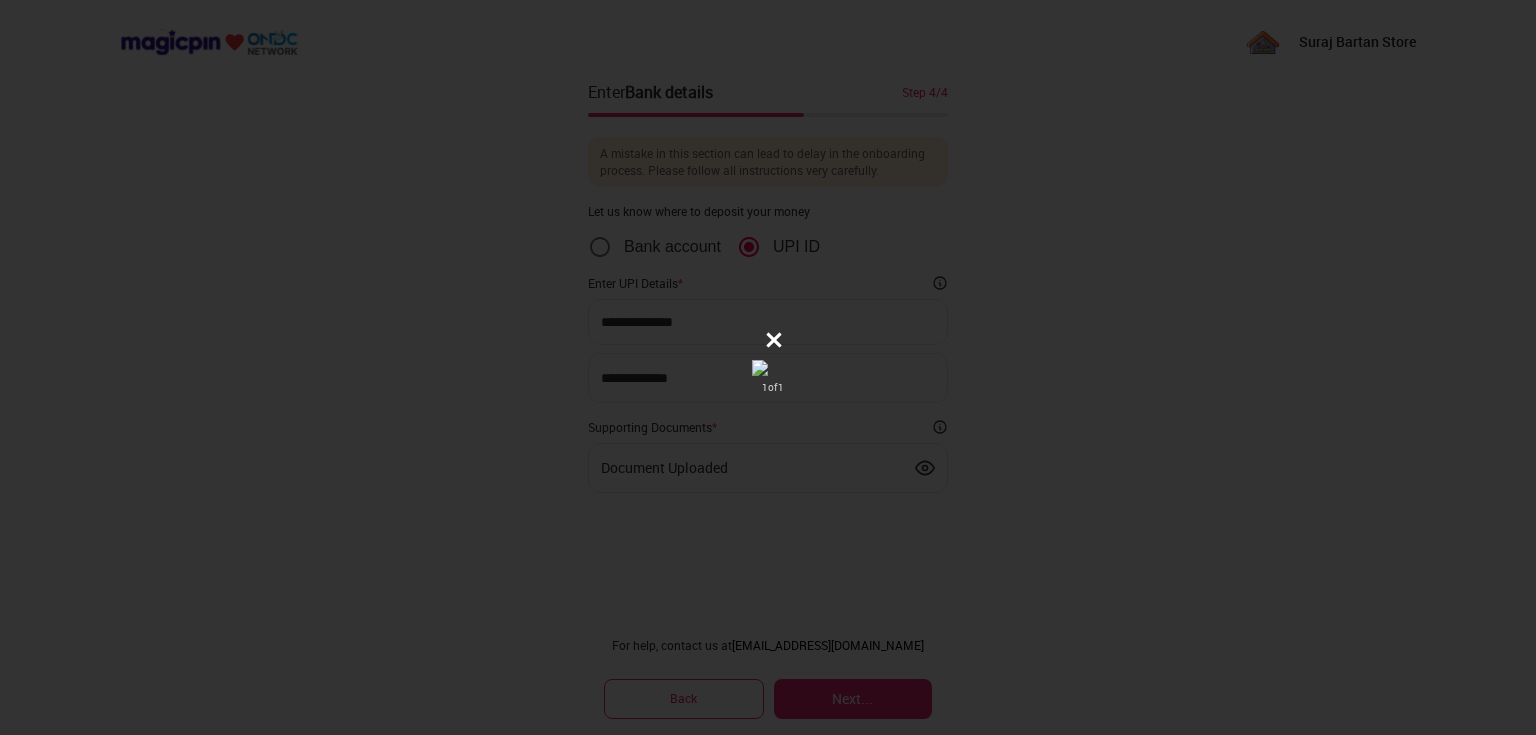 drag, startPoint x: 755, startPoint y: 371, endPoint x: 846, endPoint y: -81, distance: 461.0694 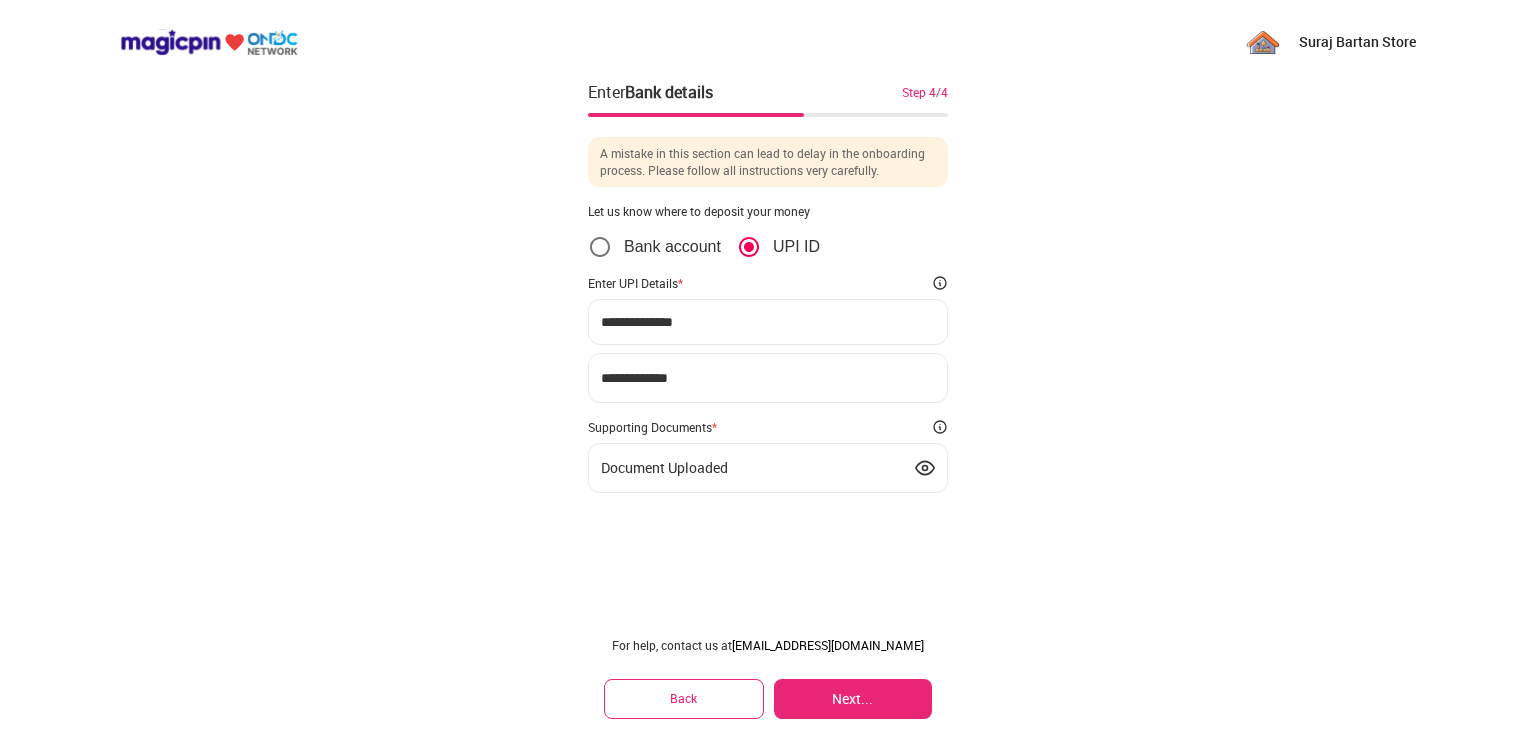 click on "Document Uploaded" at bounding box center [768, 468] 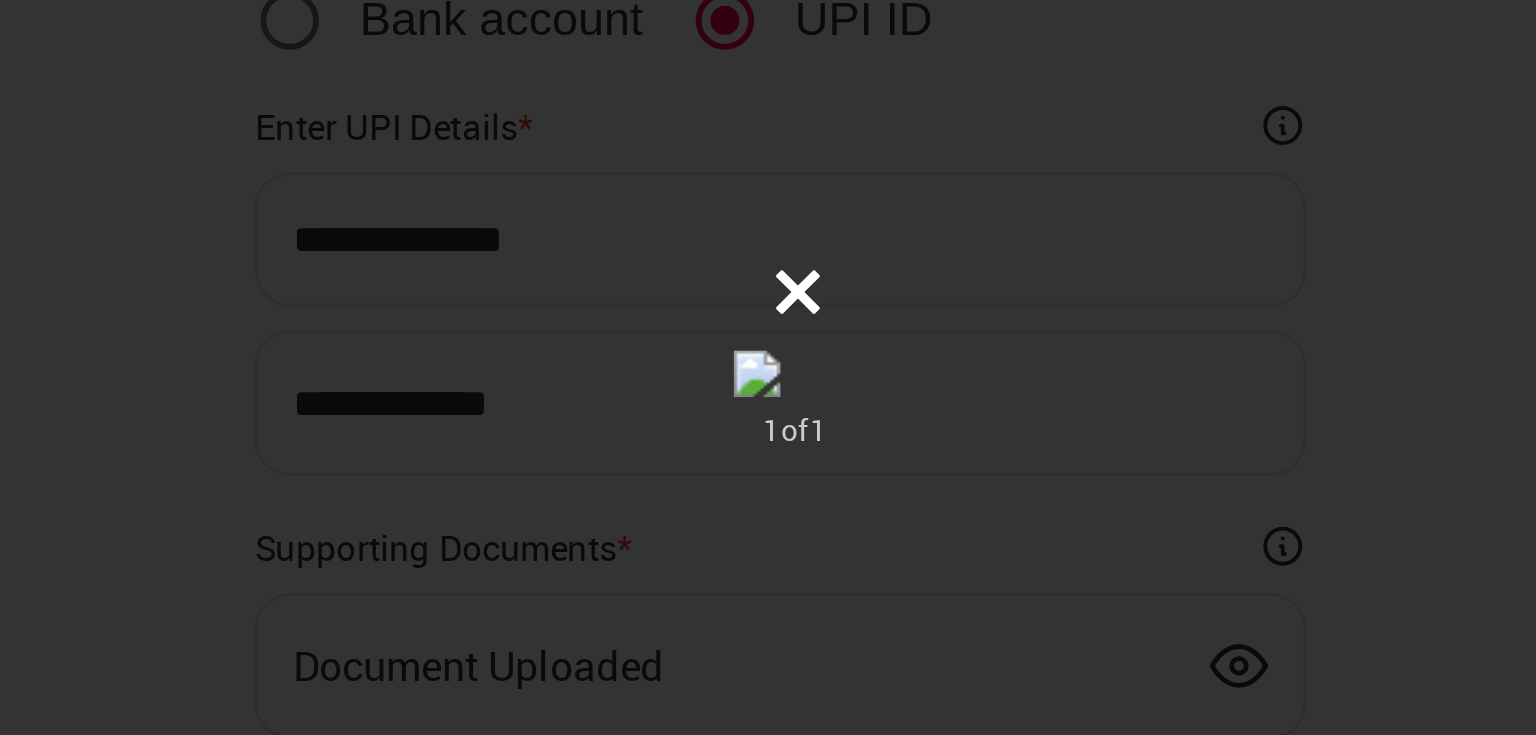 click at bounding box center [768, 368] 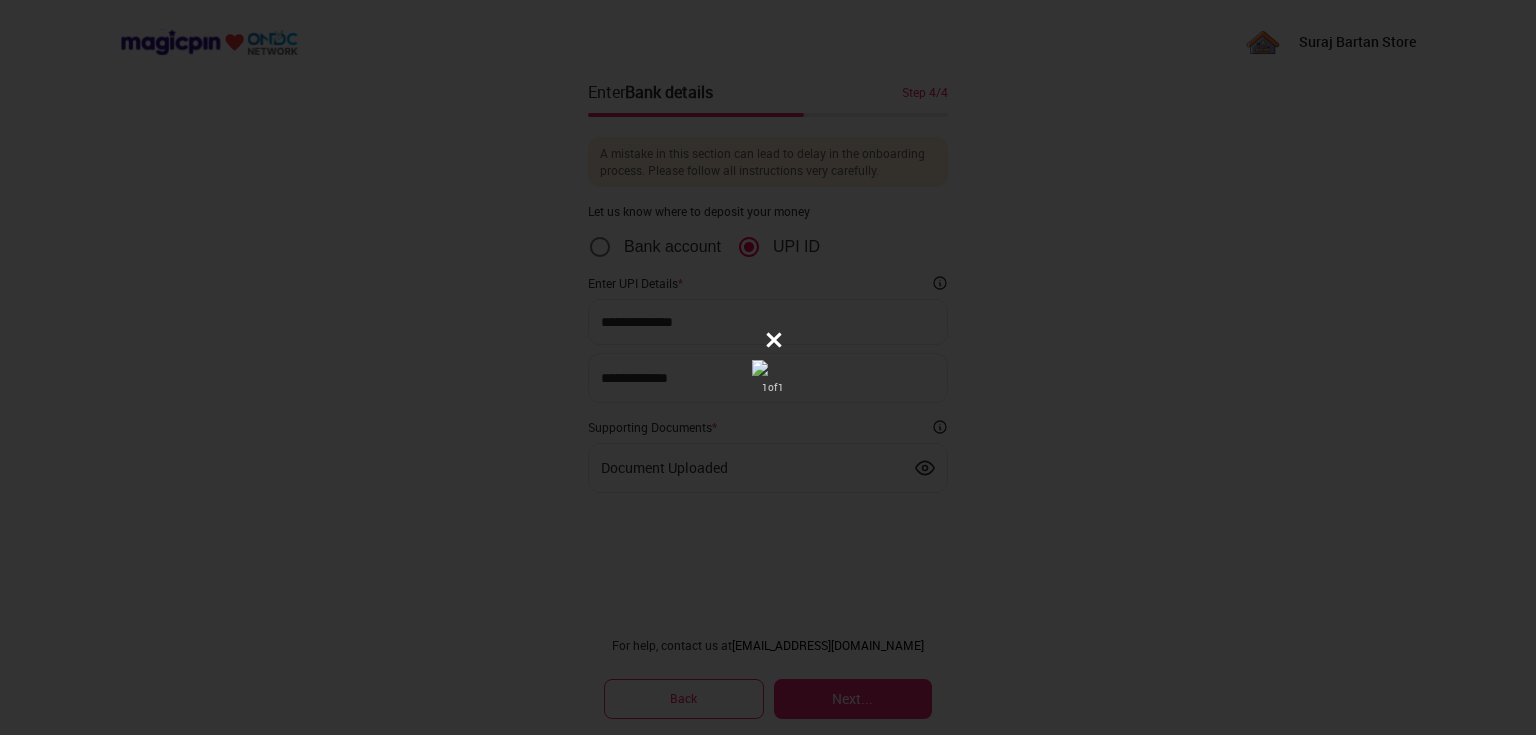 click 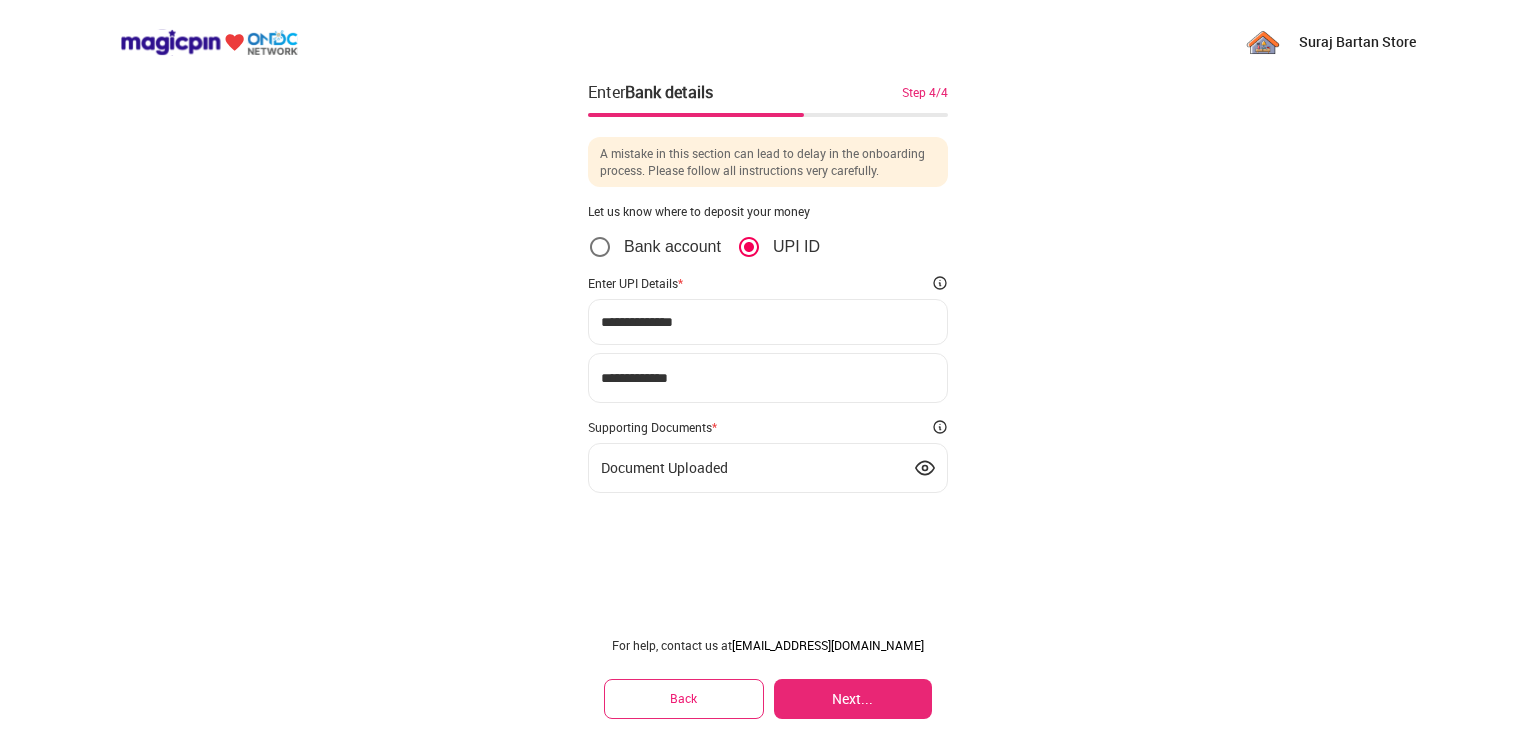 click on "Back" at bounding box center (684, 698) 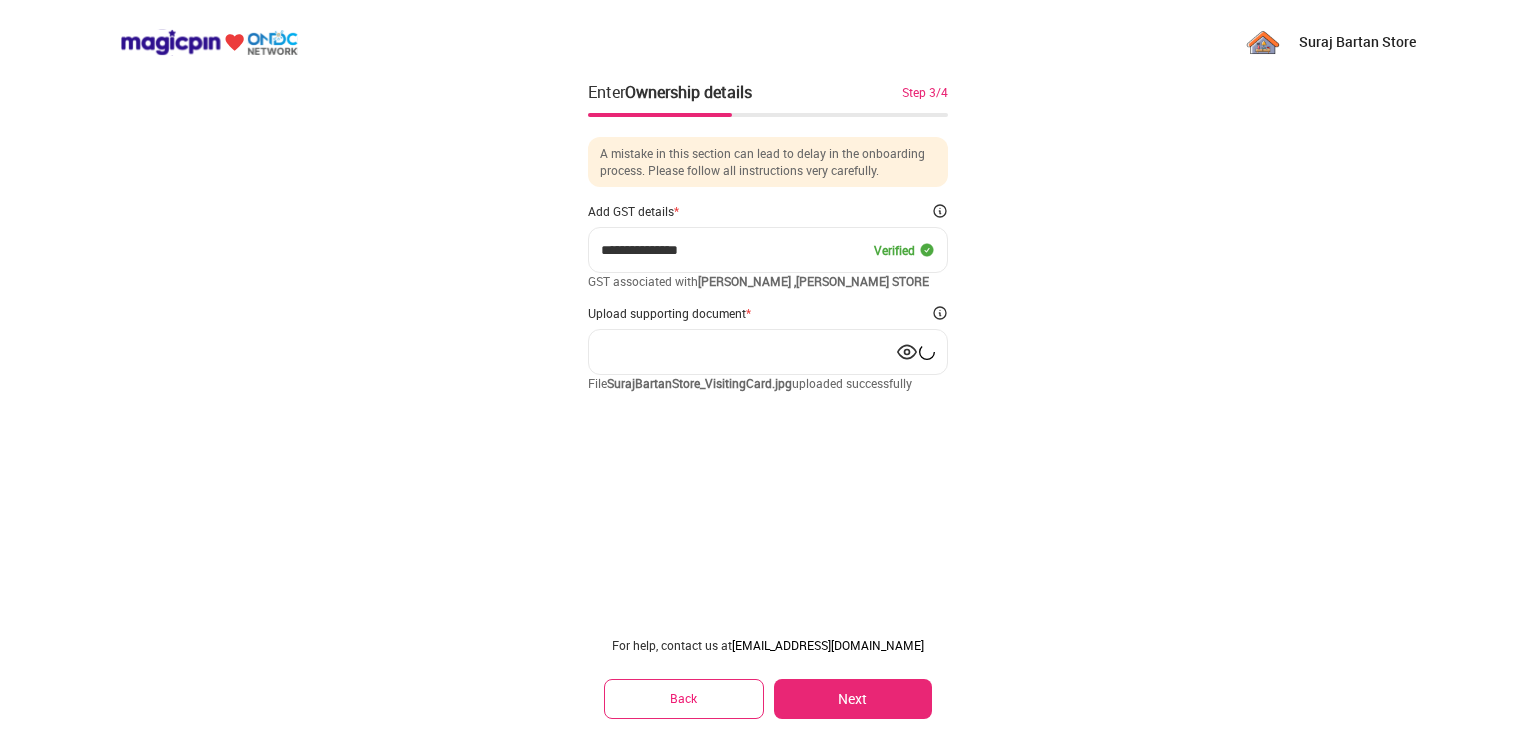 click on "Next" at bounding box center (853, 699) 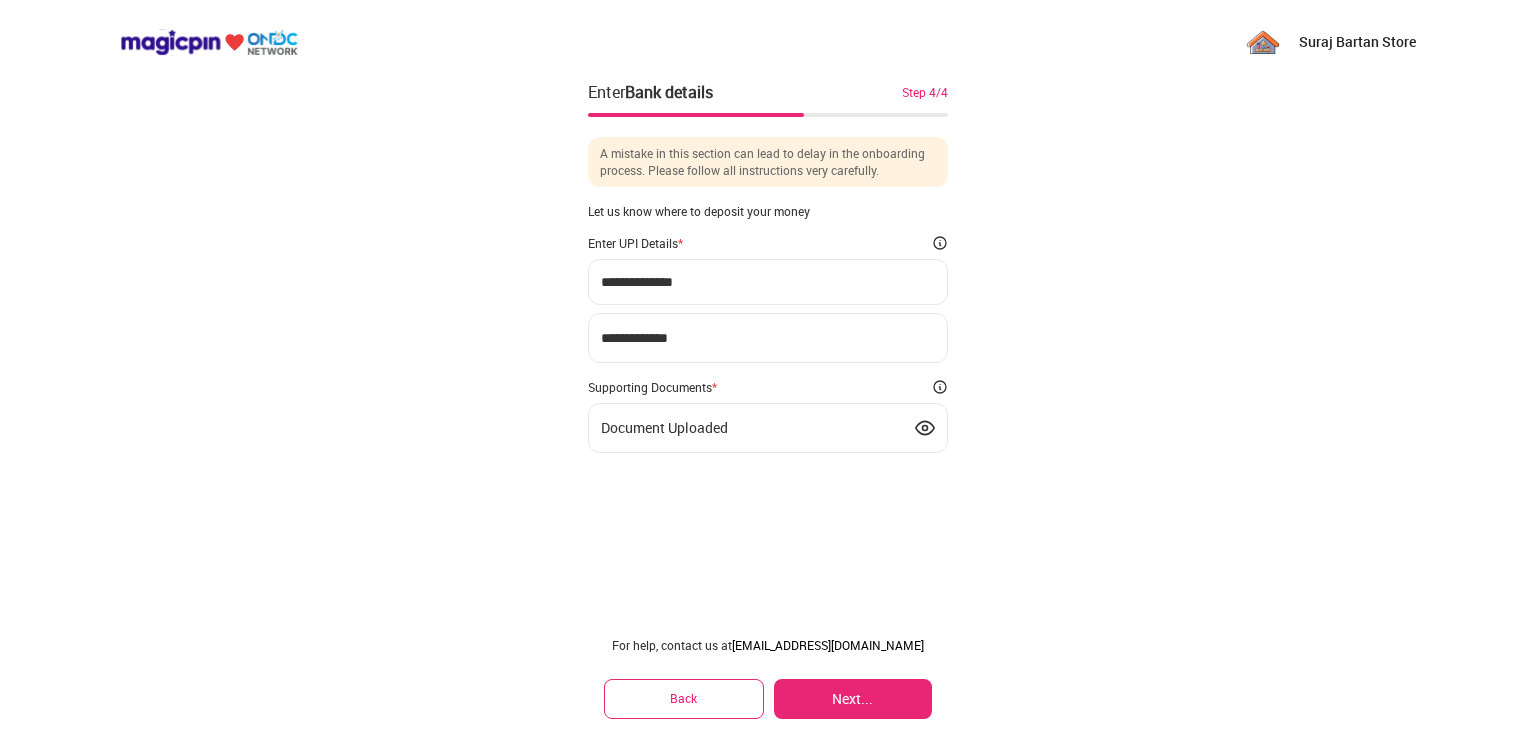 click on "Document Uploaded" at bounding box center (768, 428) 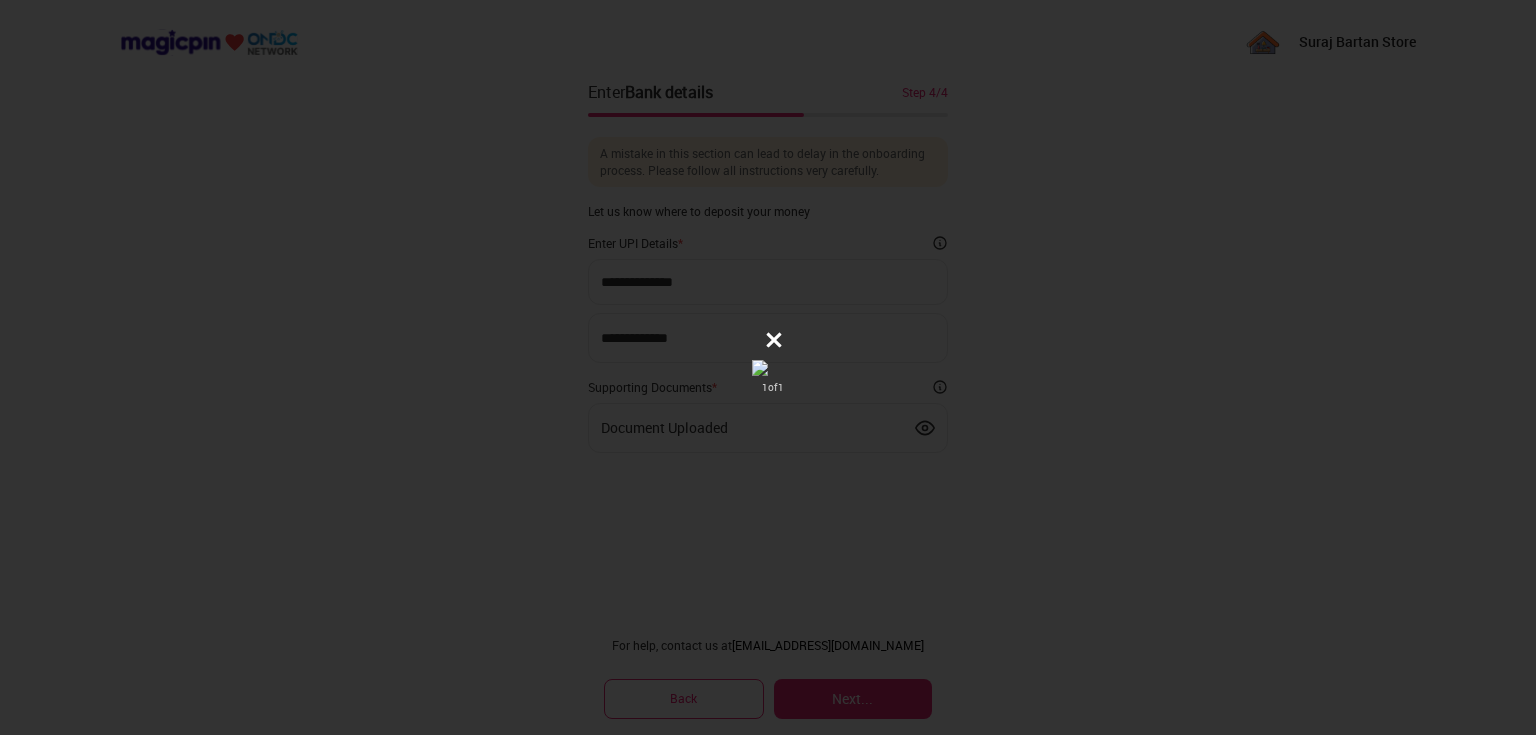 click 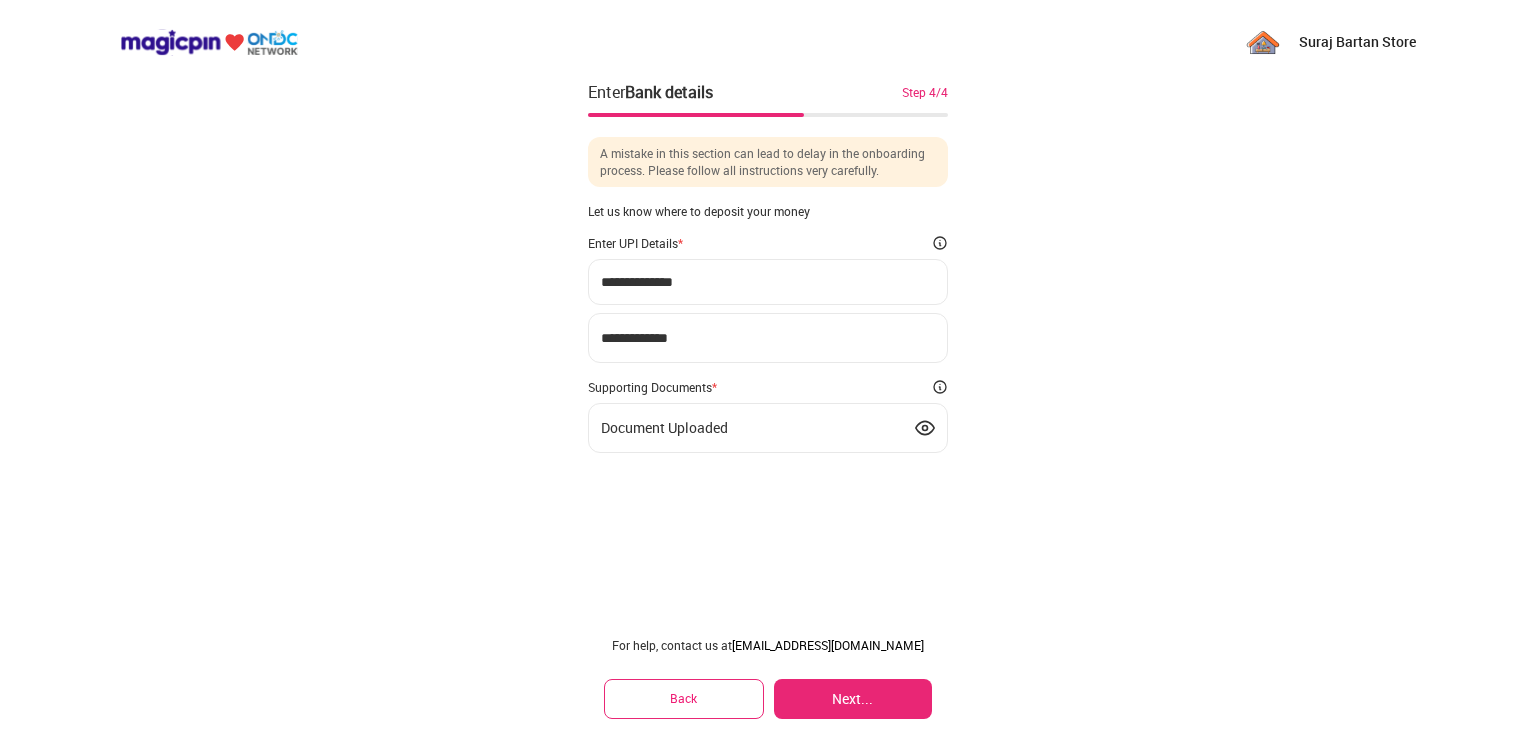 click on "Next..." at bounding box center [853, 699] 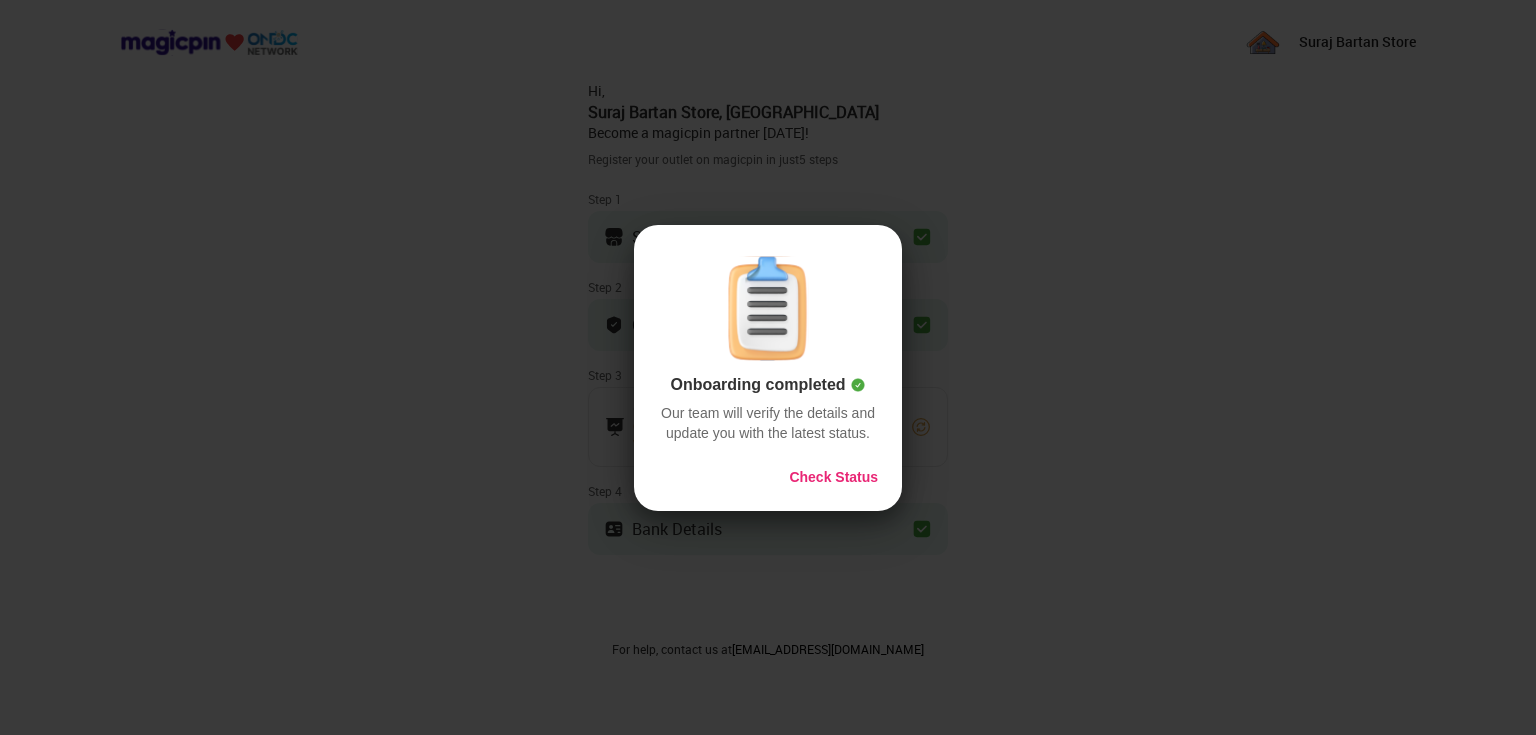 click on "Check Status" at bounding box center [833, 477] 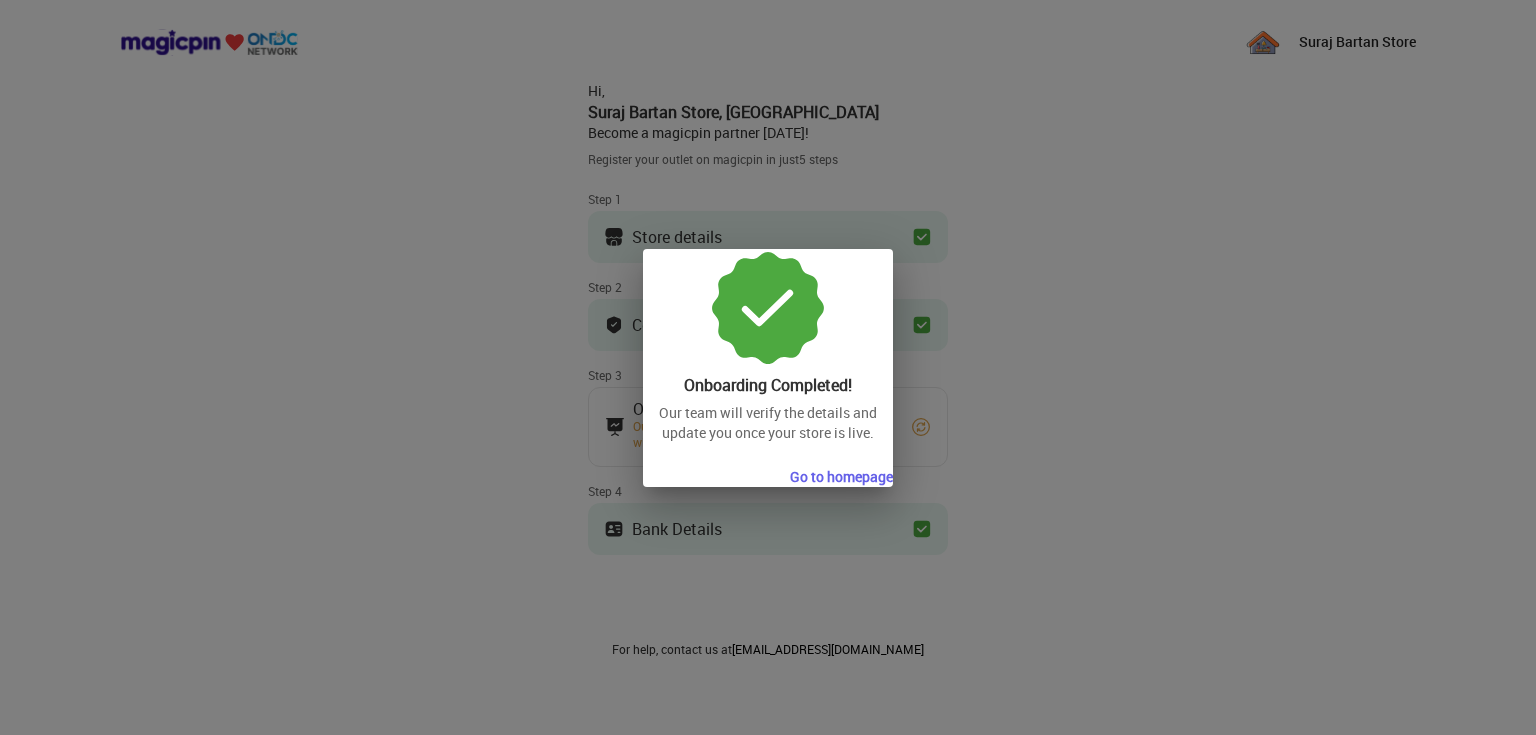 click on "Go to homepage" at bounding box center [841, 477] 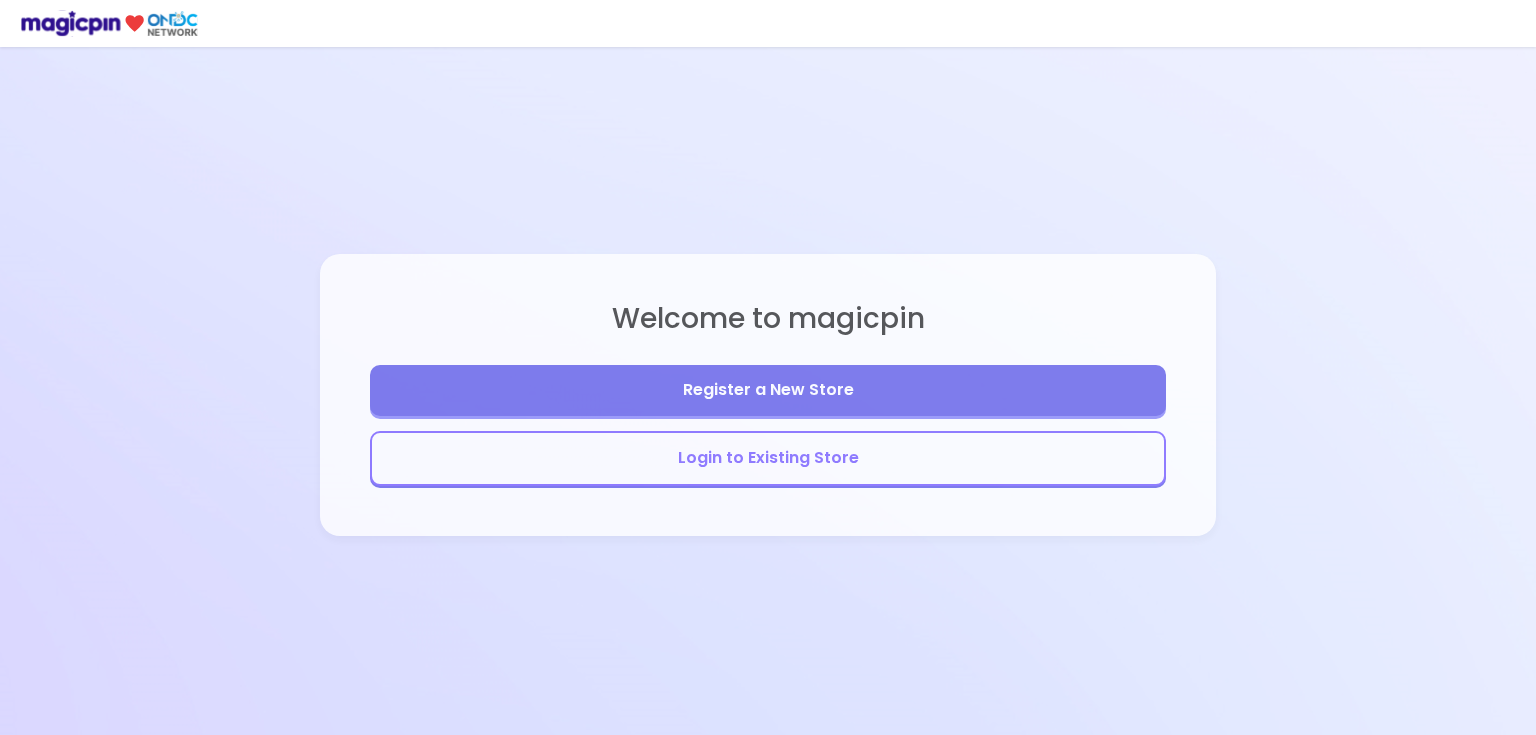 click on "Login to Existing Store" at bounding box center (768, 458) 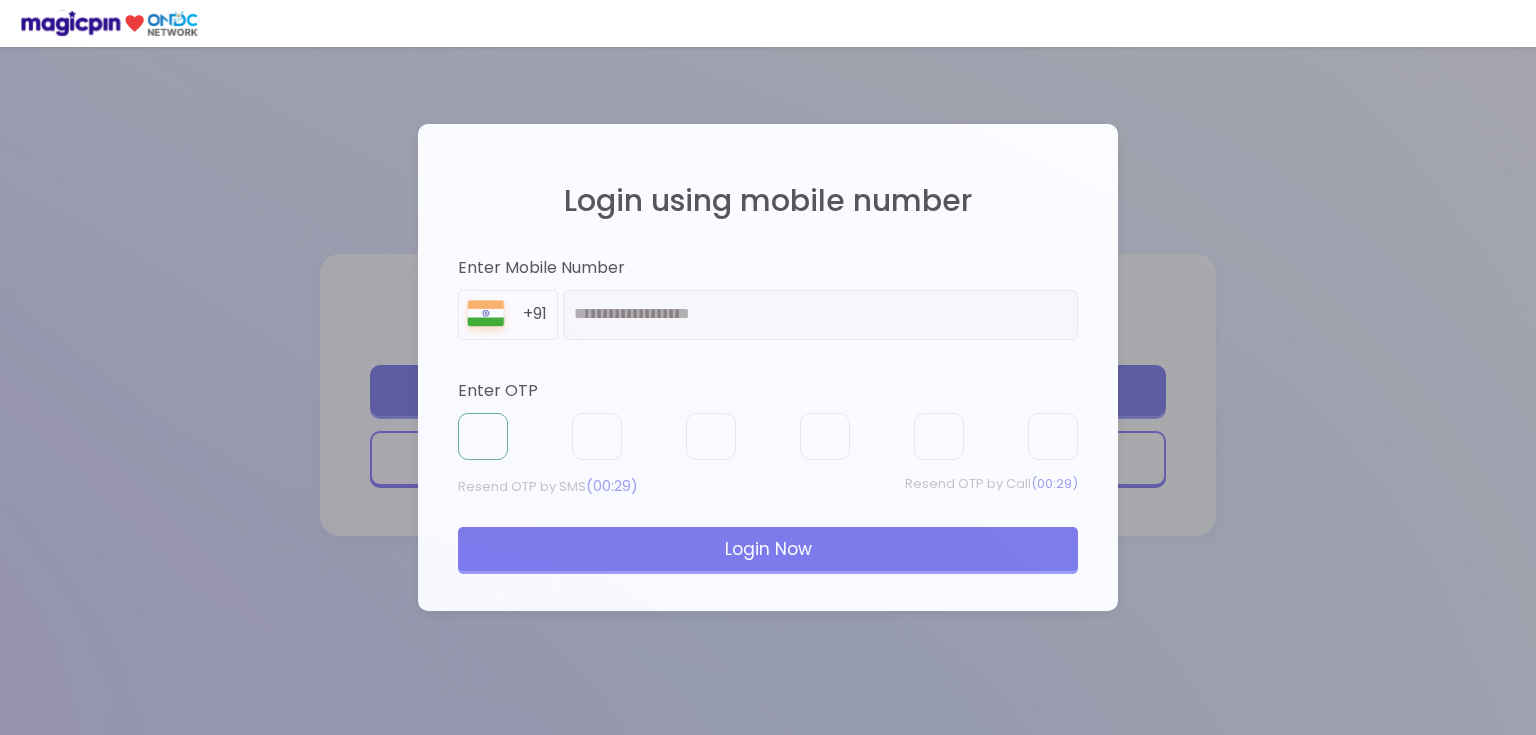 click at bounding box center (483, 437) 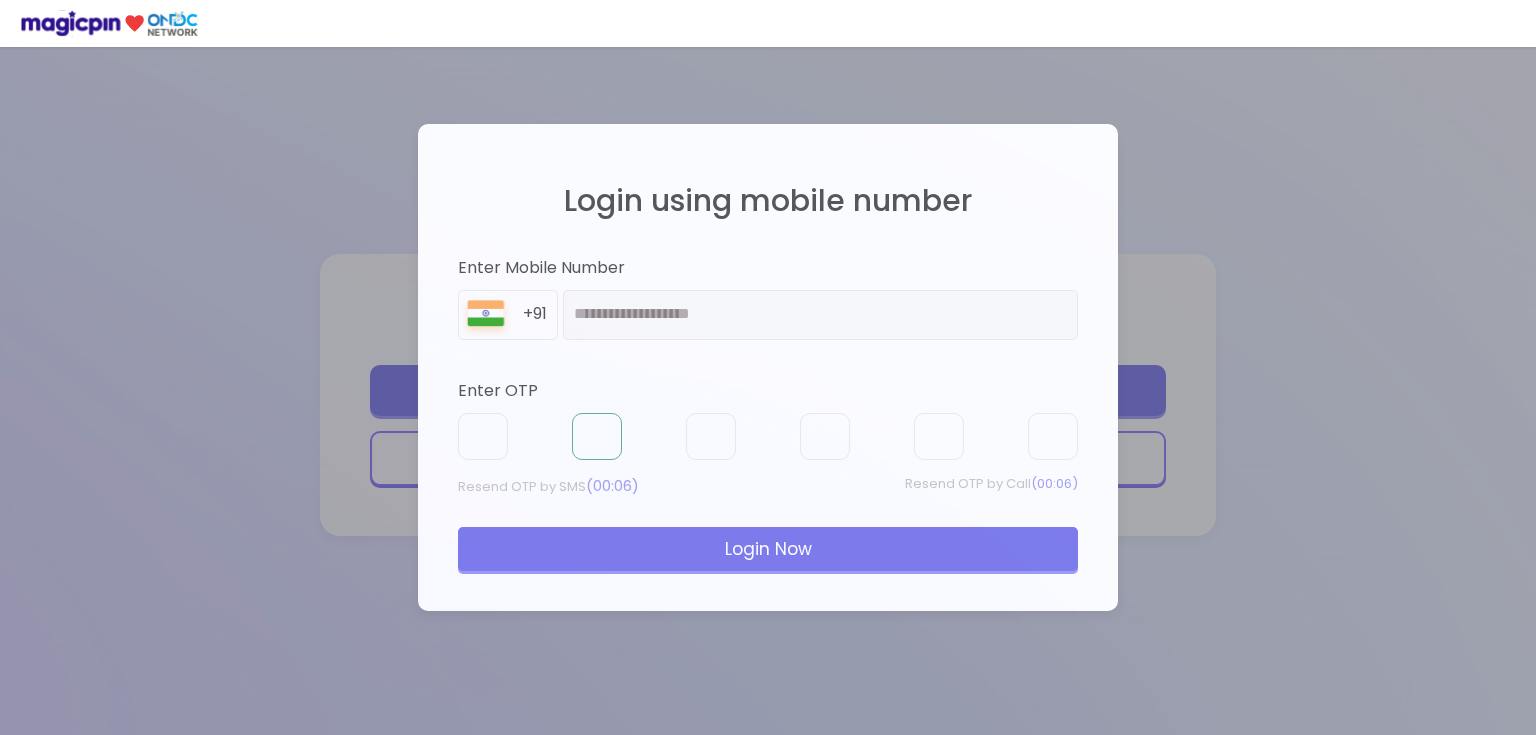 type on "*" 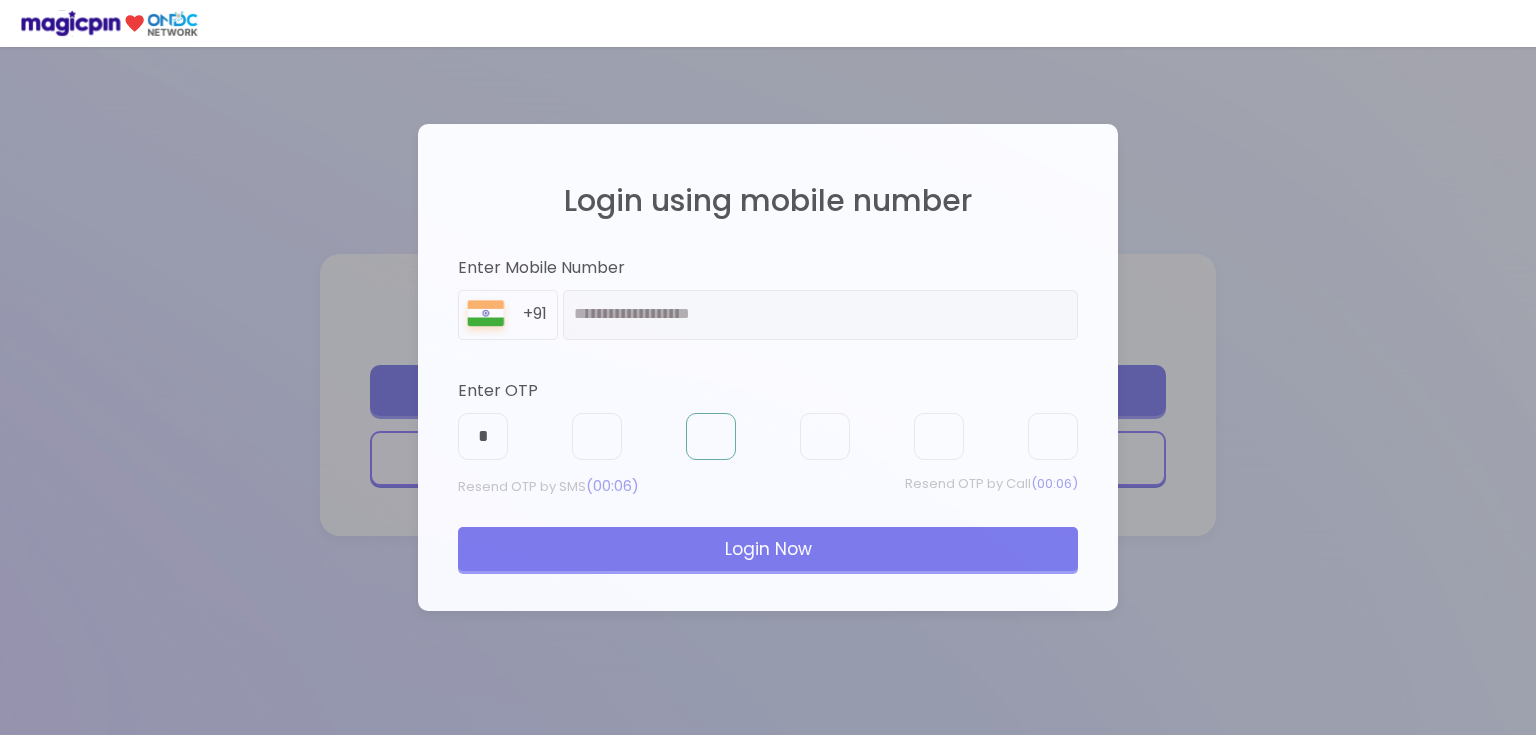 type on "*" 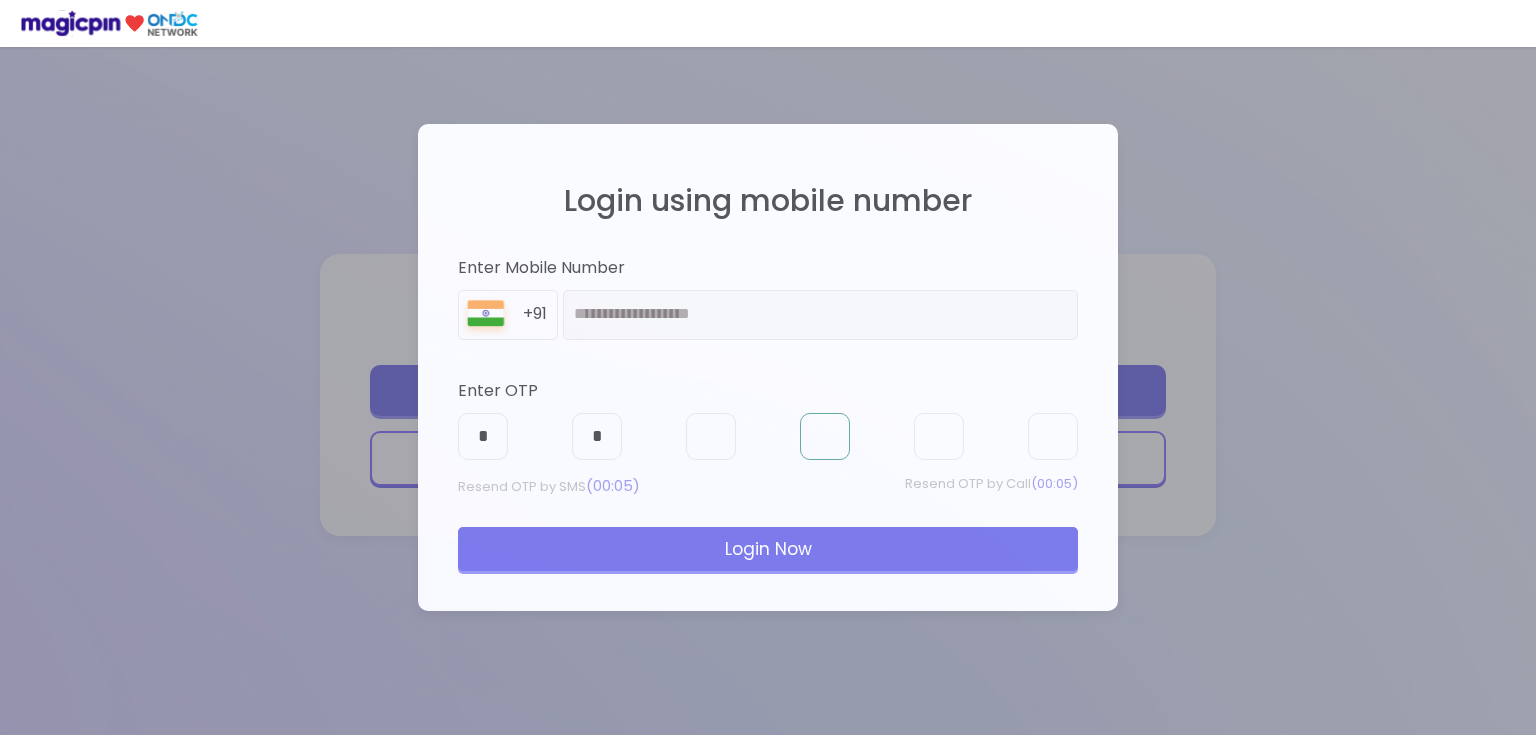 type on "*" 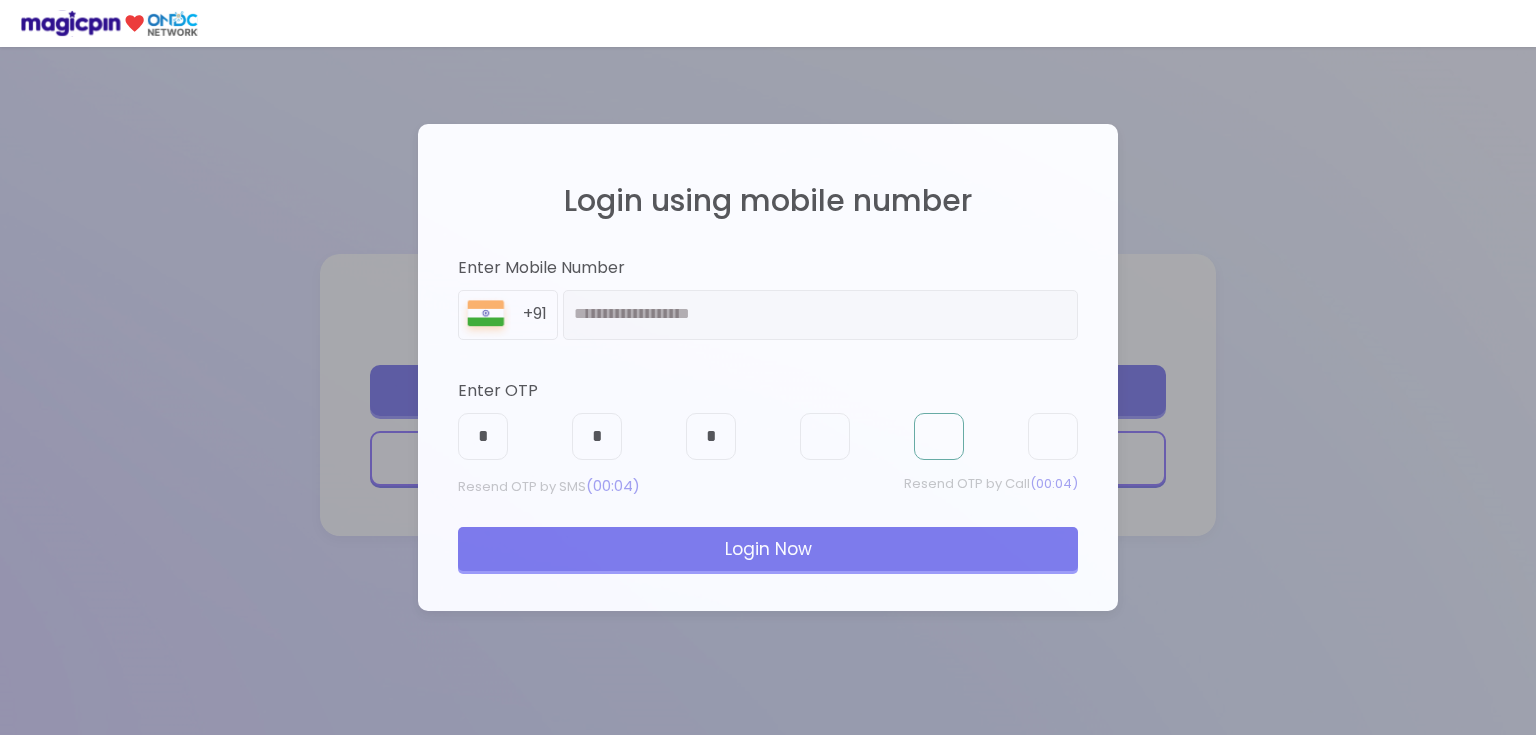 type on "*" 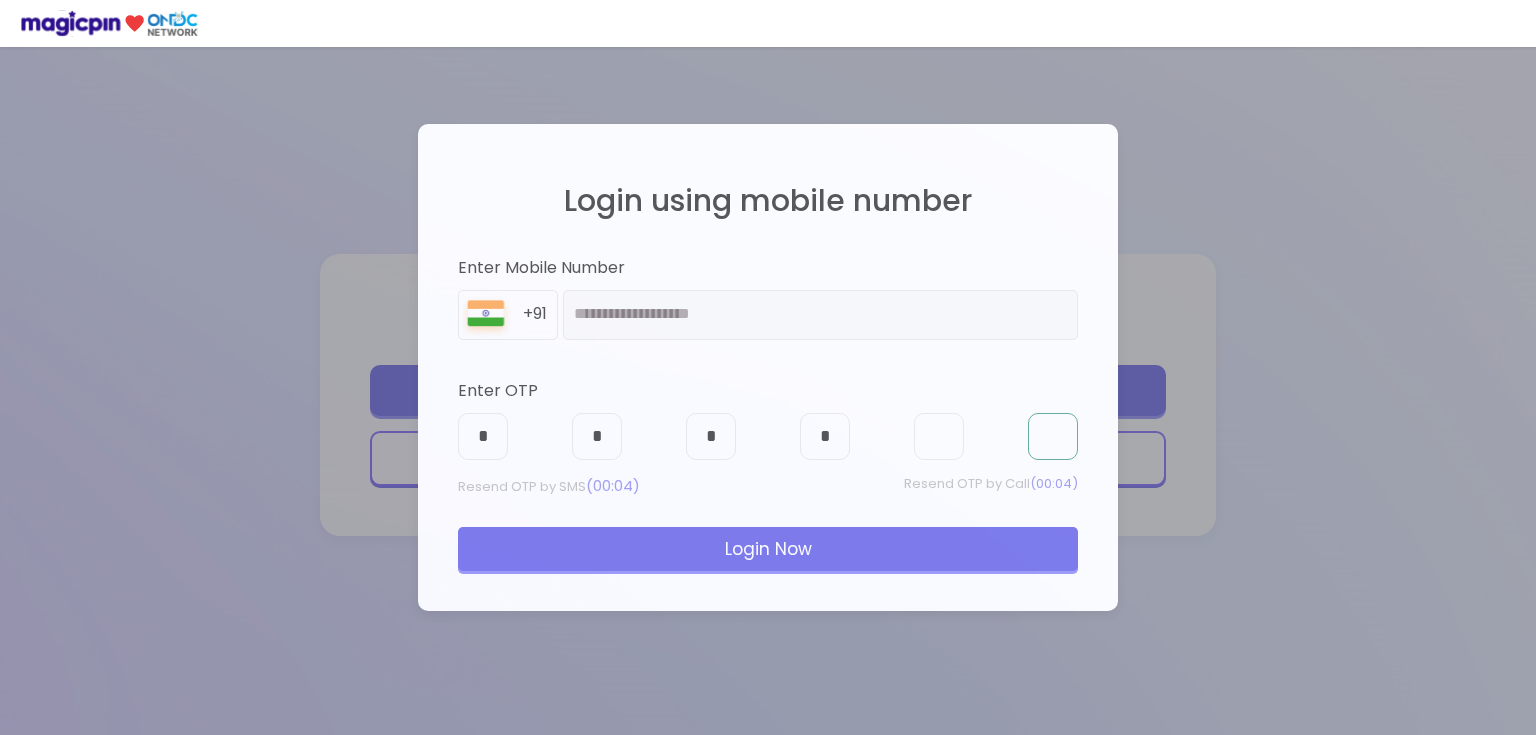 type on "*" 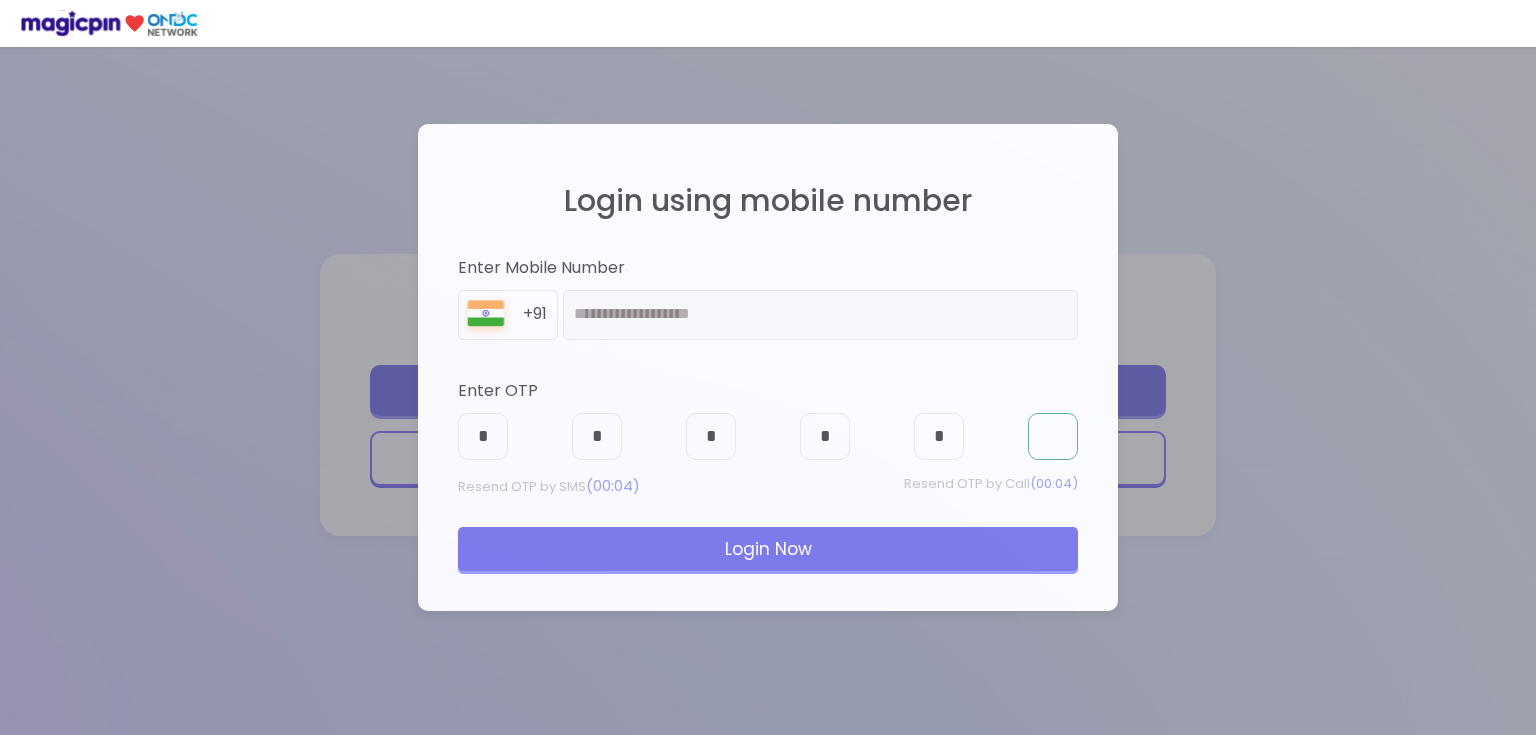 type on "*" 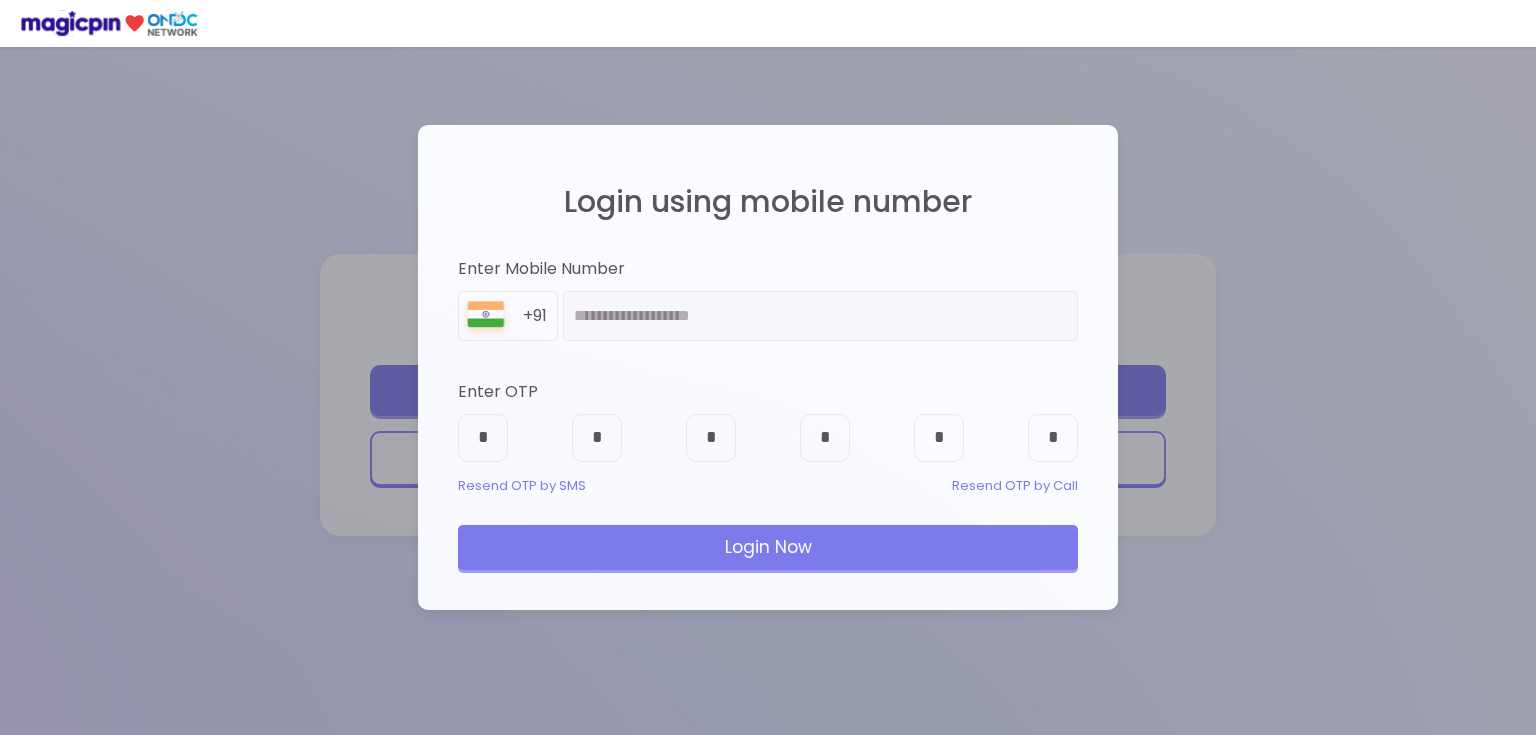 click on "Login Now" at bounding box center [768, 547] 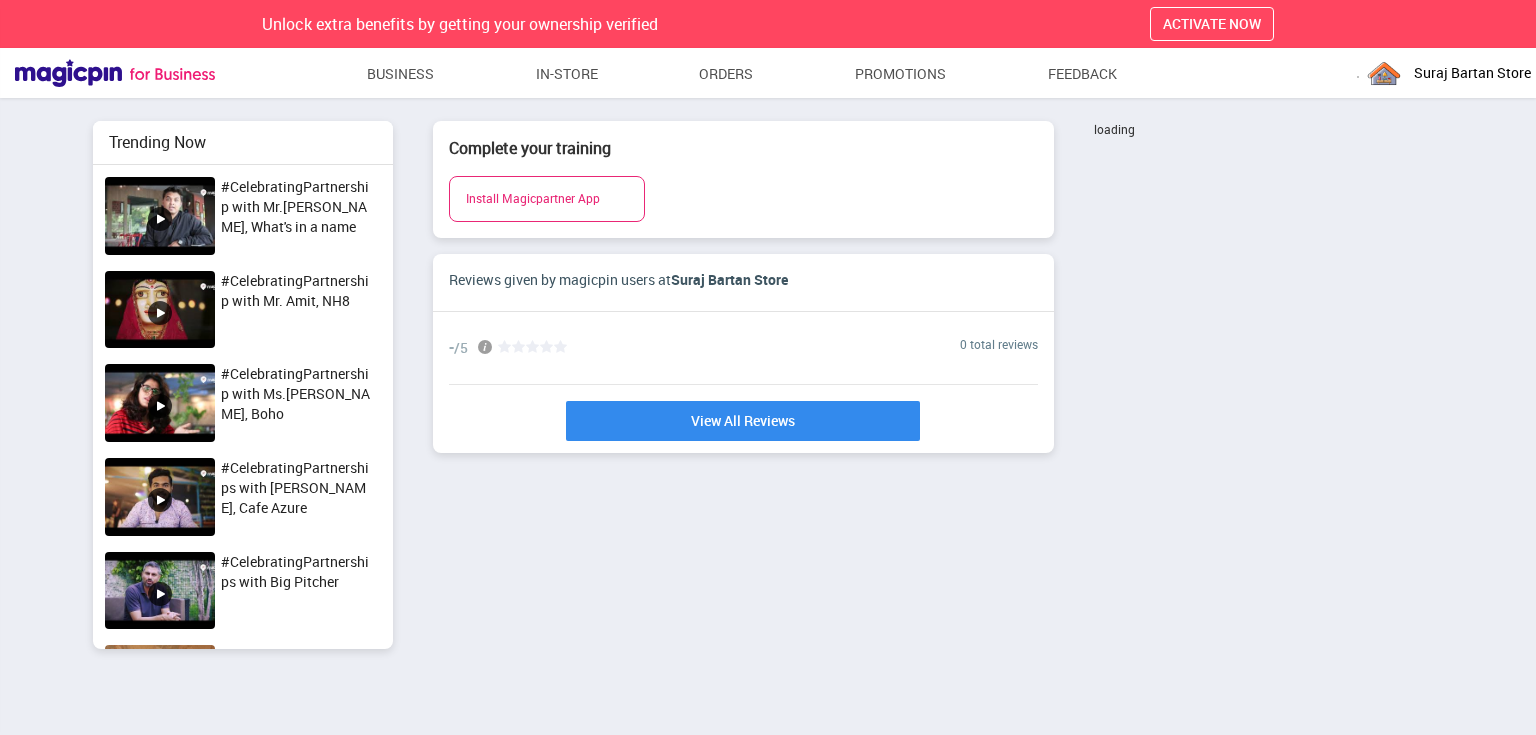 scroll, scrollTop: 1, scrollLeft: 0, axis: vertical 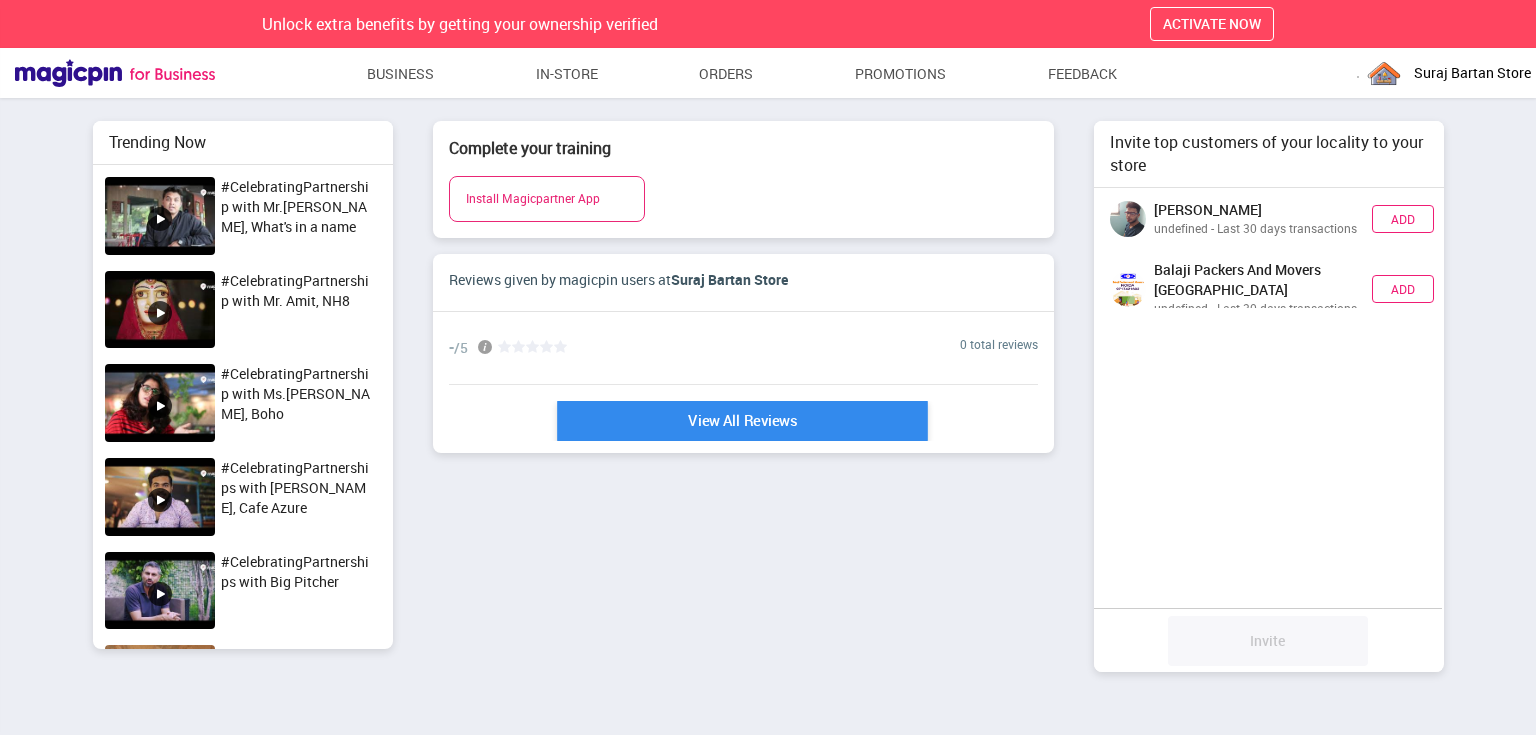 click on "View All Reviews" at bounding box center (742, 421) 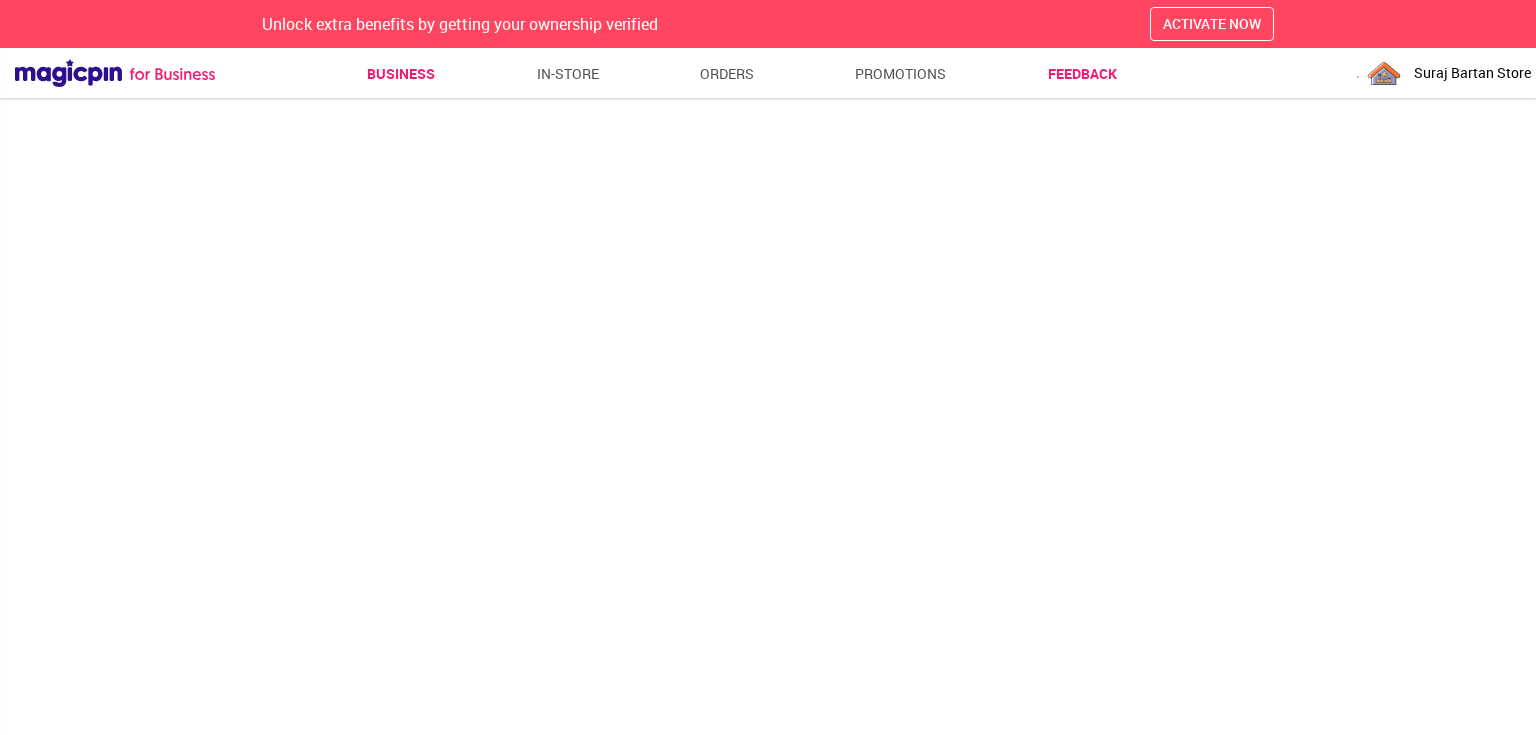 click on "Business" at bounding box center [401, 74] 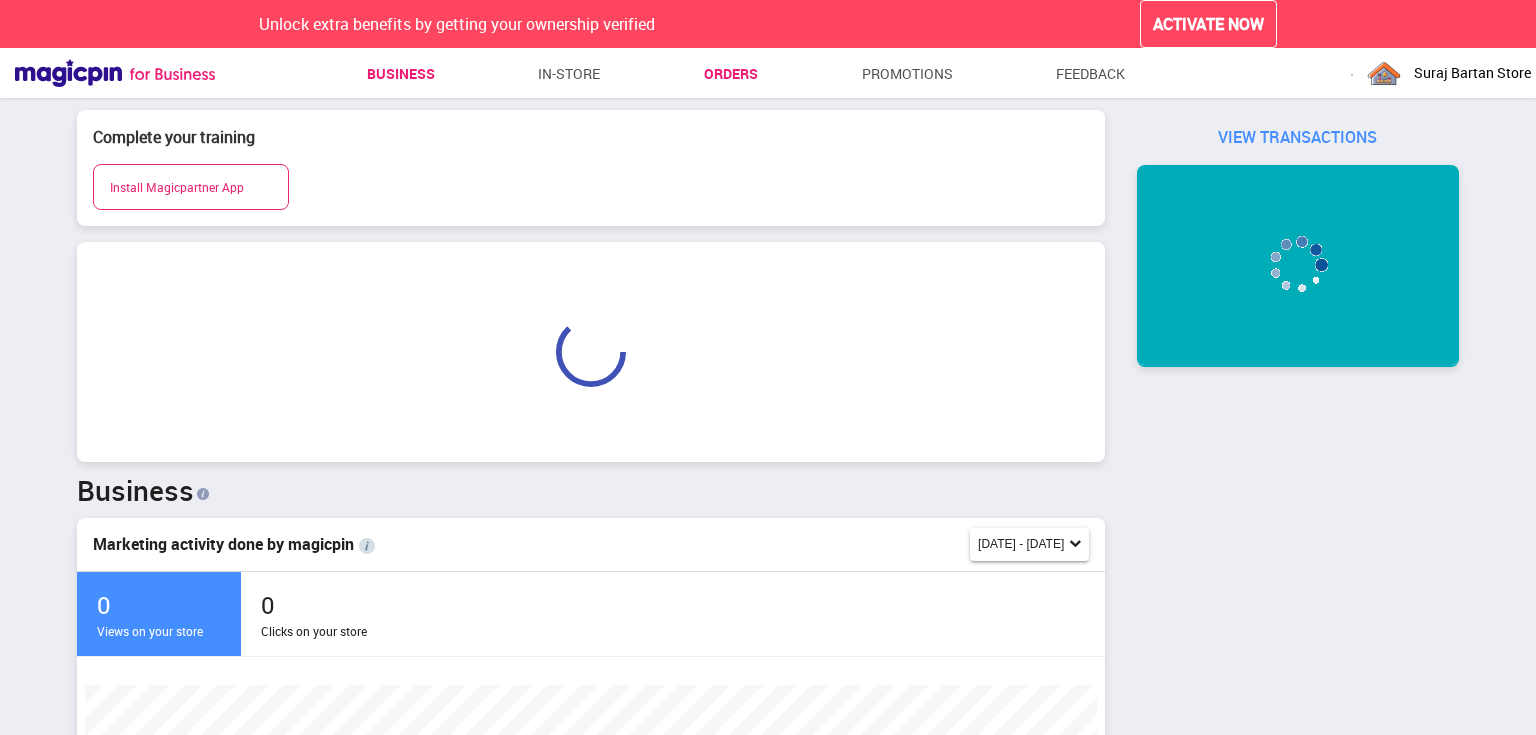 scroll, scrollTop: 999663, scrollLeft: 998988, axis: both 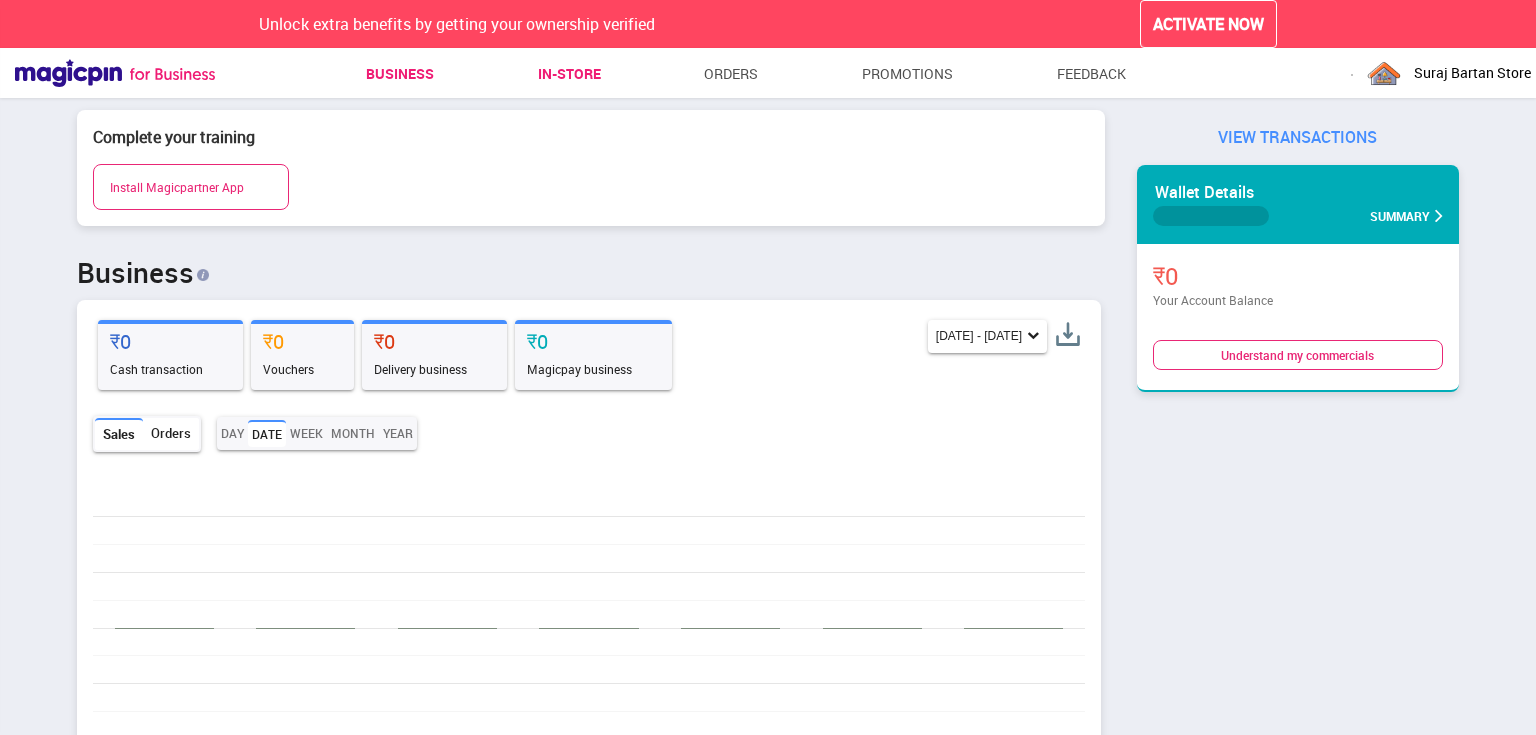click on "In-store" at bounding box center (569, 74) 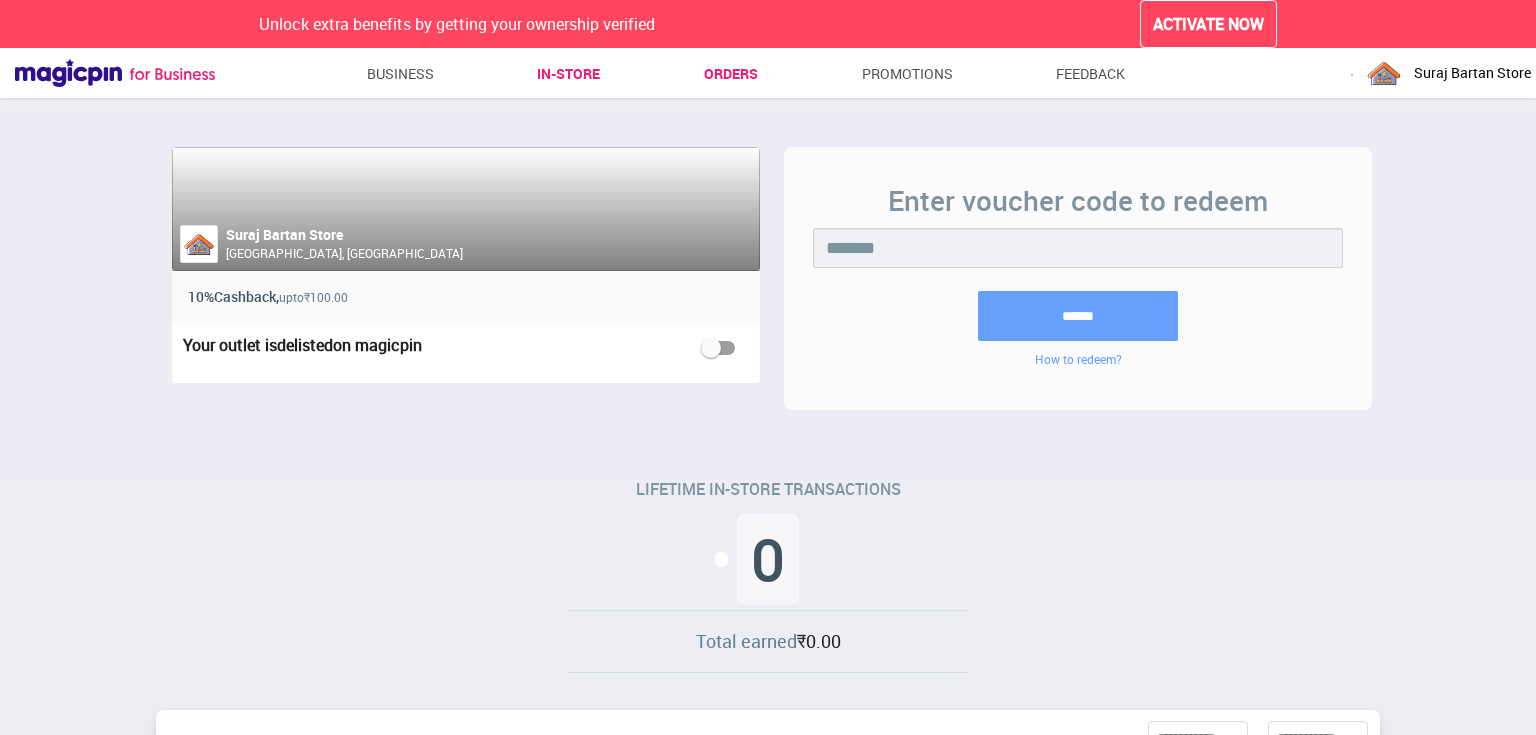click on "Orders" at bounding box center [731, 74] 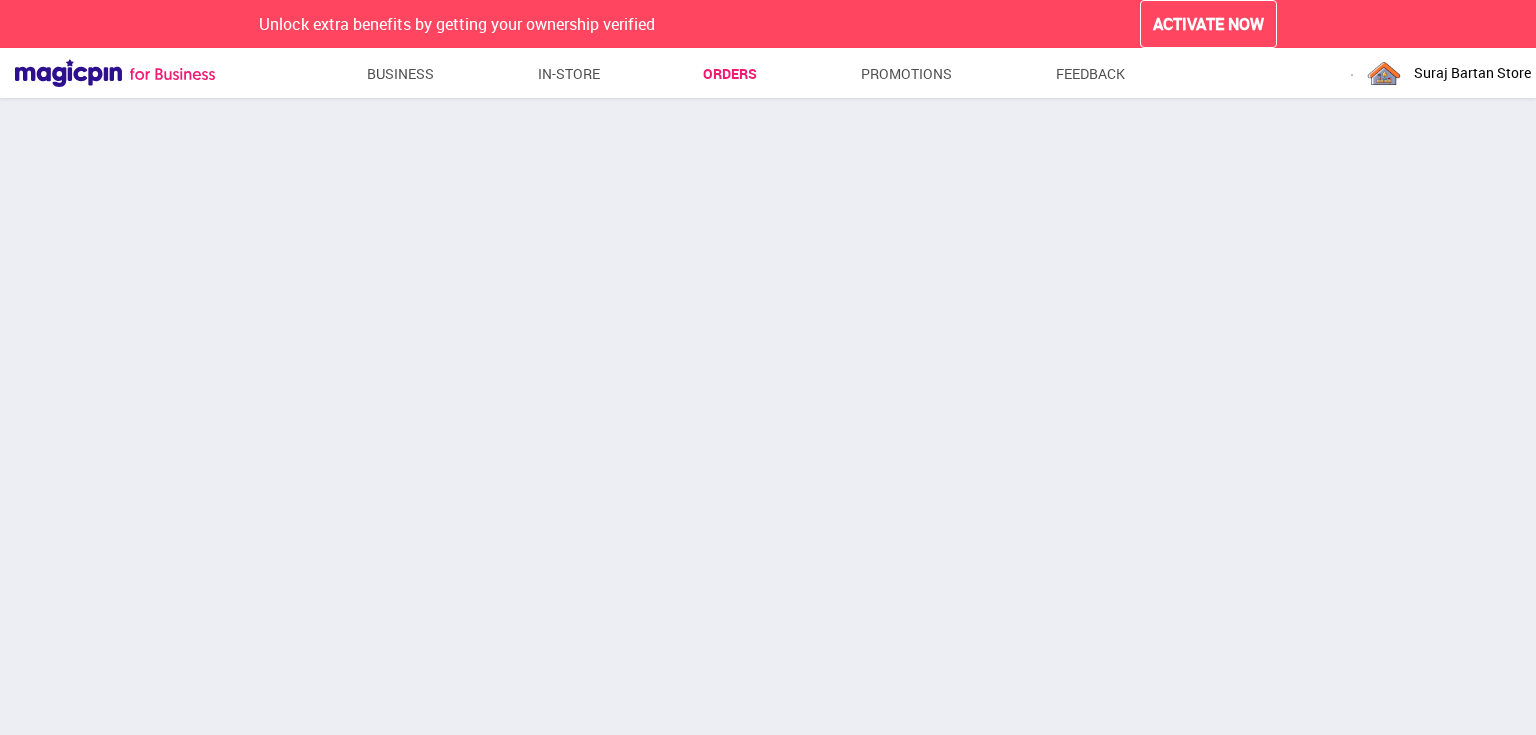 click on "Business In-store Orders Promotions Feedback" at bounding box center (742, 76) 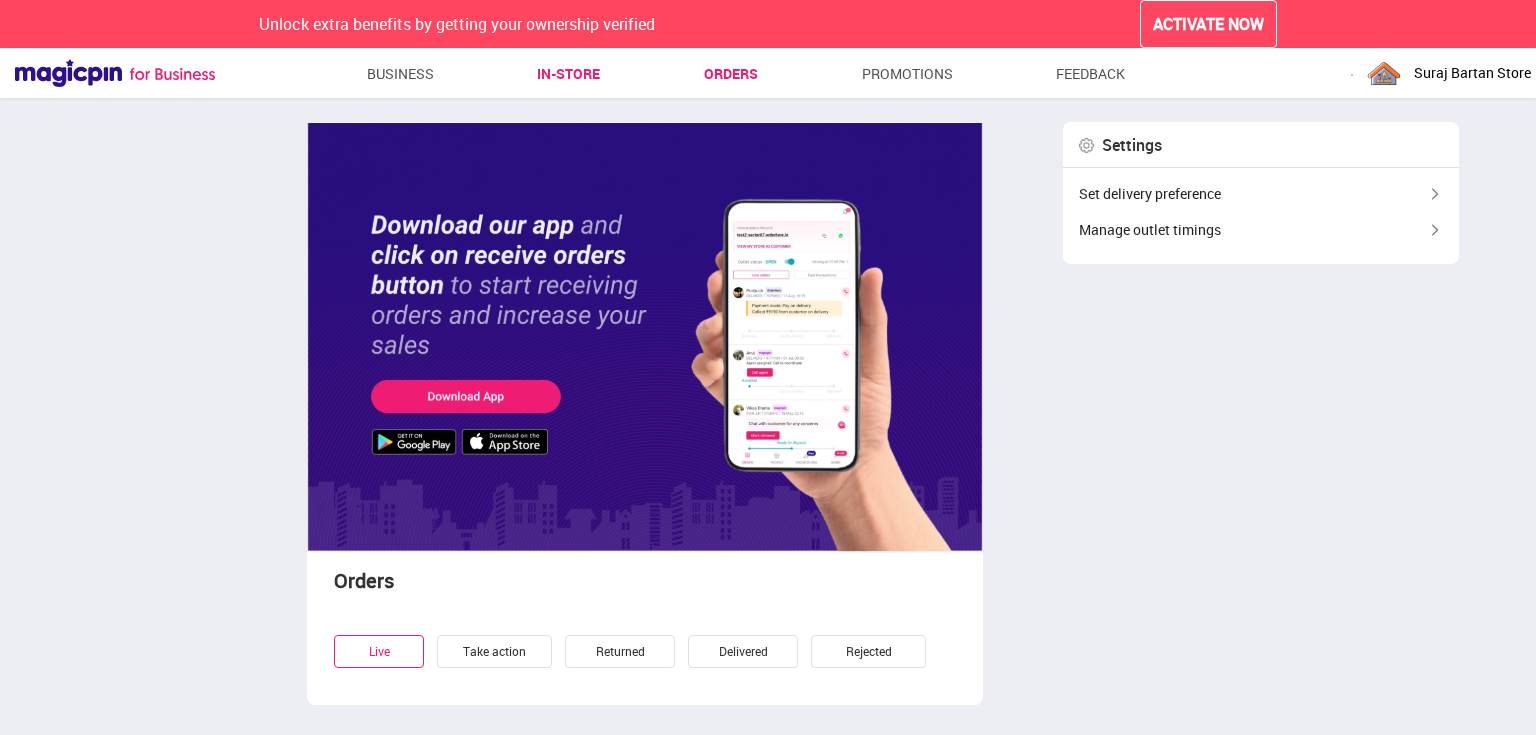 click on "In-store" at bounding box center (568, 74) 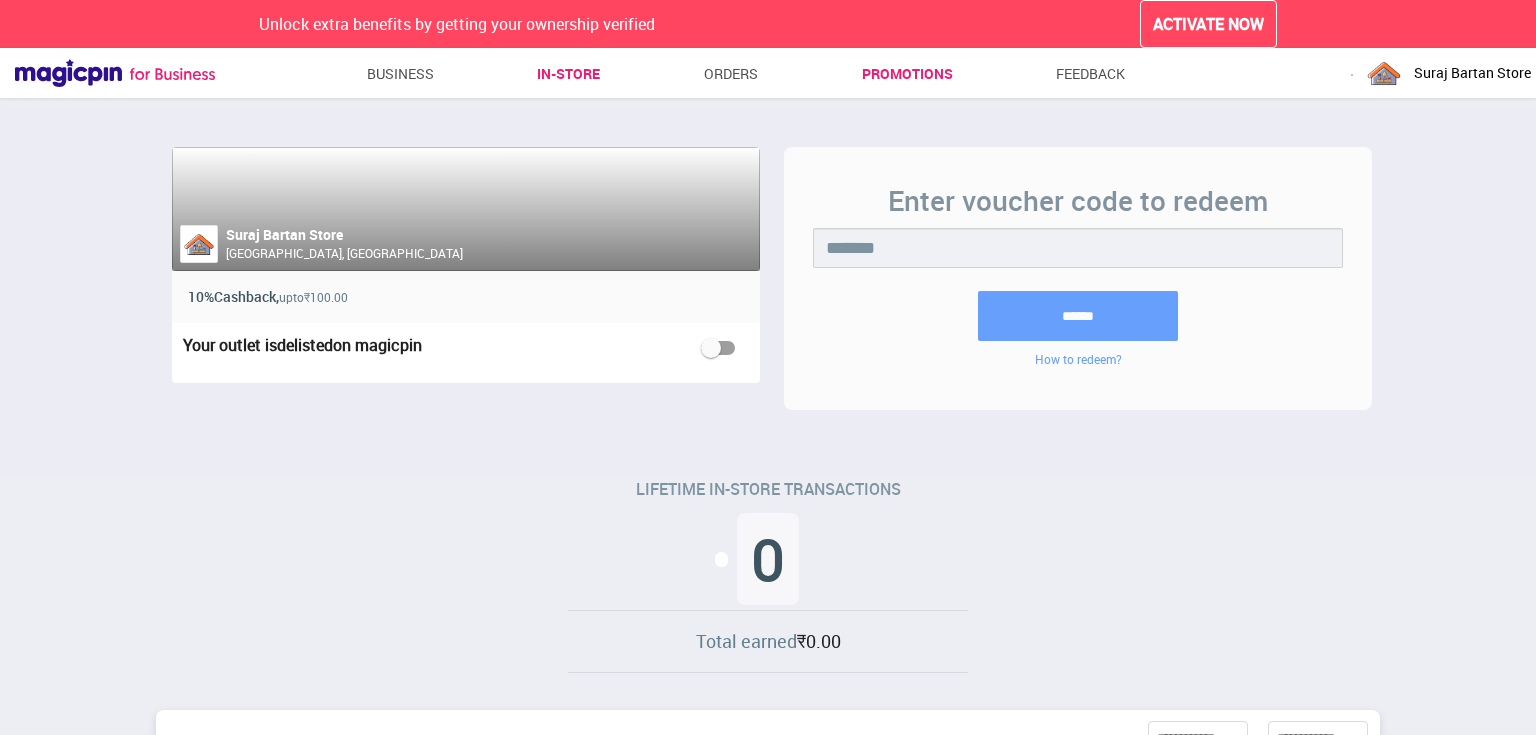 click on "Promotions" at bounding box center [907, 74] 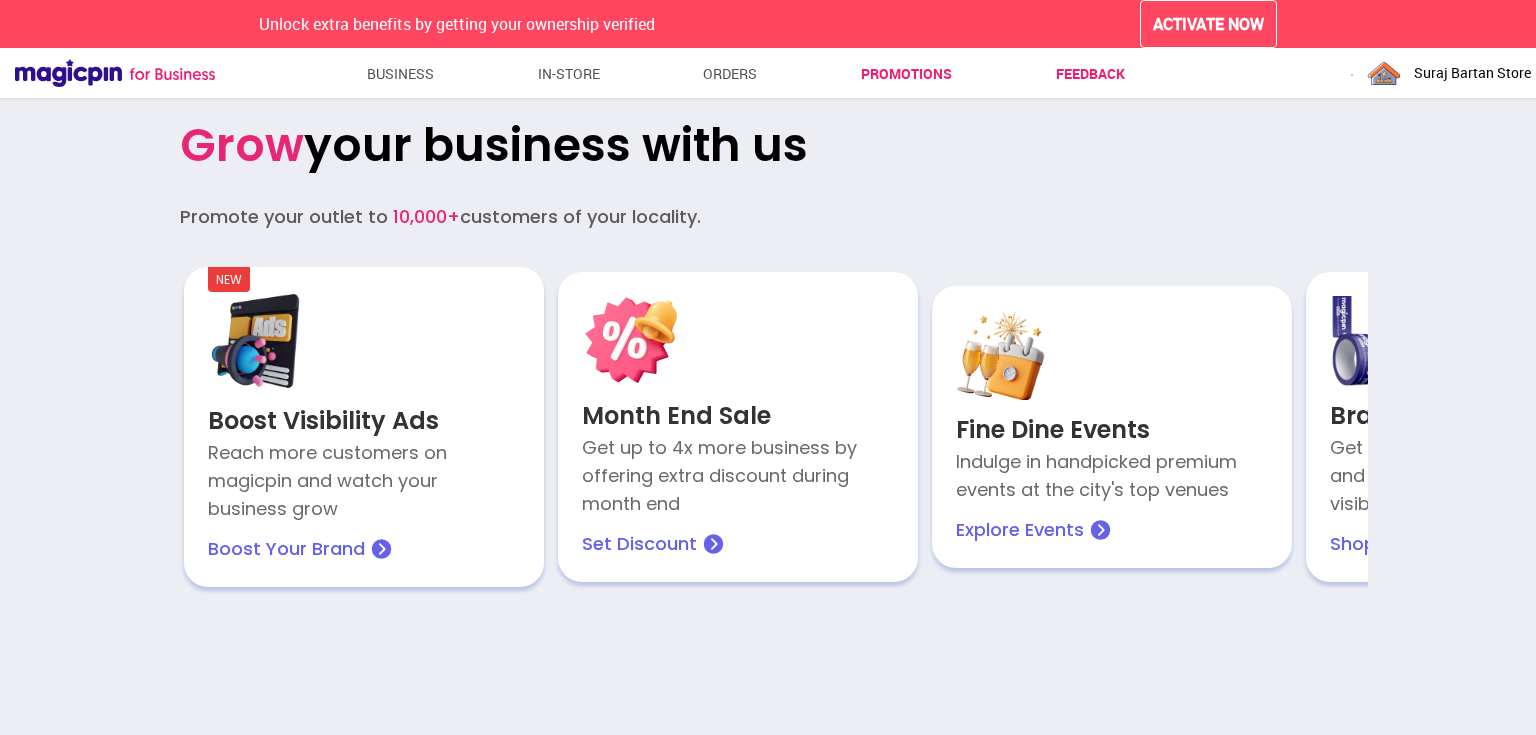 click on "Feedback" at bounding box center [1090, 74] 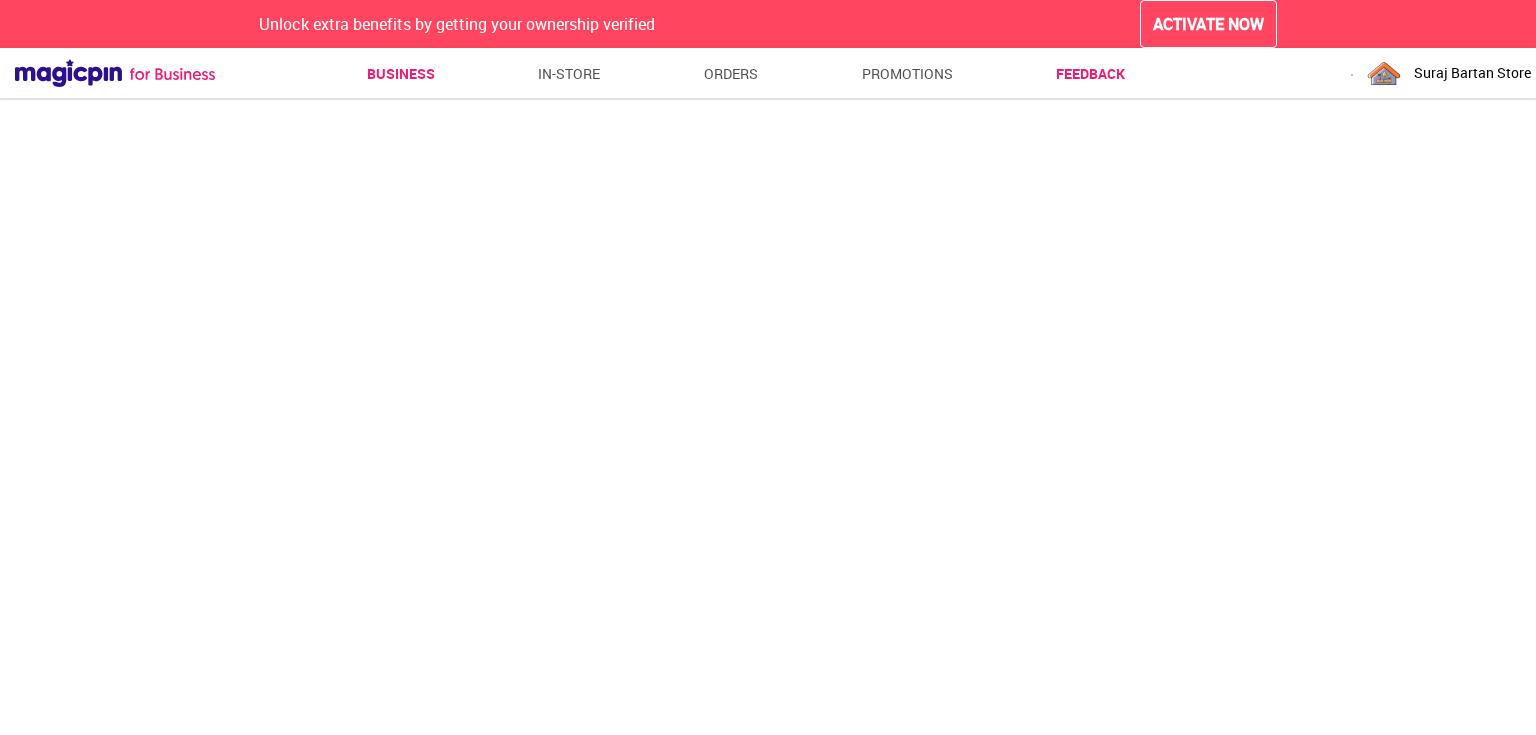 click on "Business" at bounding box center [401, 74] 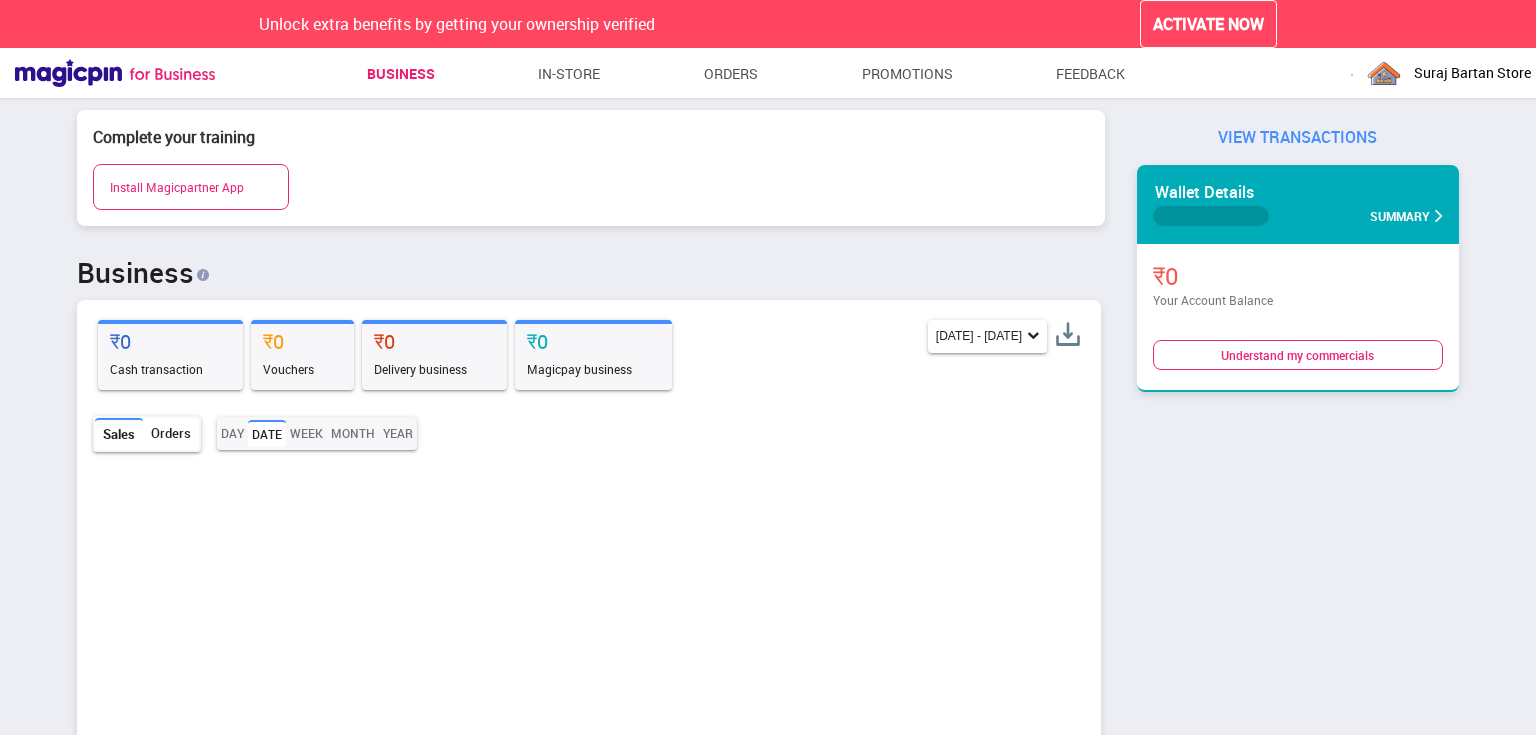scroll, scrollTop: 999663, scrollLeft: 998988, axis: both 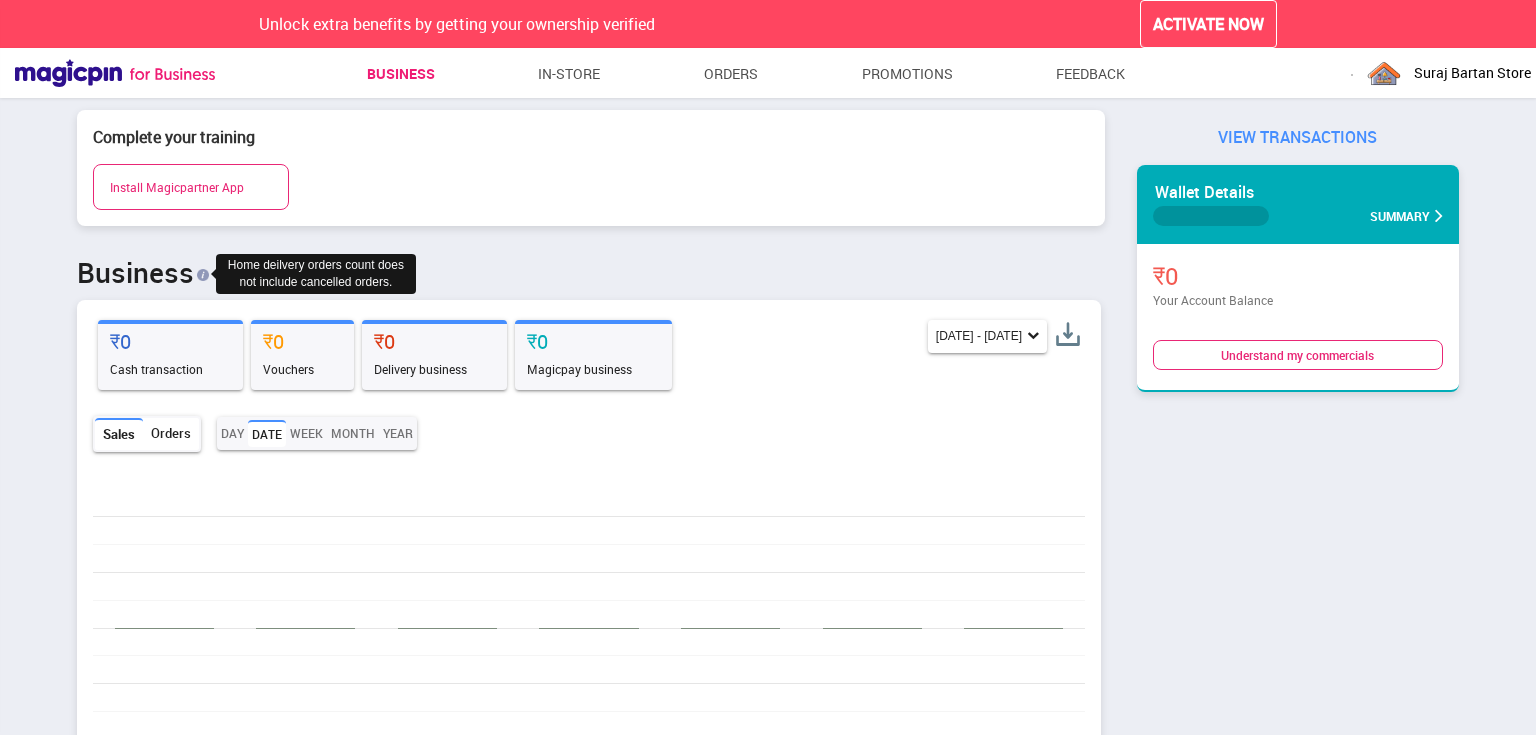 click at bounding box center [203, 275] 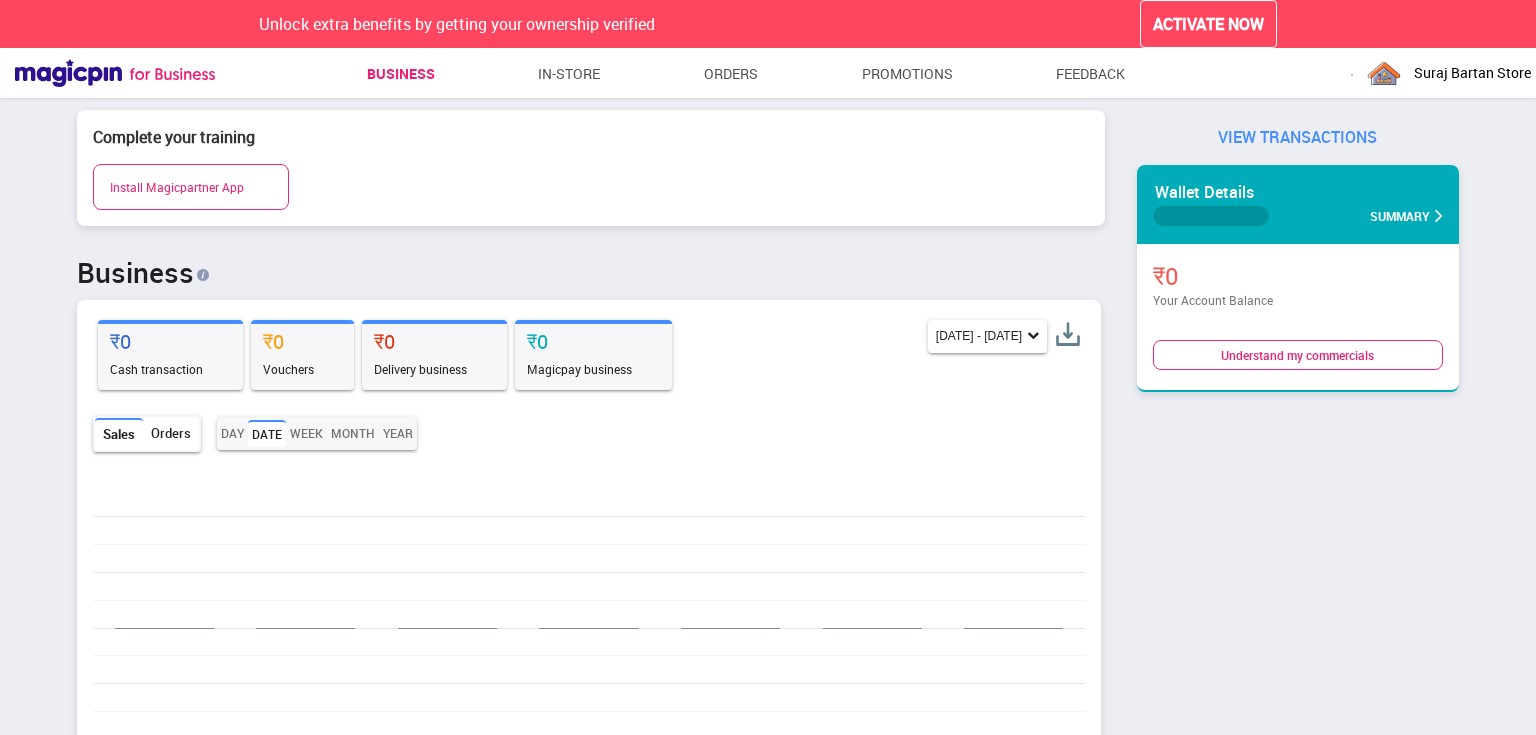 click on "Suraj Bartan Store" at bounding box center (1472, 73) 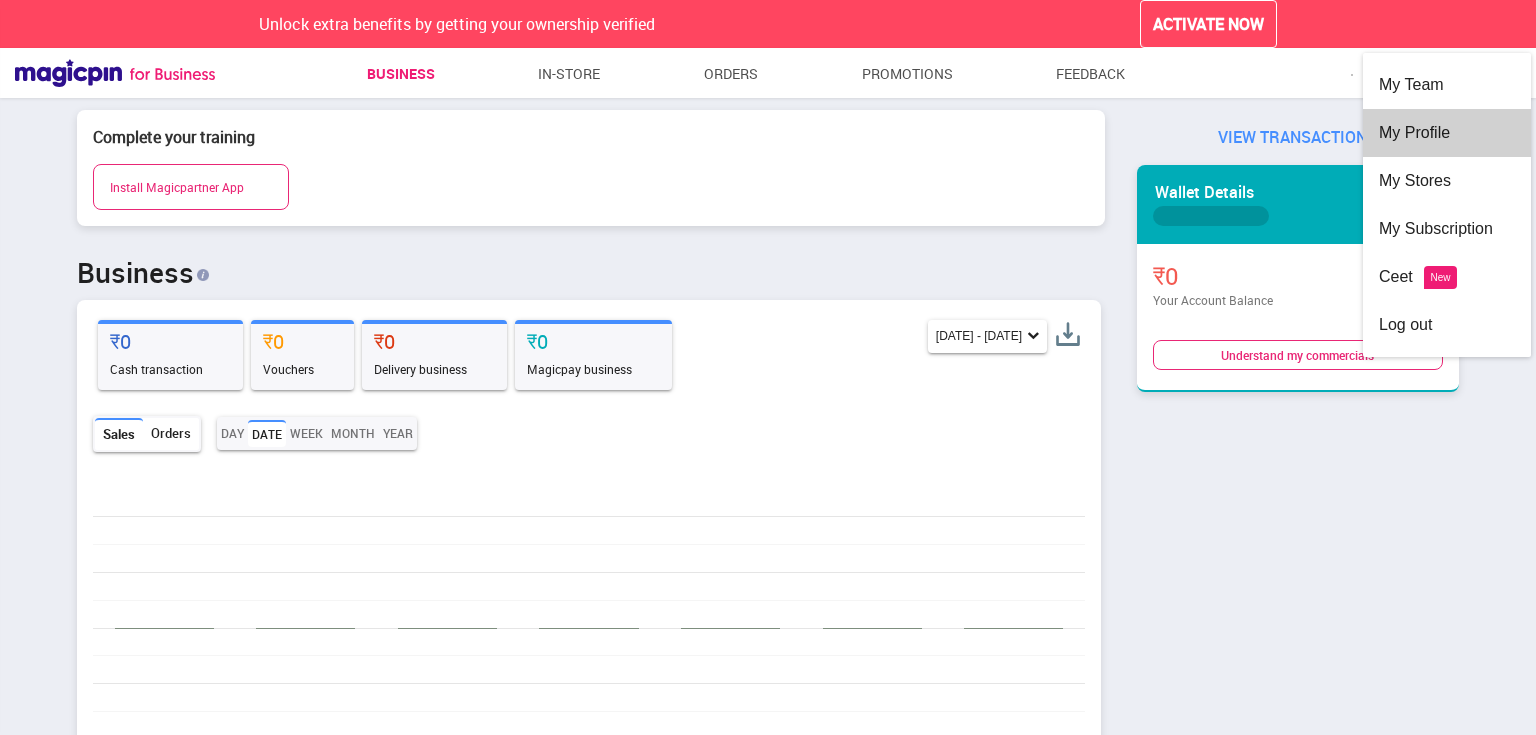 click on "My Profile" at bounding box center (1447, 133) 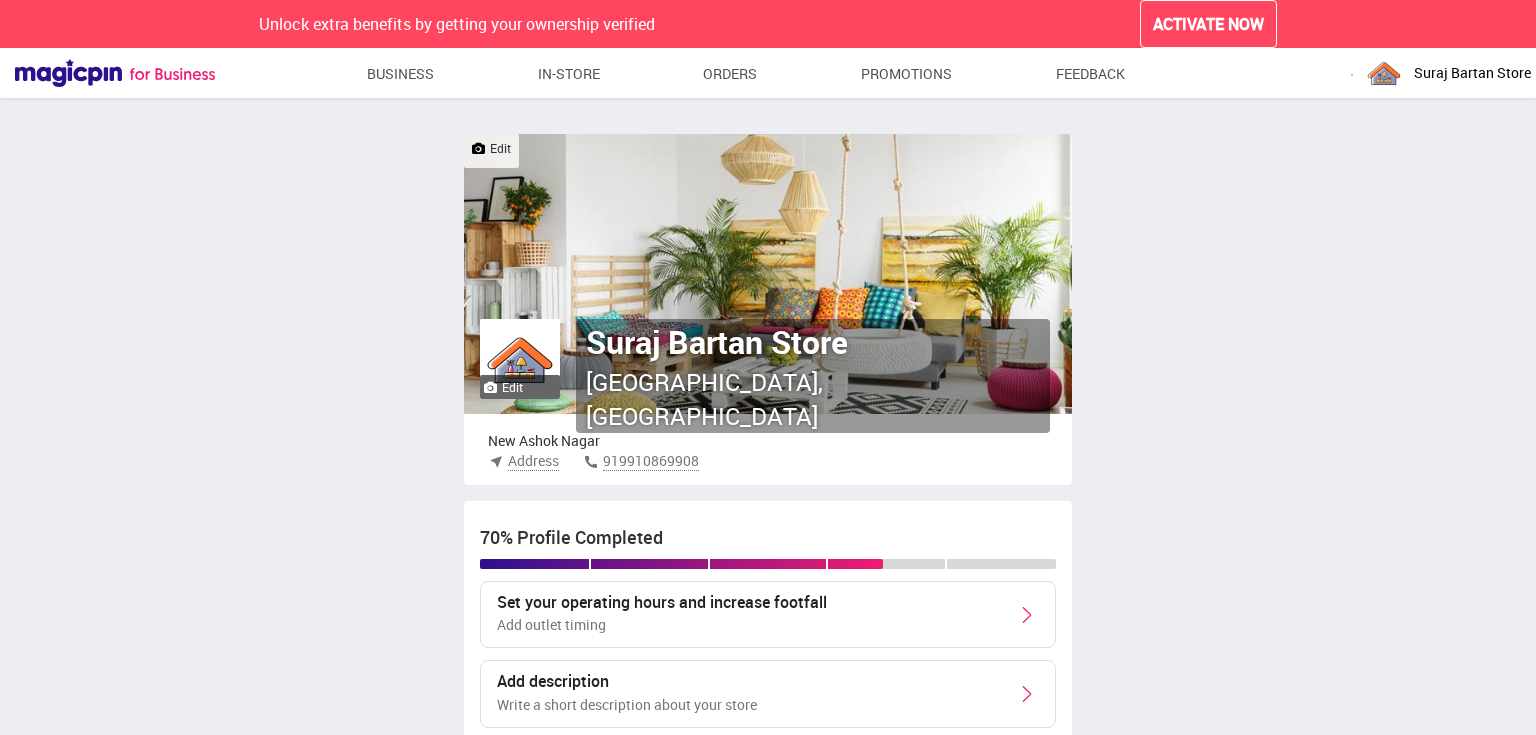 click on "Set your operating hours and increase footfall Add outlet timing" at bounding box center [662, 615] 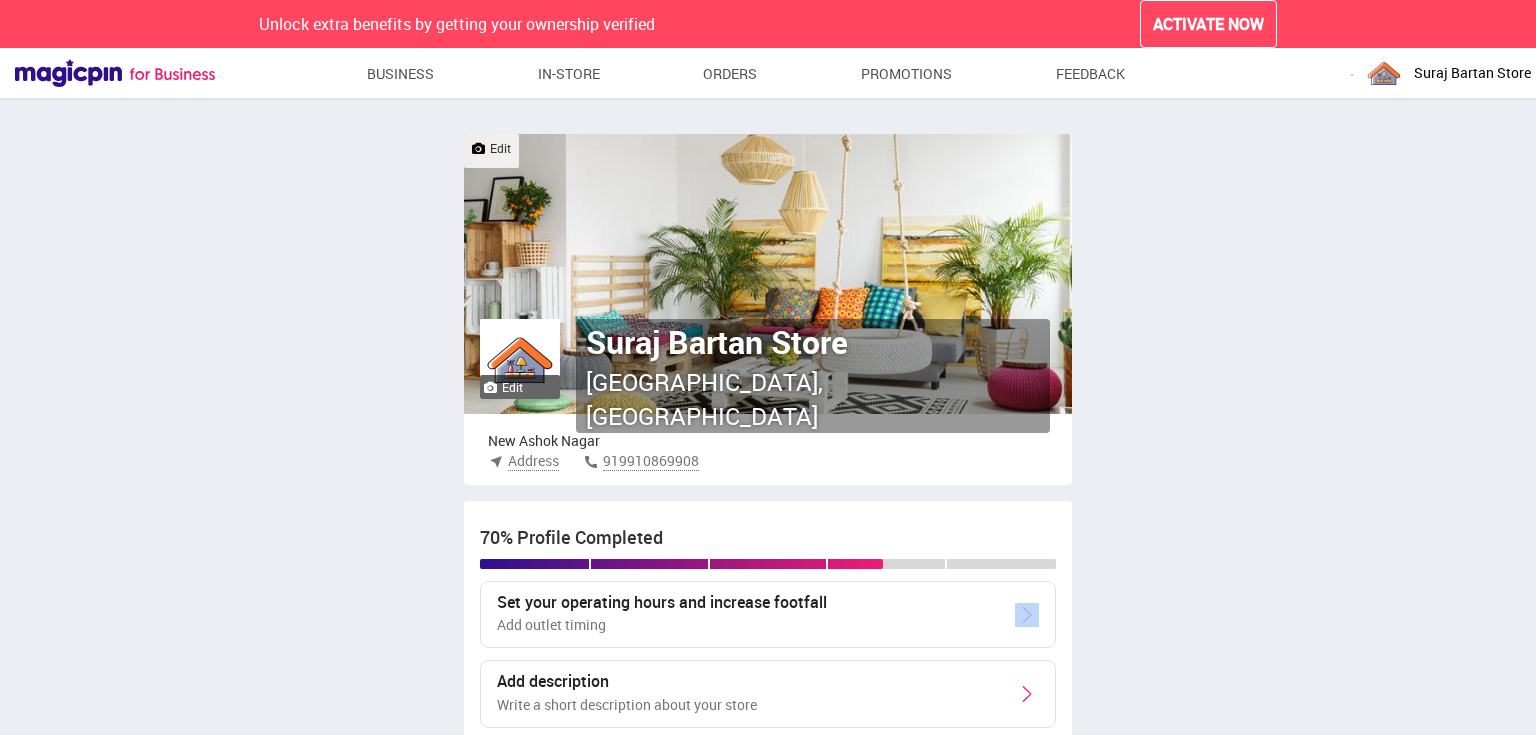 click on "Set your operating hours and increase footfall Add outlet timing" at bounding box center [662, 615] 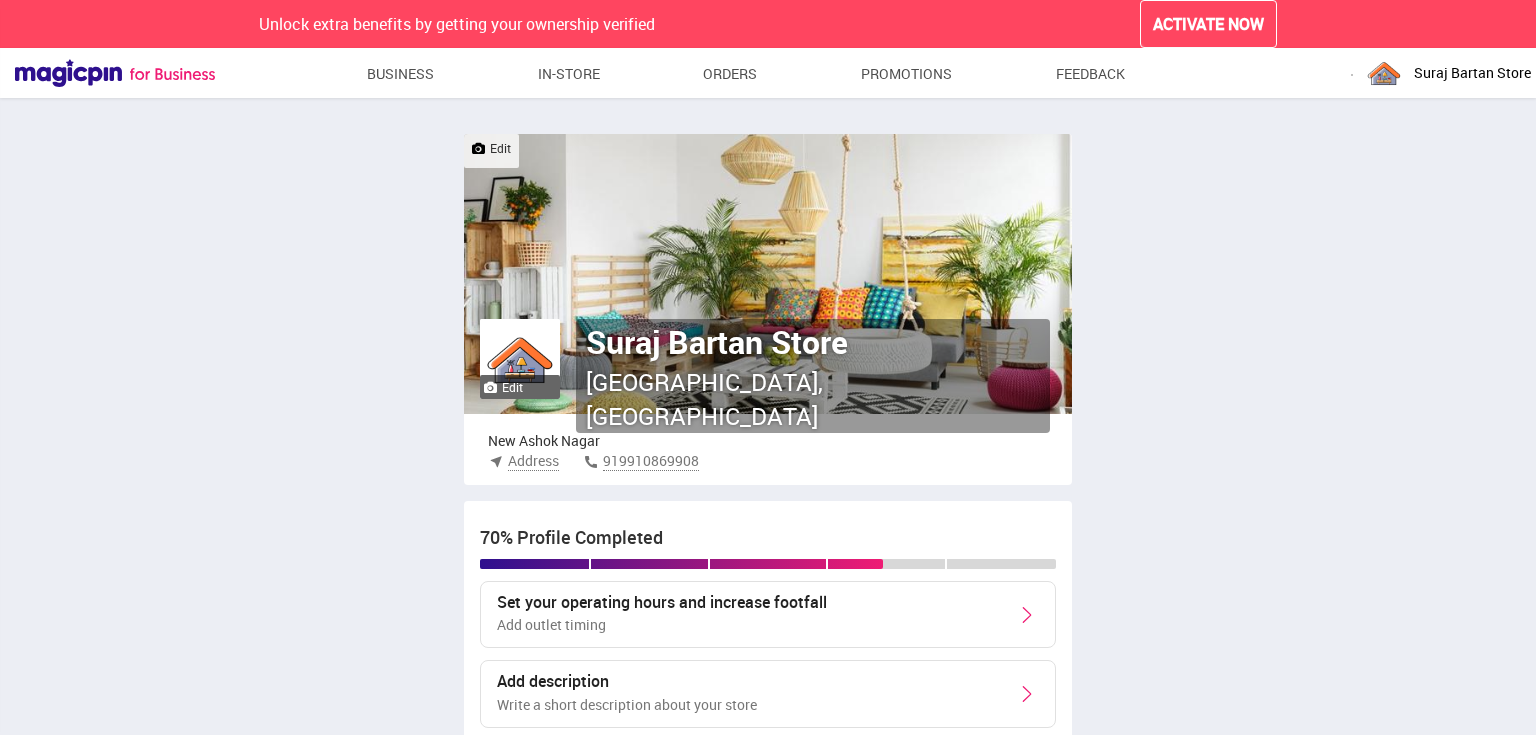 click at bounding box center [1027, 615] 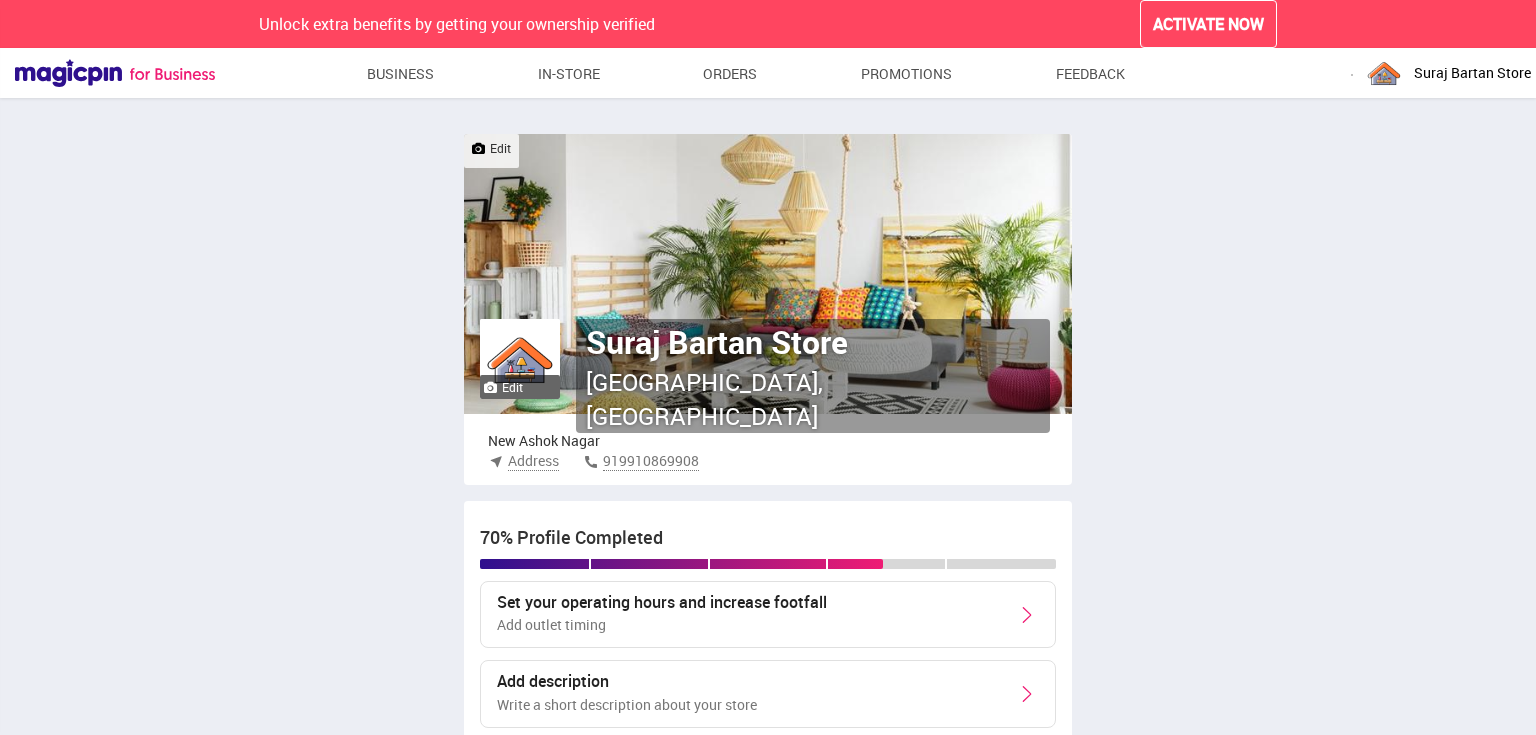 click on "Set your operating hours and increase footfall Add outlet timing" at bounding box center [768, 615] 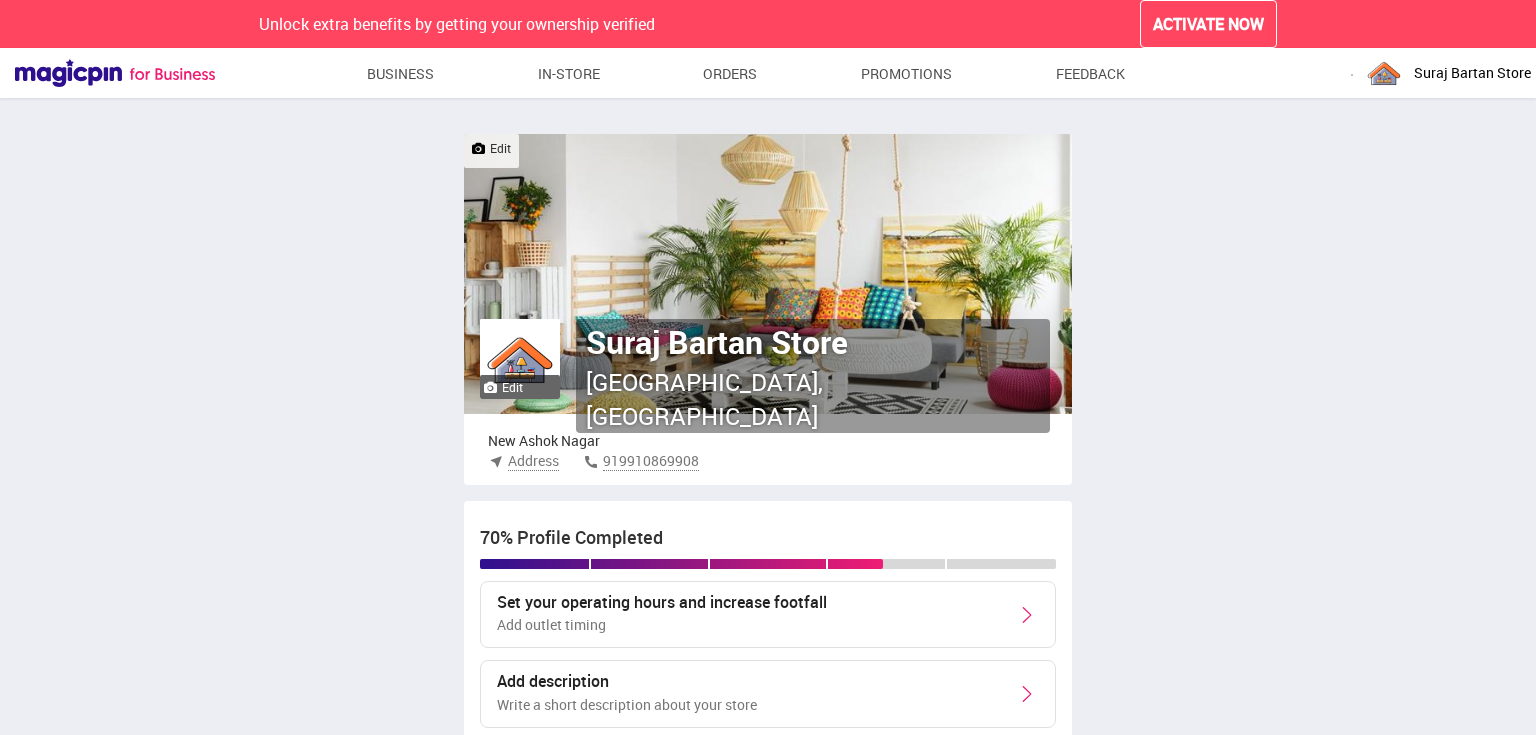 drag, startPoint x: 889, startPoint y: 643, endPoint x: 790, endPoint y: 659, distance: 100.28459 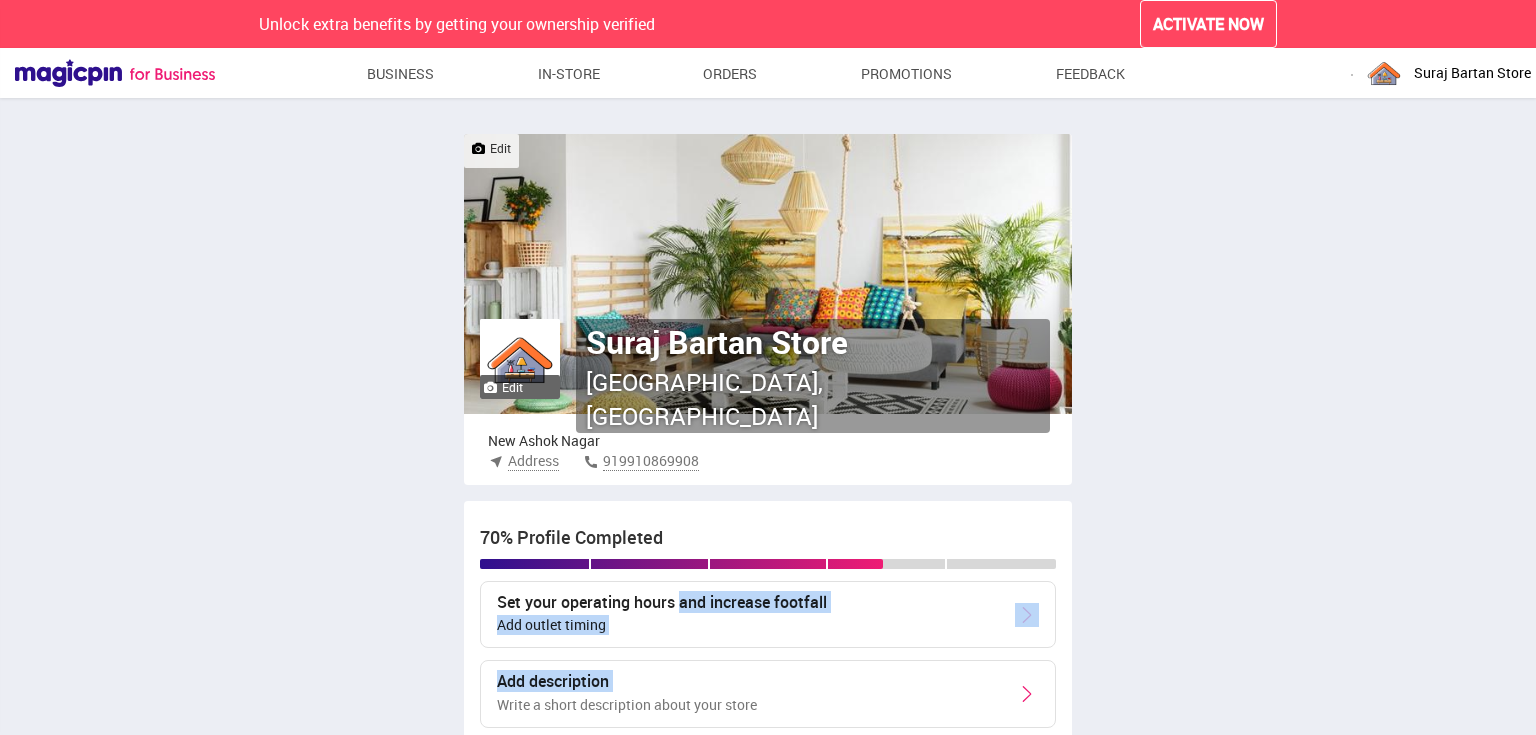 drag, startPoint x: 789, startPoint y: 658, endPoint x: 658, endPoint y: 598, distance: 144.08678 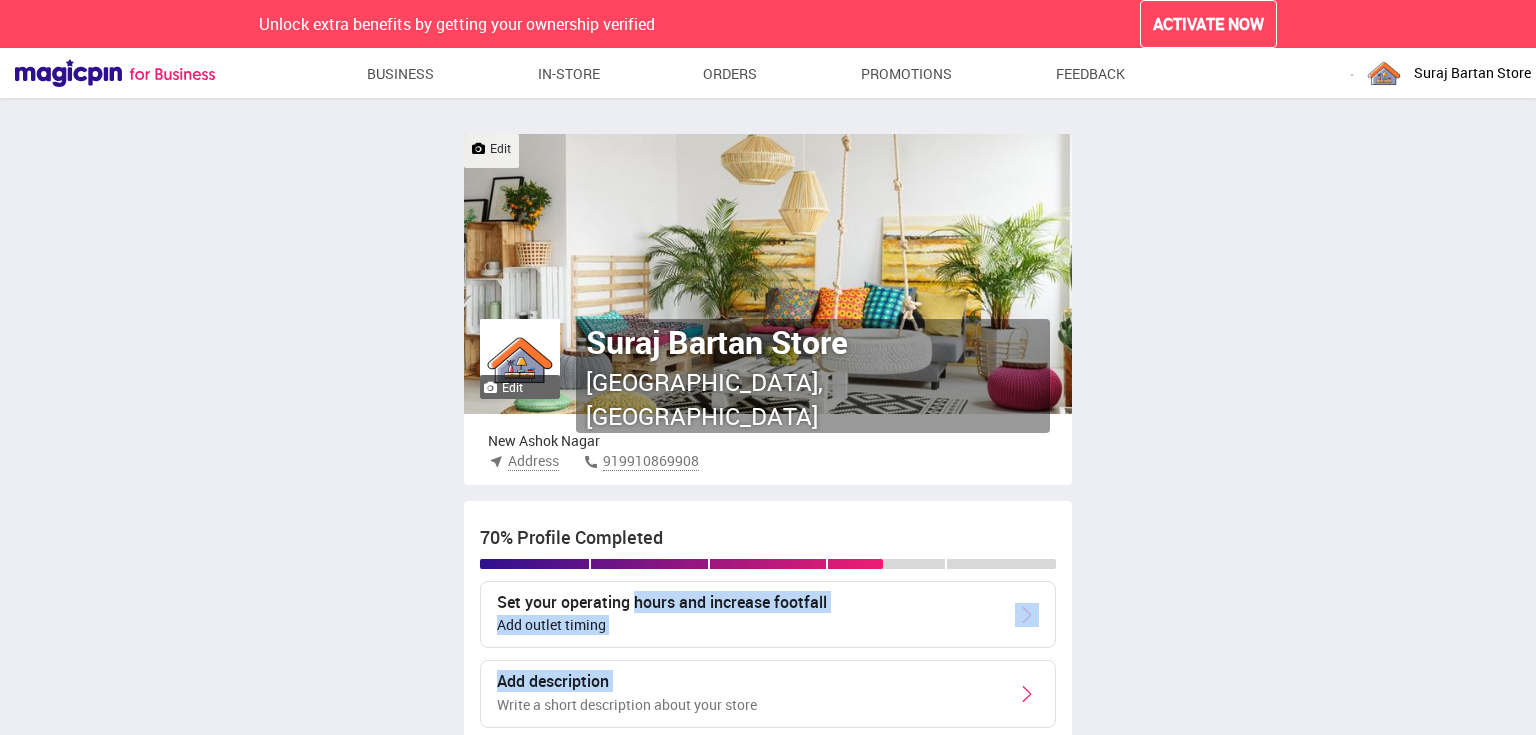 click on "Set your operating hours and increase footfall" at bounding box center (662, 603) 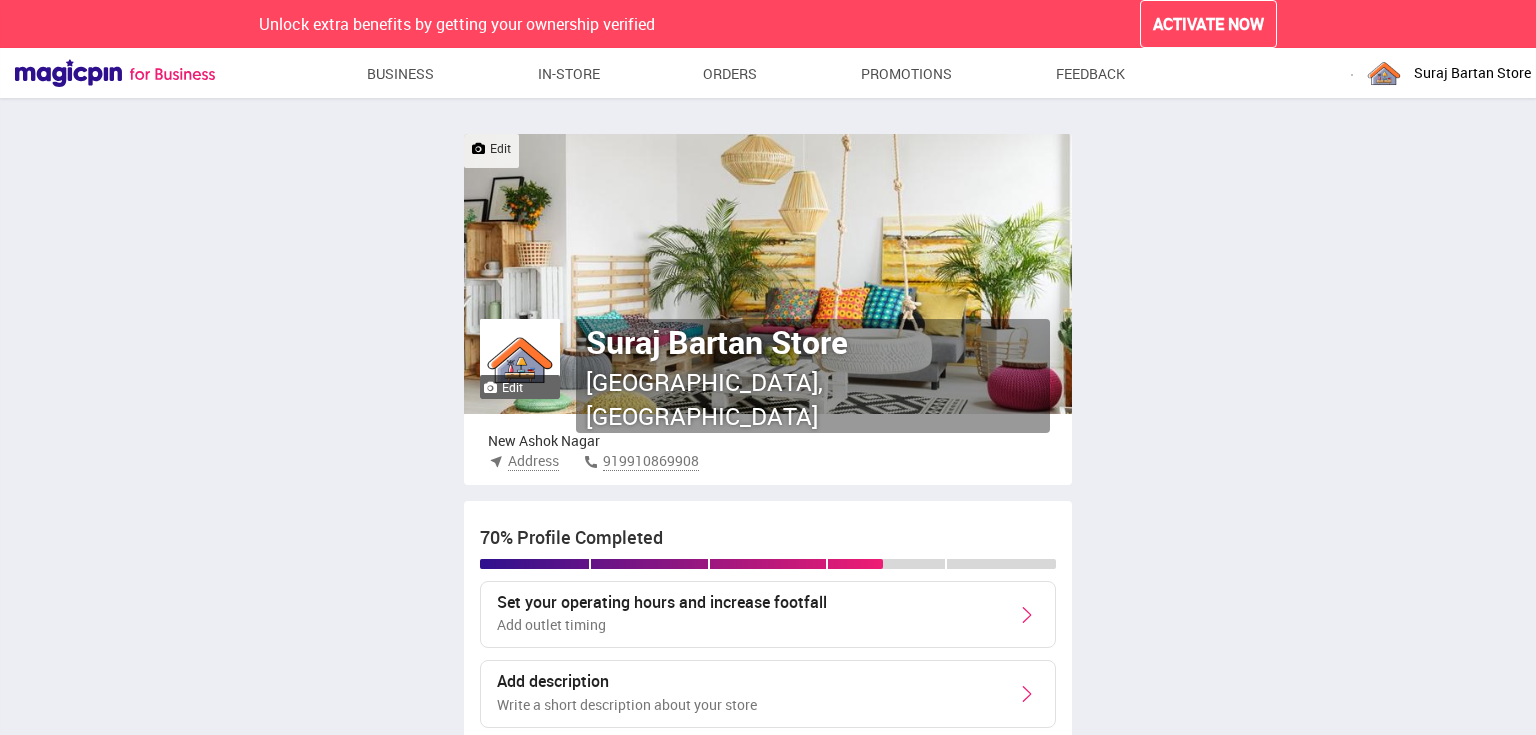 click on "Set your operating hours and increase footfall Add outlet timing" at bounding box center [768, 615] 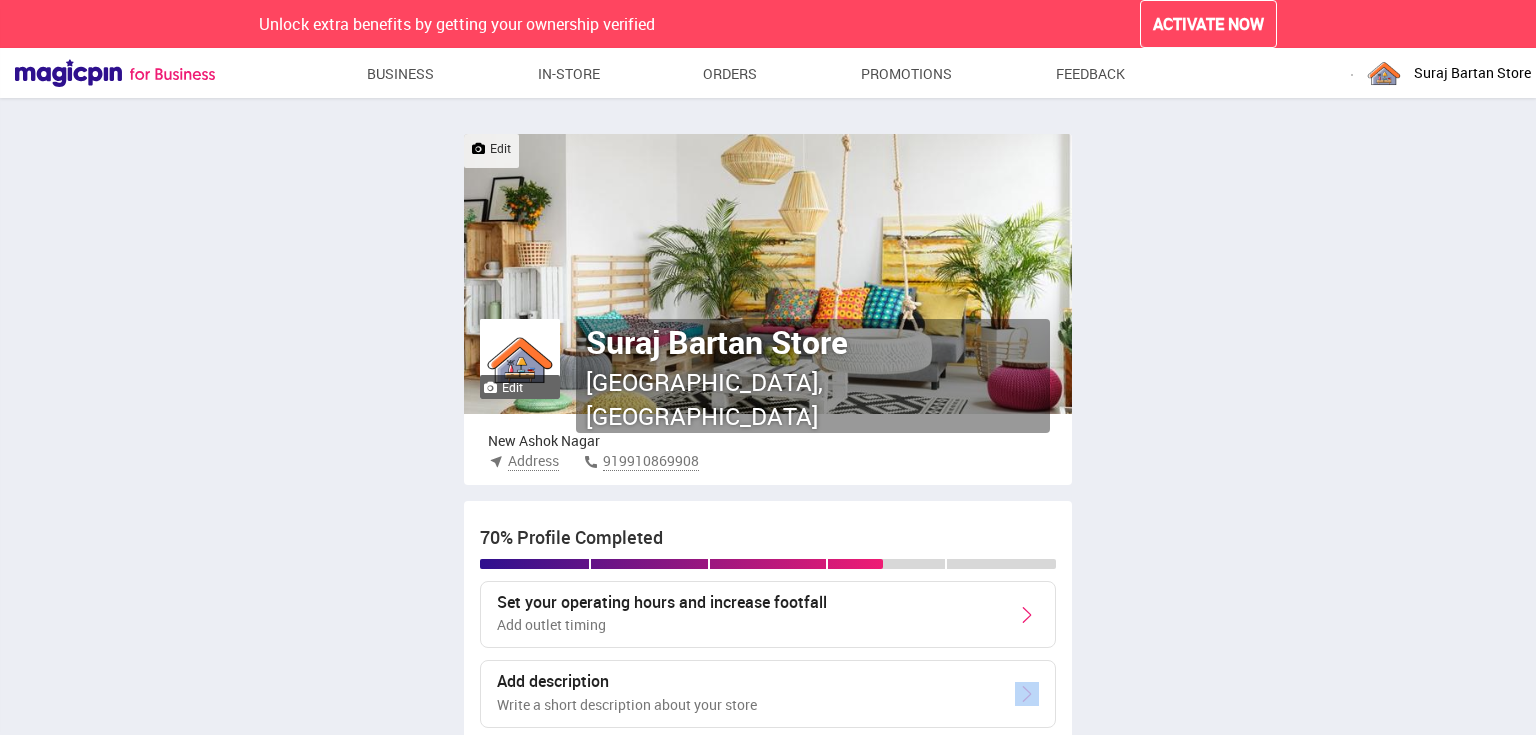 click on "Add description Write a short description about your store" at bounding box center (768, 694) 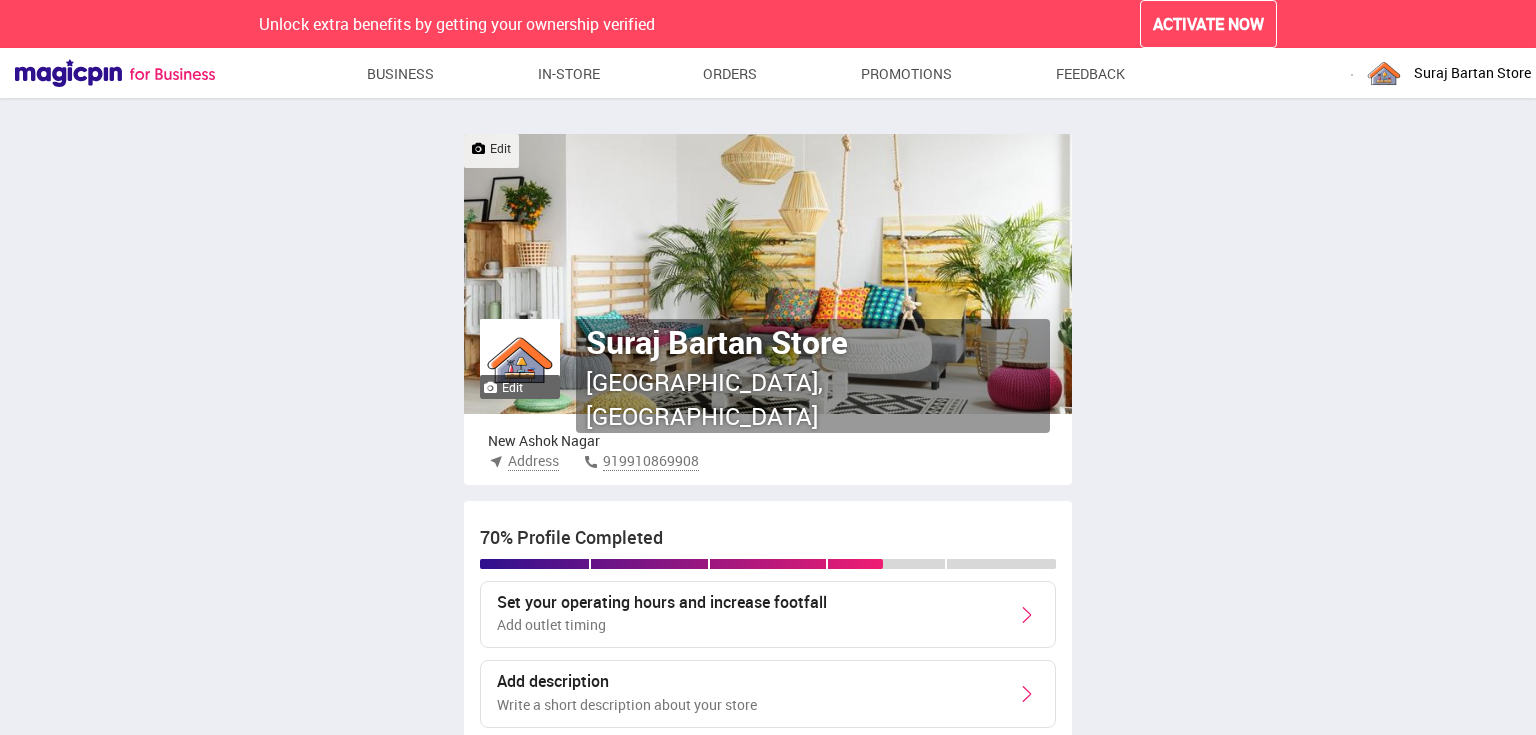 click on "Add description" at bounding box center [627, 682] 